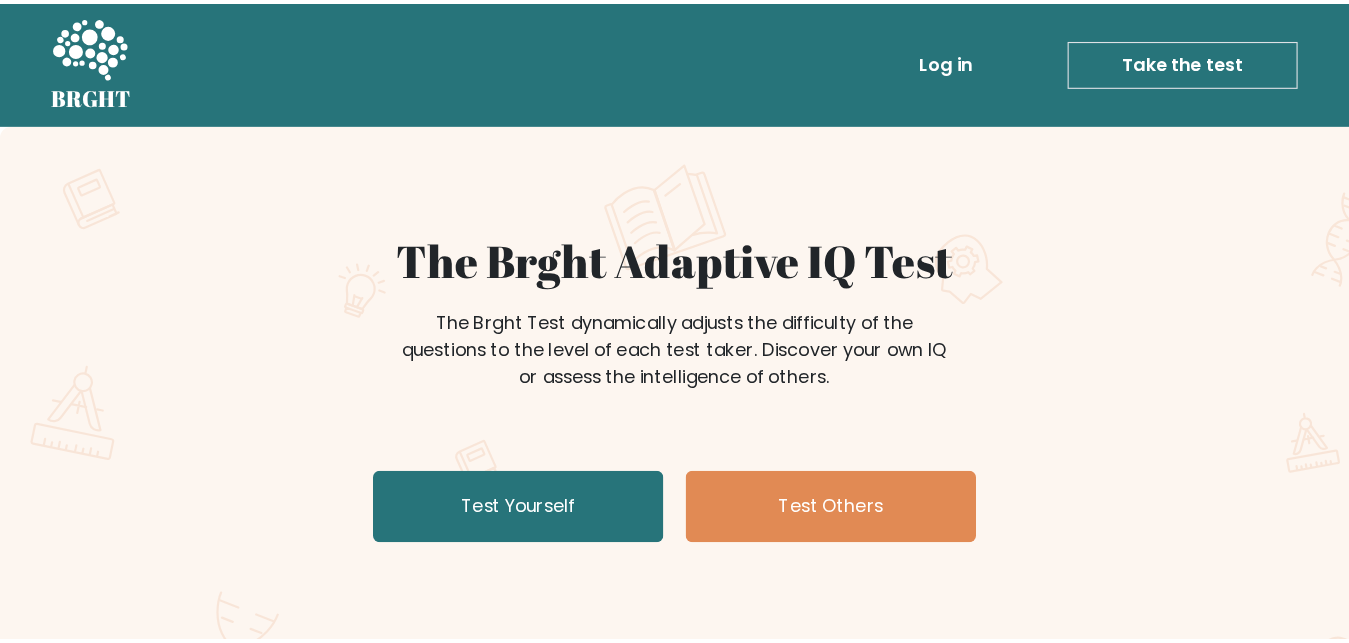scroll, scrollTop: 0, scrollLeft: 0, axis: both 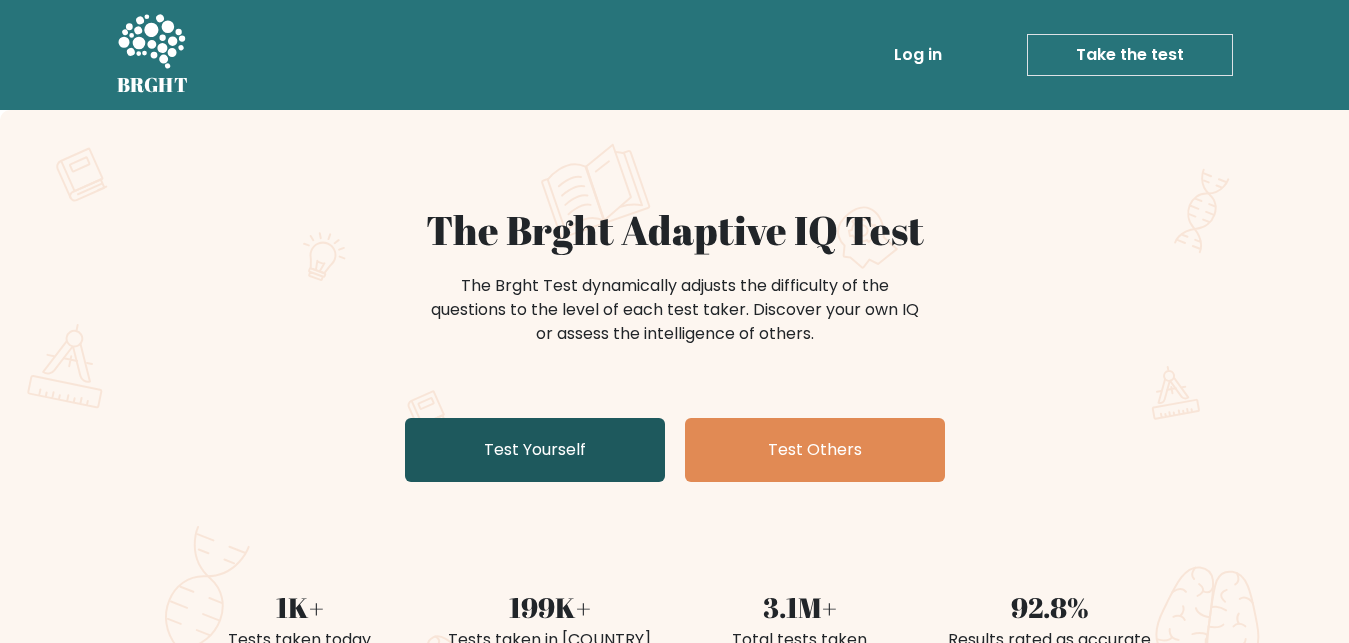 click on "Test Yourself" at bounding box center [535, 450] 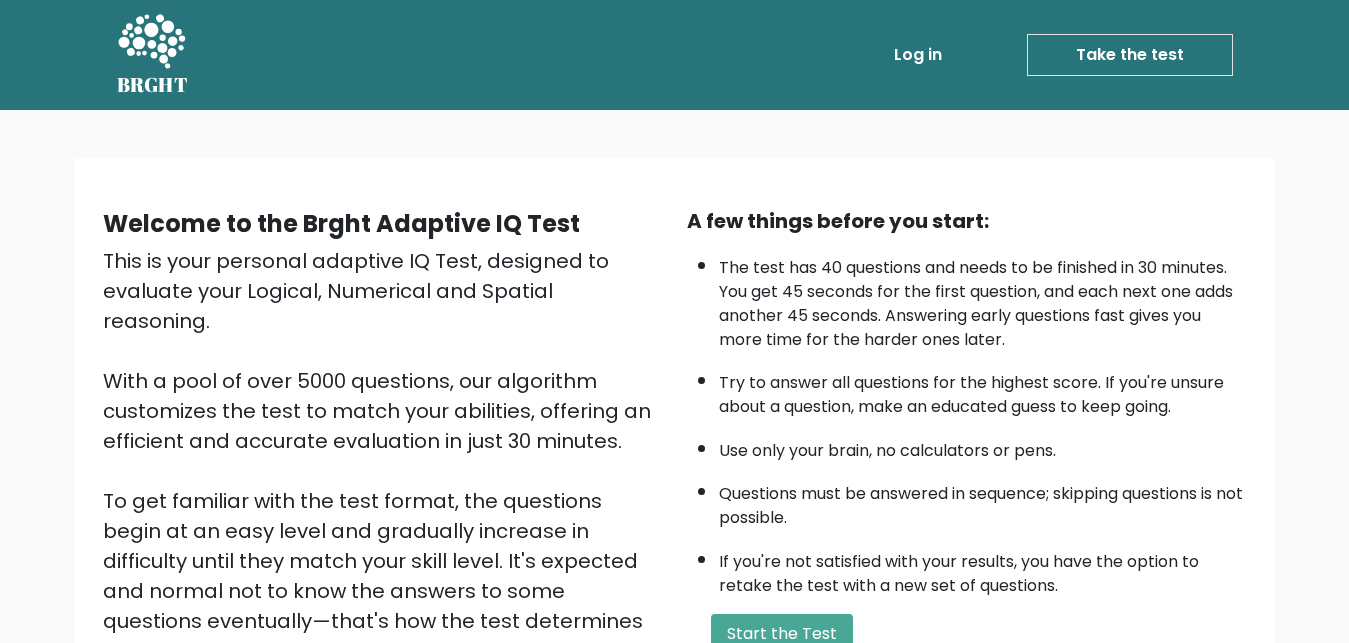 scroll, scrollTop: 291, scrollLeft: 0, axis: vertical 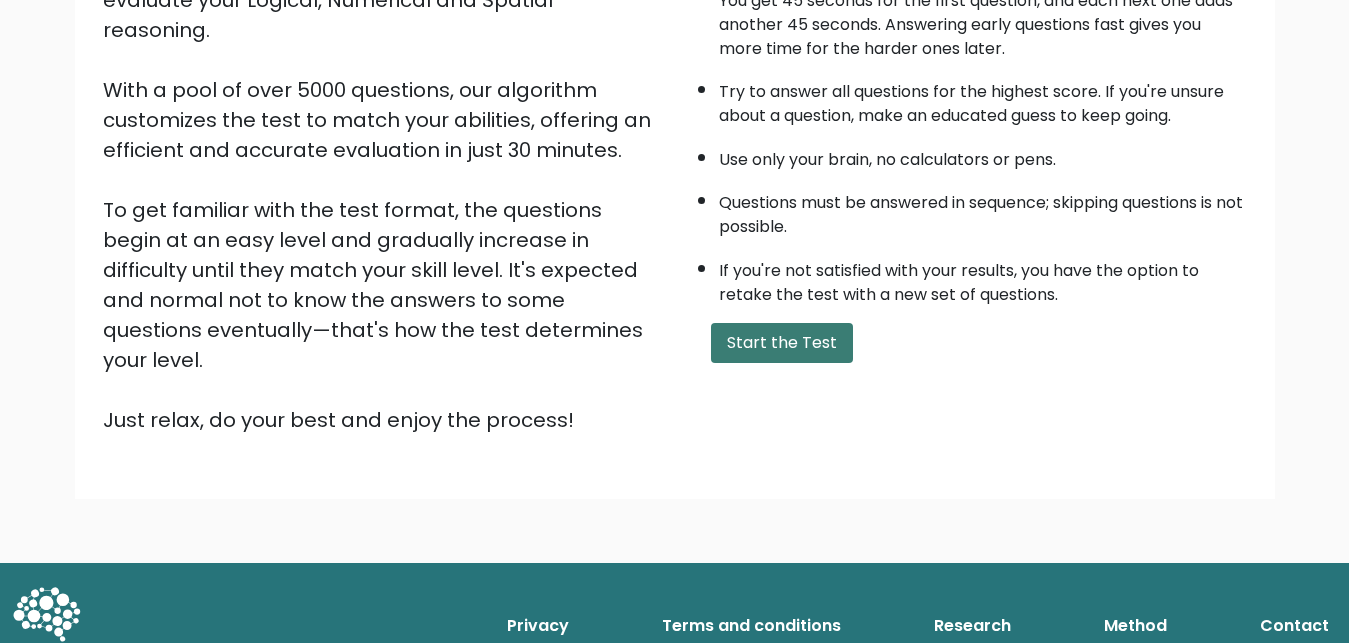 click on "Start the Test" at bounding box center [782, 343] 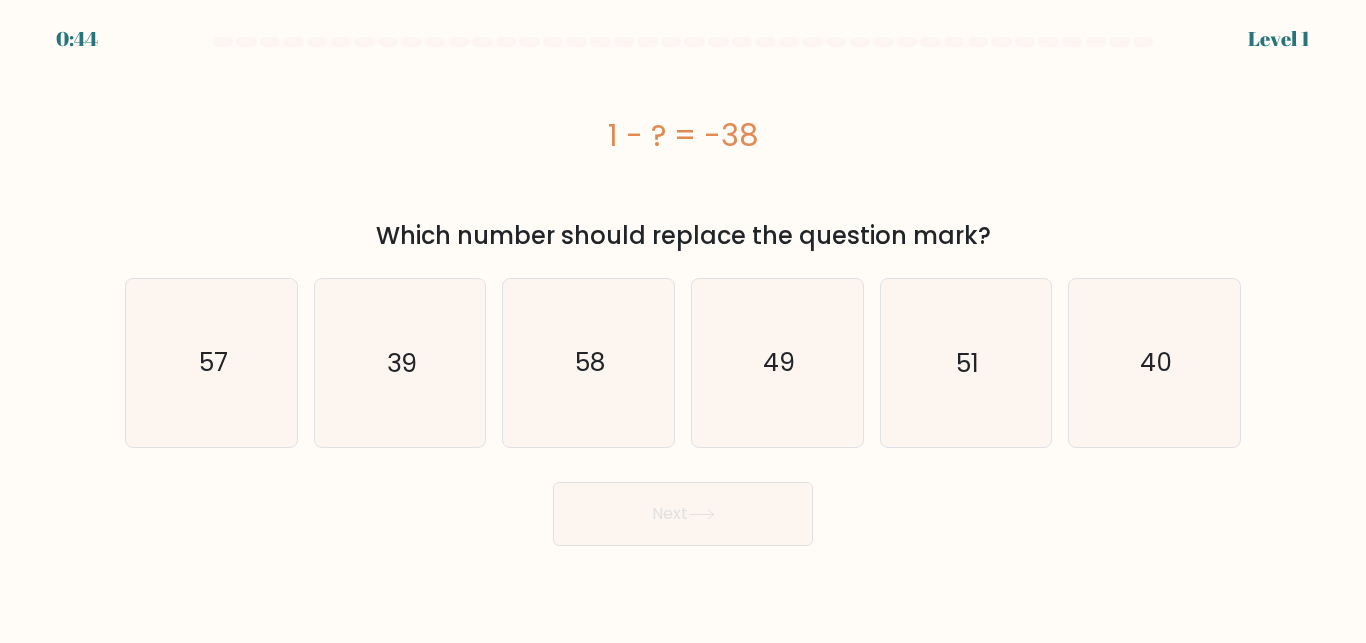 scroll, scrollTop: 0, scrollLeft: 0, axis: both 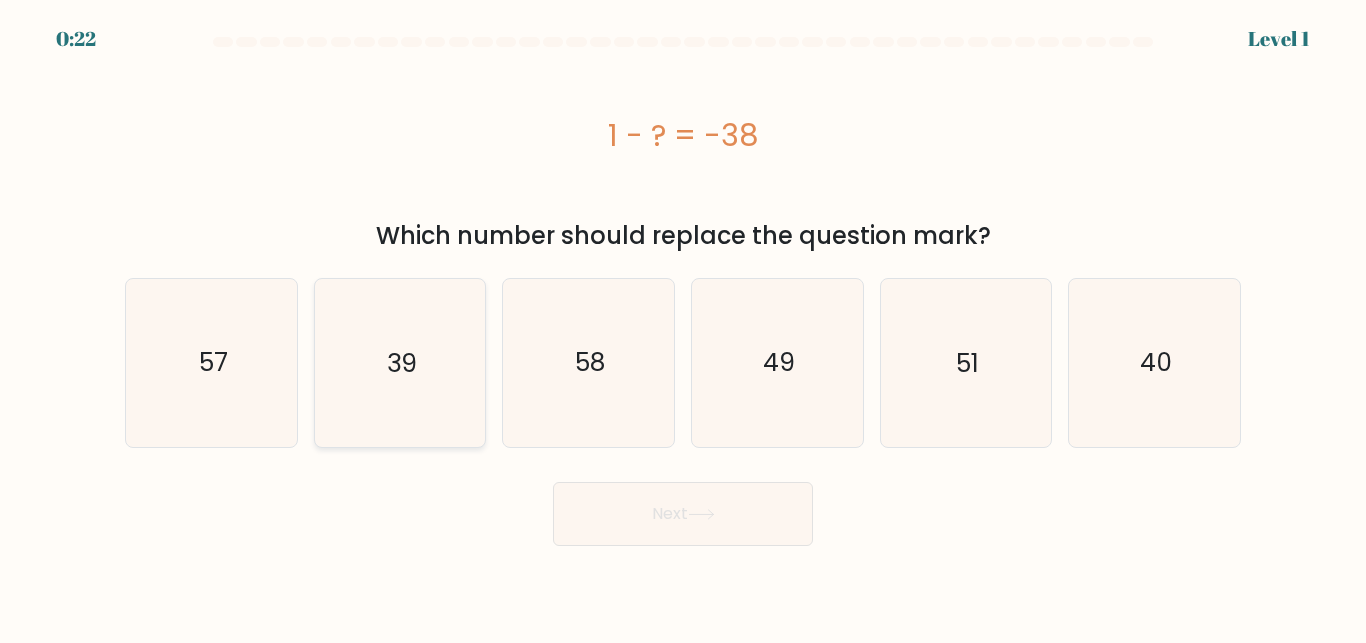 click on "39" 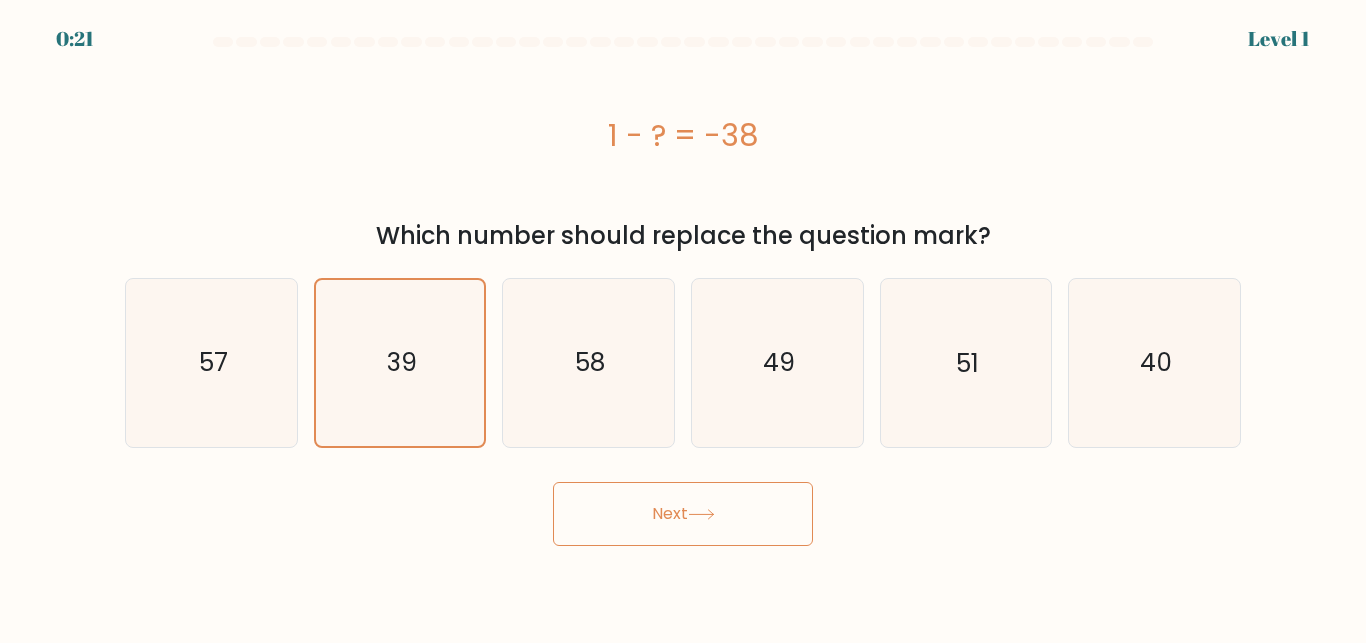 click on "Next" at bounding box center (683, 514) 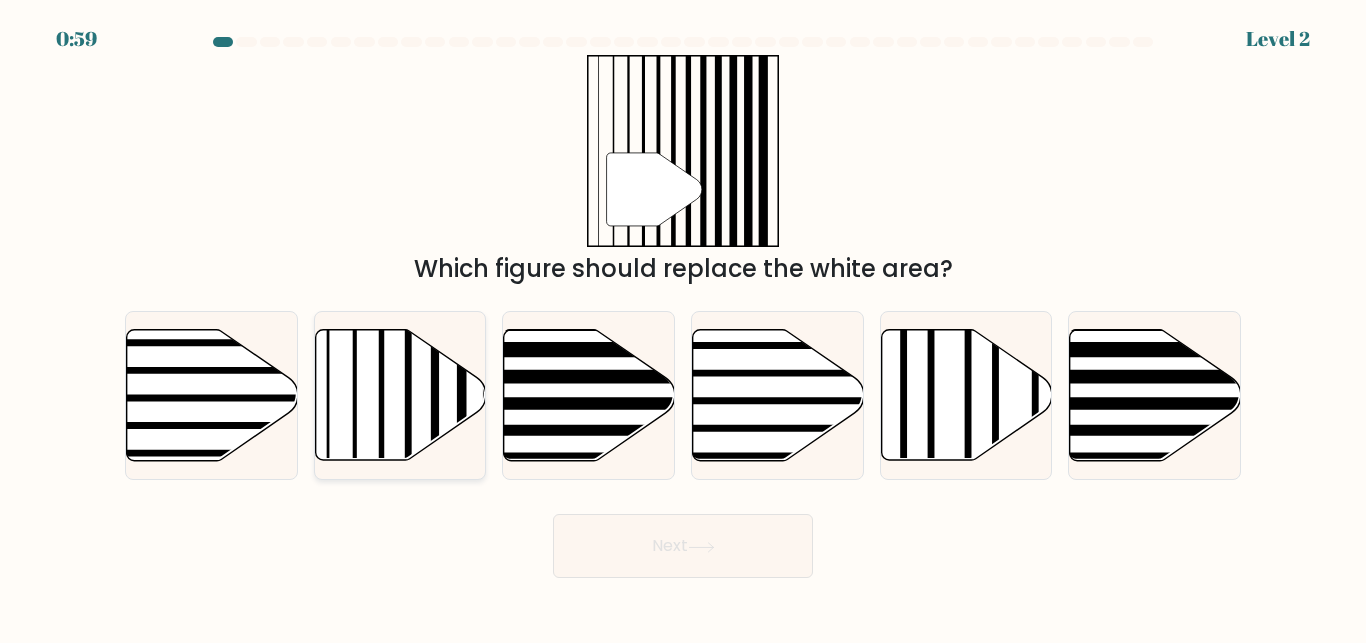 click 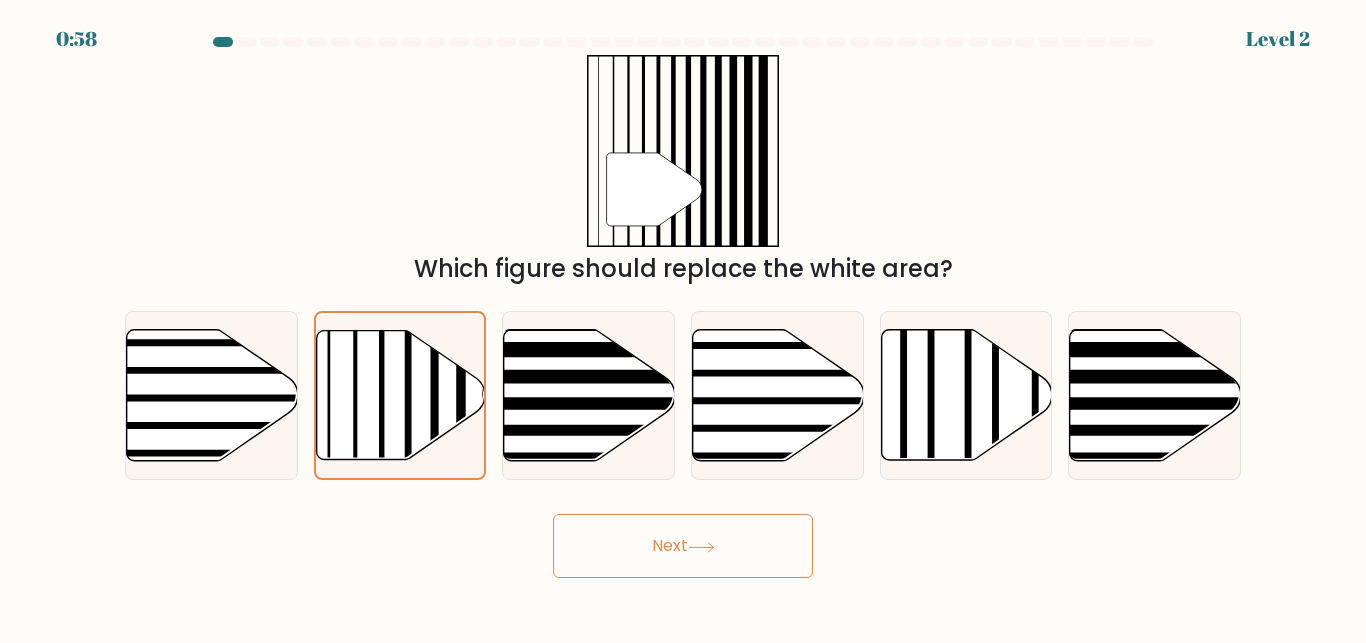 click on "Next" at bounding box center (683, 546) 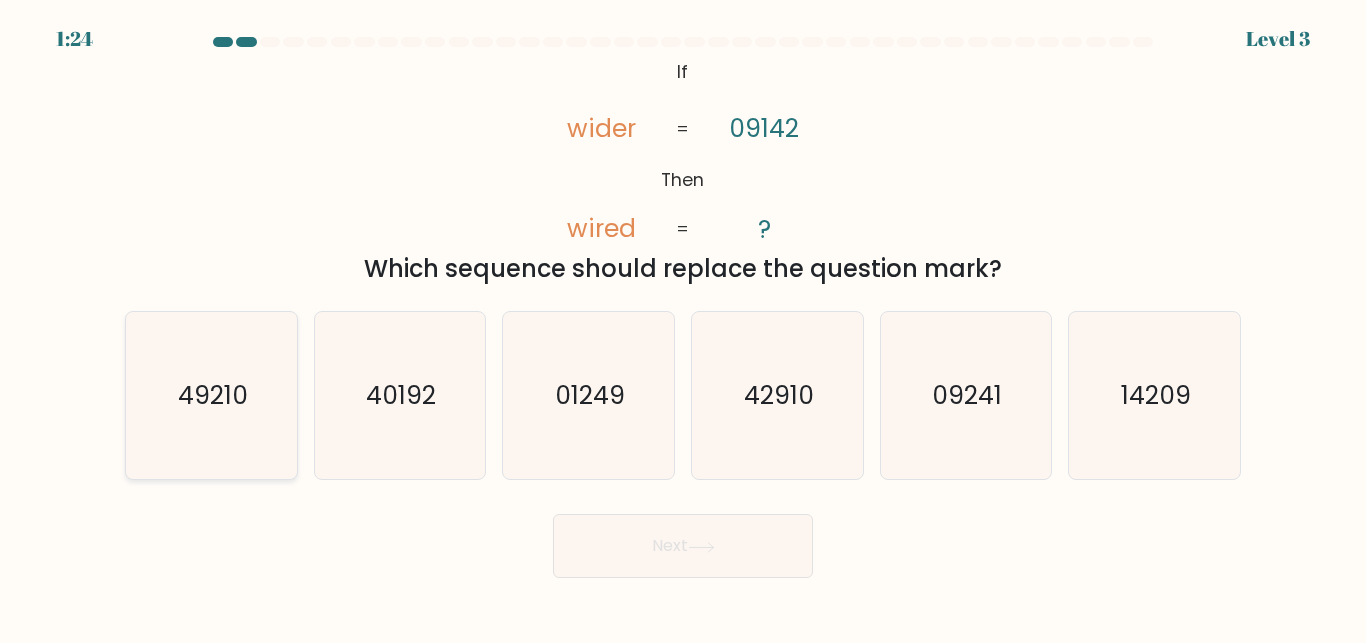 click on "49210" 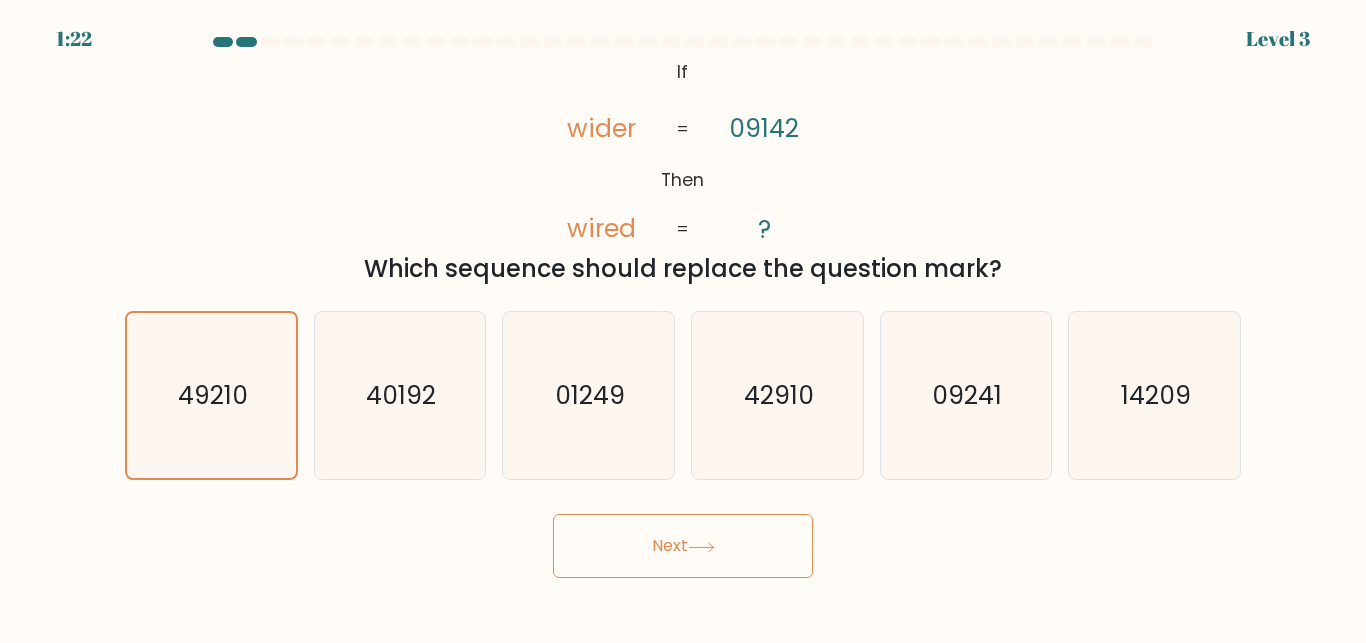 click on "Next" at bounding box center (683, 546) 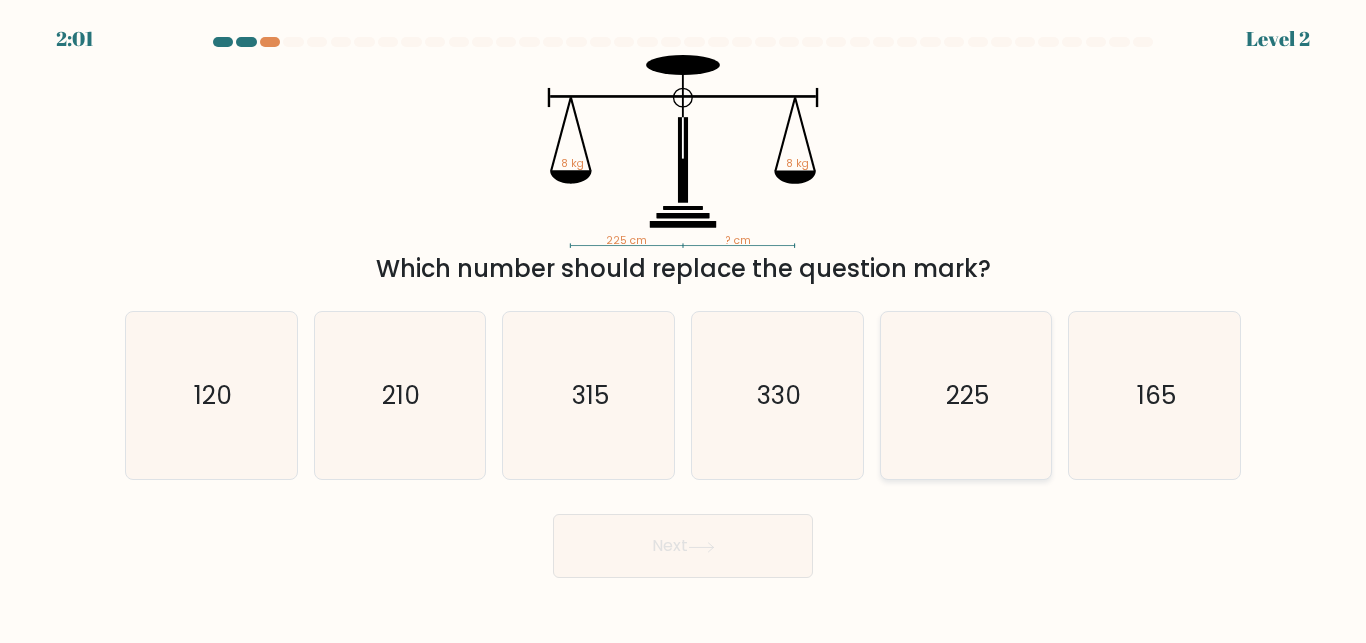 click on "225" 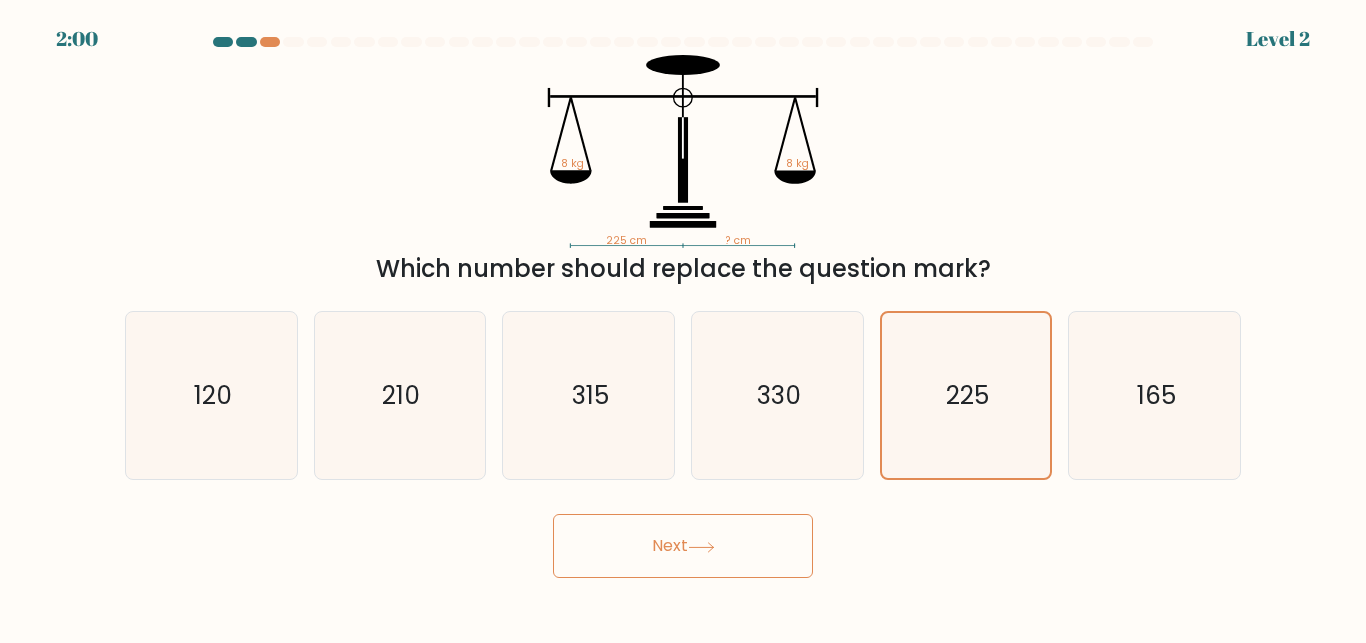 click on "Next" at bounding box center (683, 546) 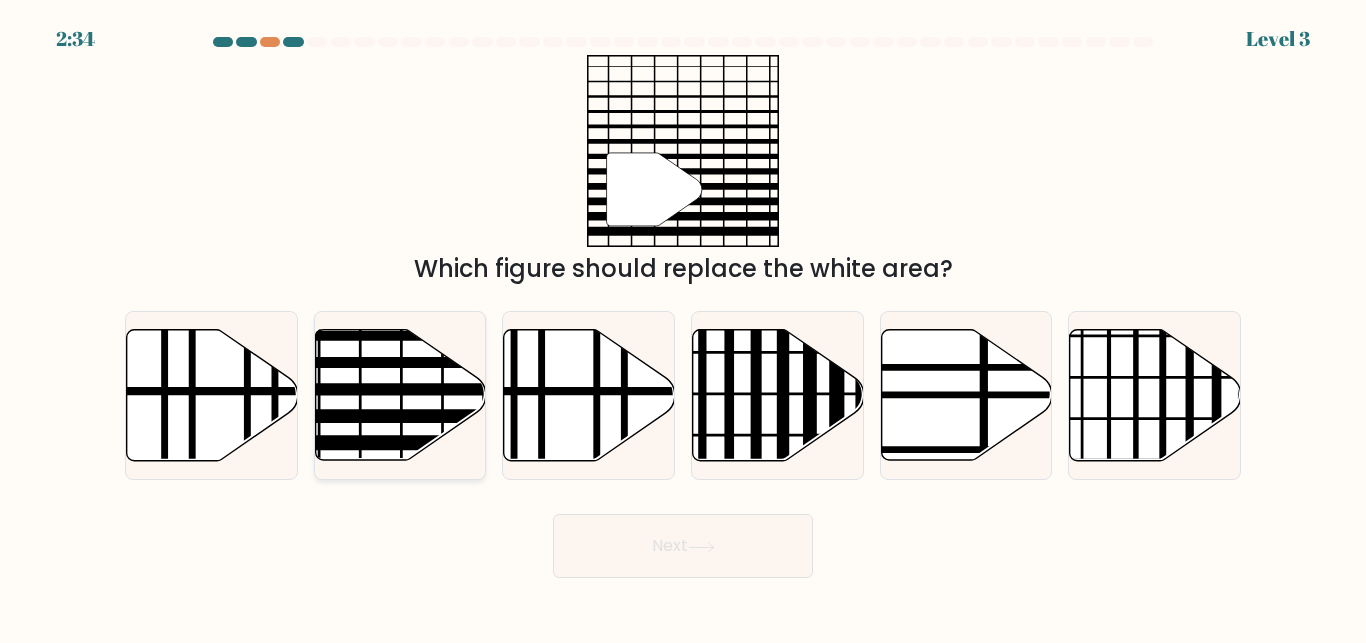 click 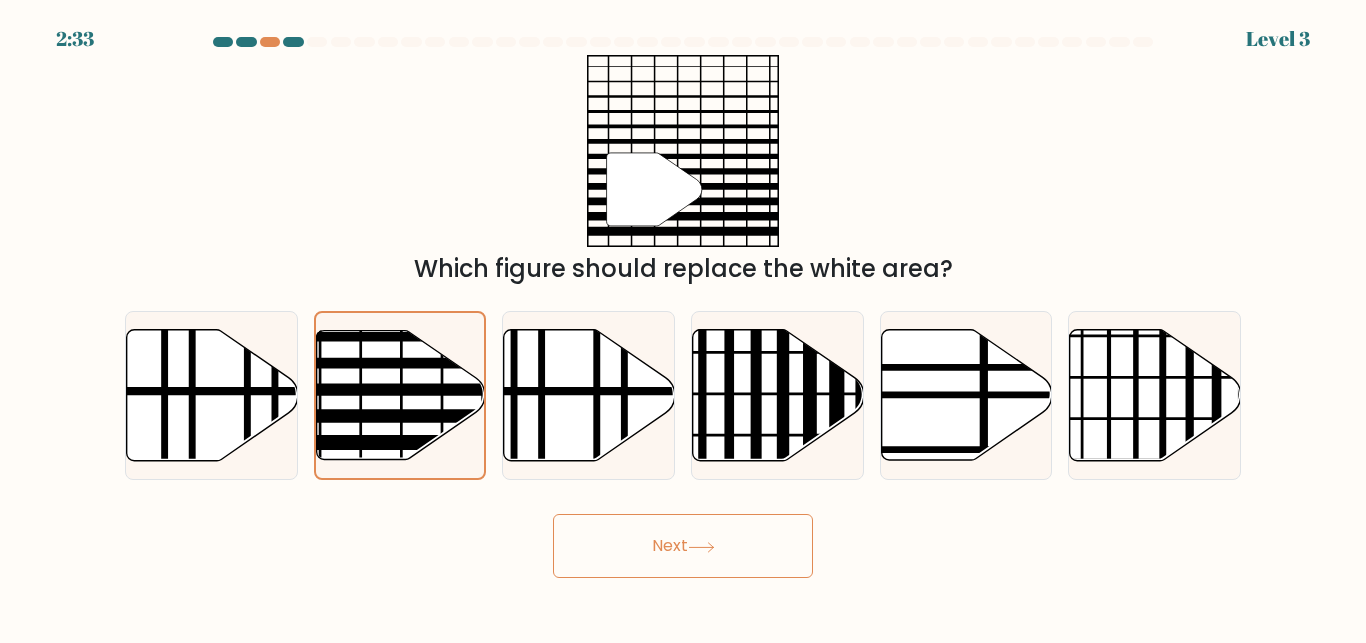 click on "Next" at bounding box center (683, 546) 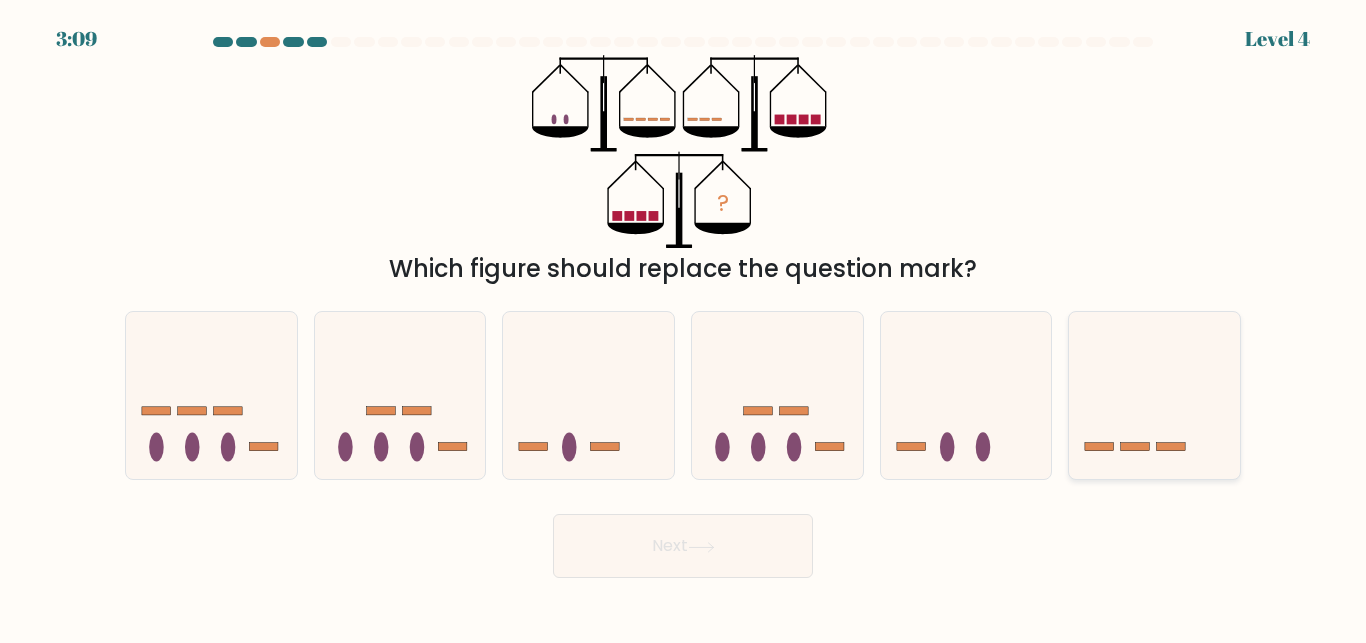 click 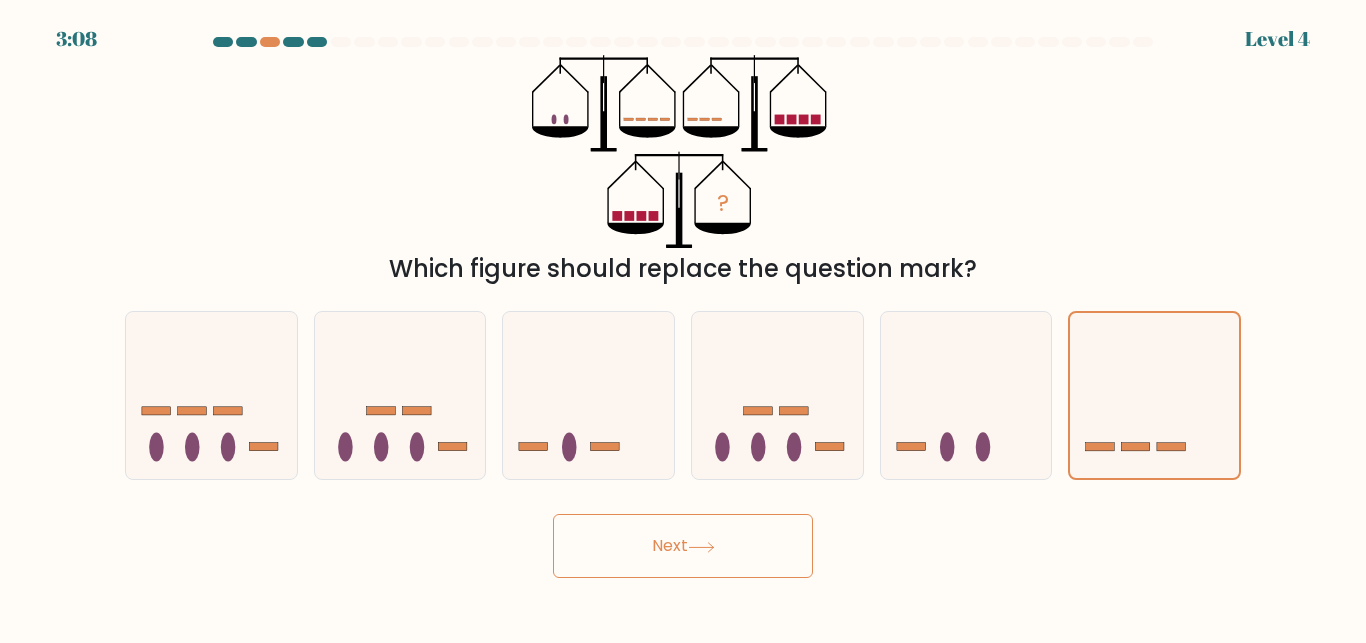 click on "Next" at bounding box center [683, 546] 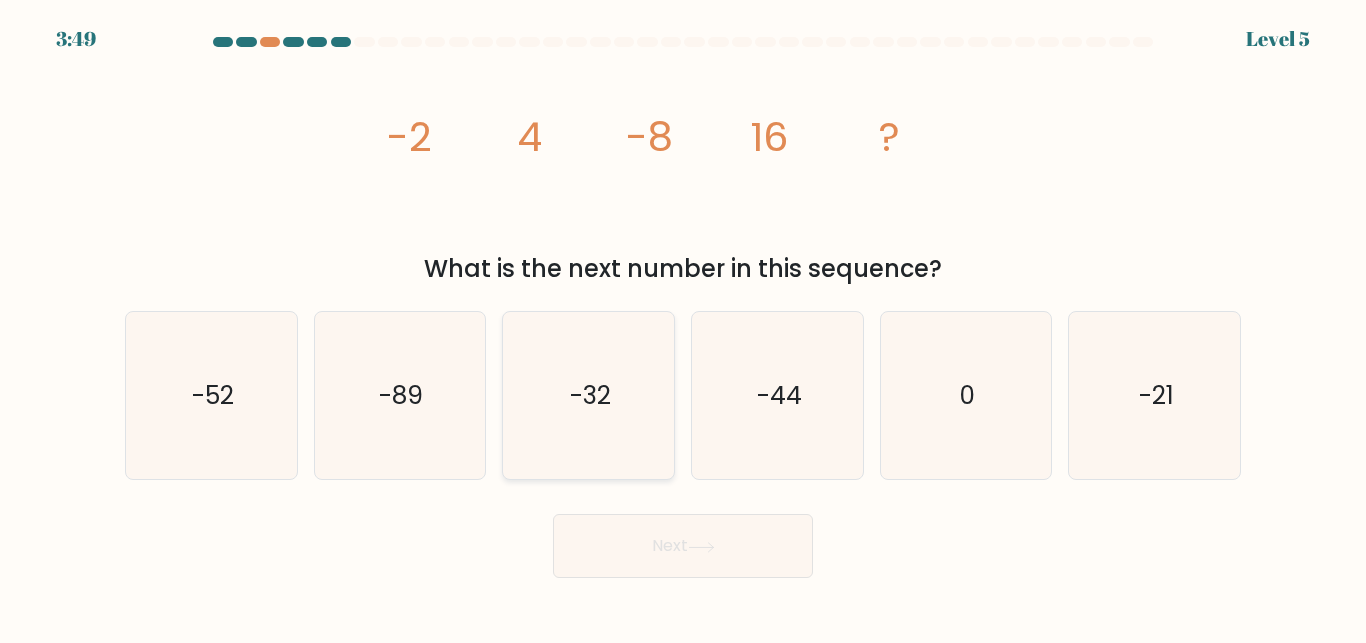 click on "-32" 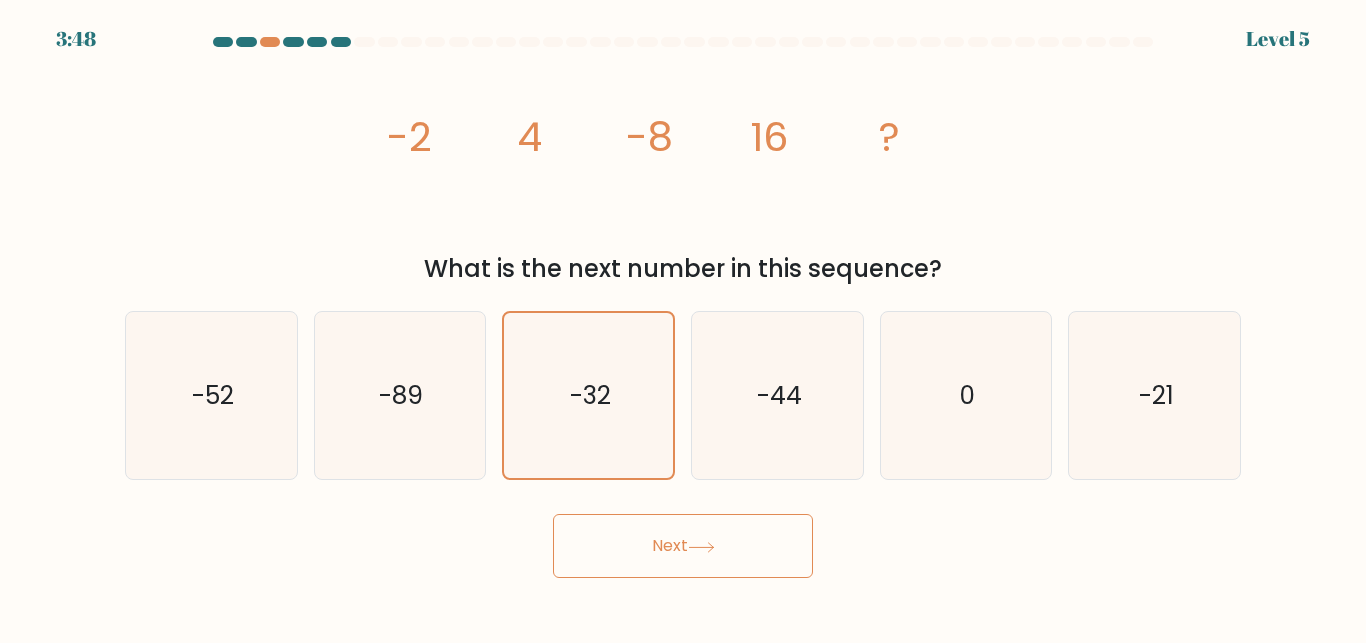 click on "Next" at bounding box center [683, 546] 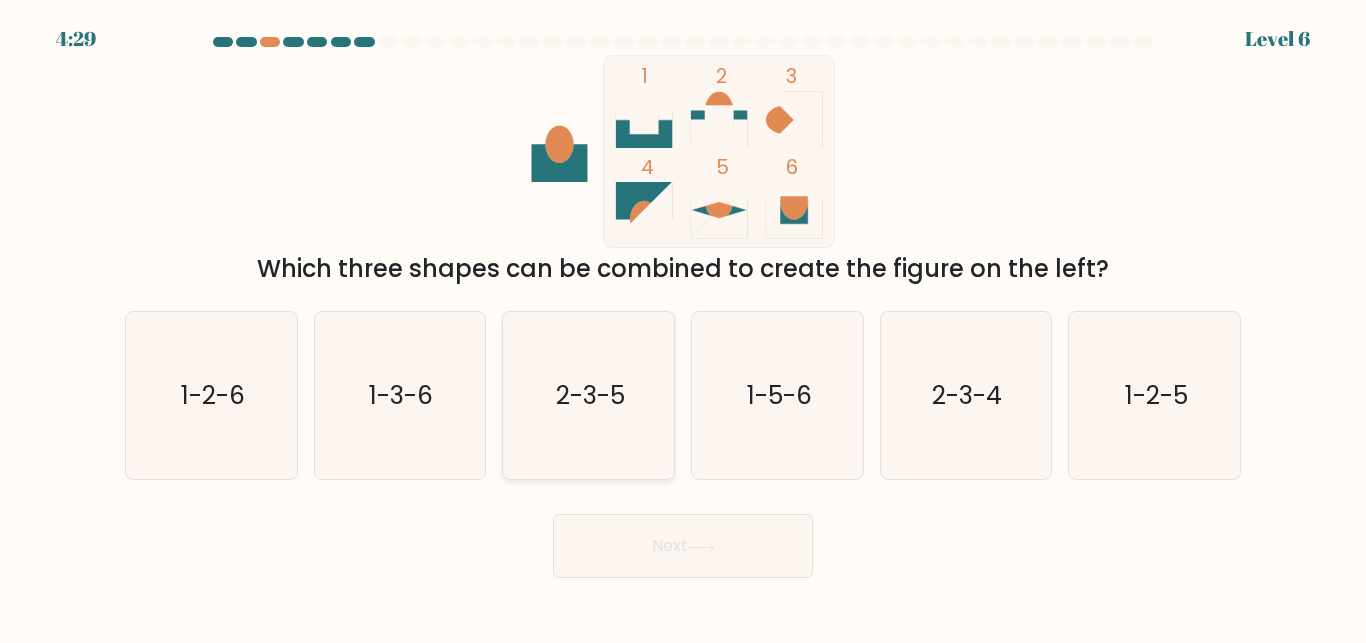 click on "2-3-5" 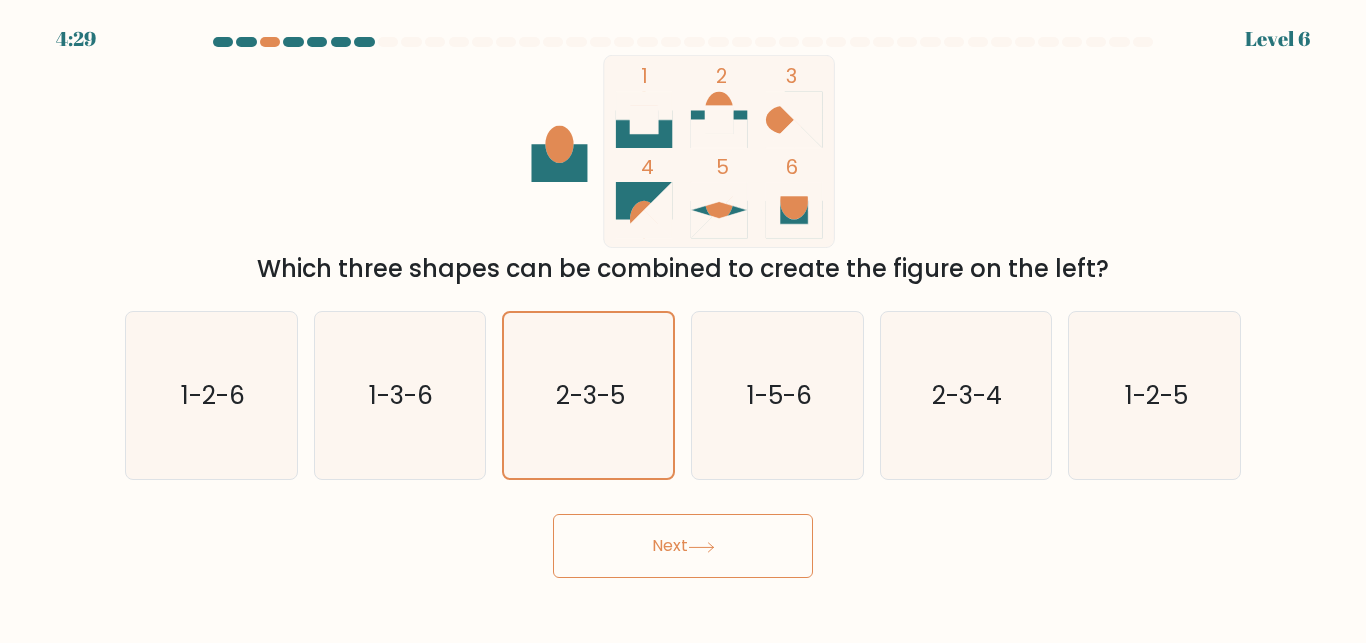 click on "Next" at bounding box center [683, 546] 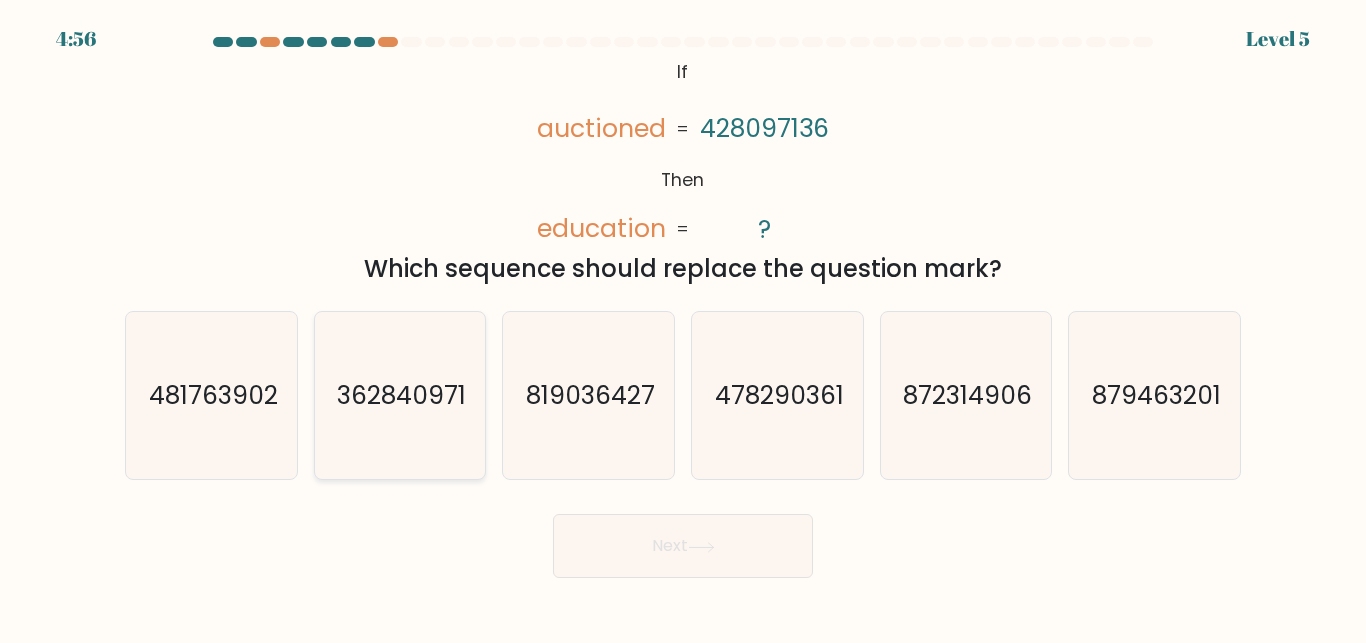 click on "362840971" 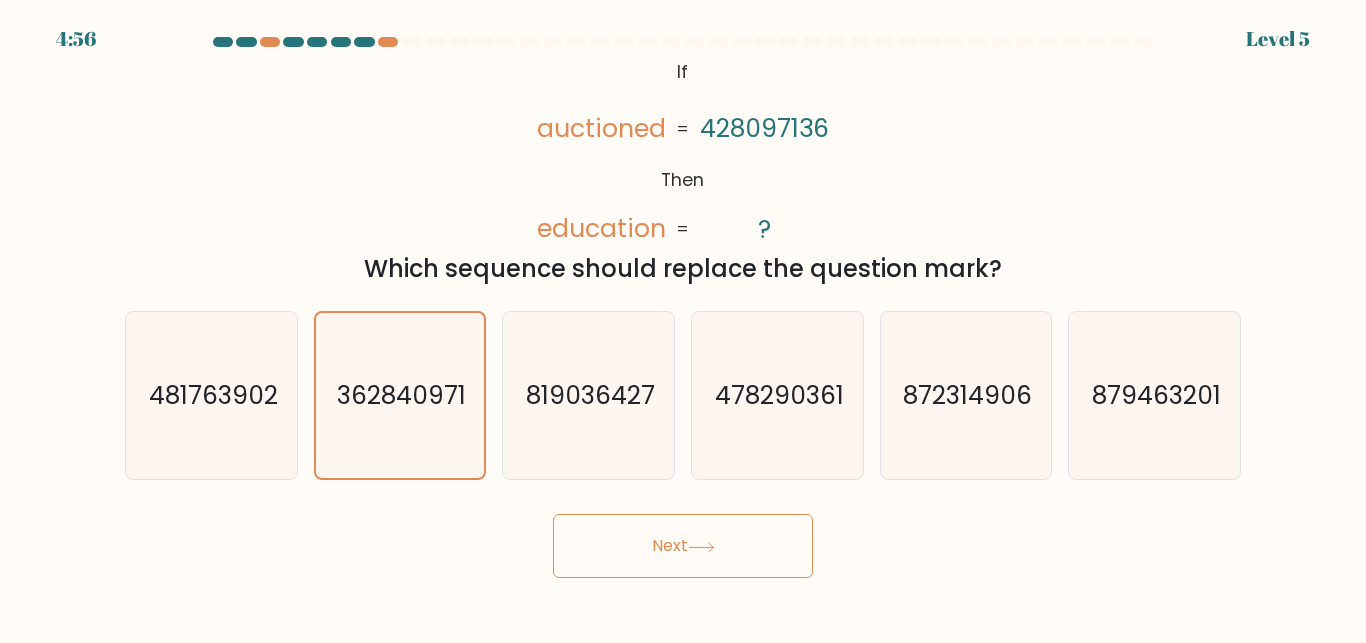 click on "Next" at bounding box center [683, 546] 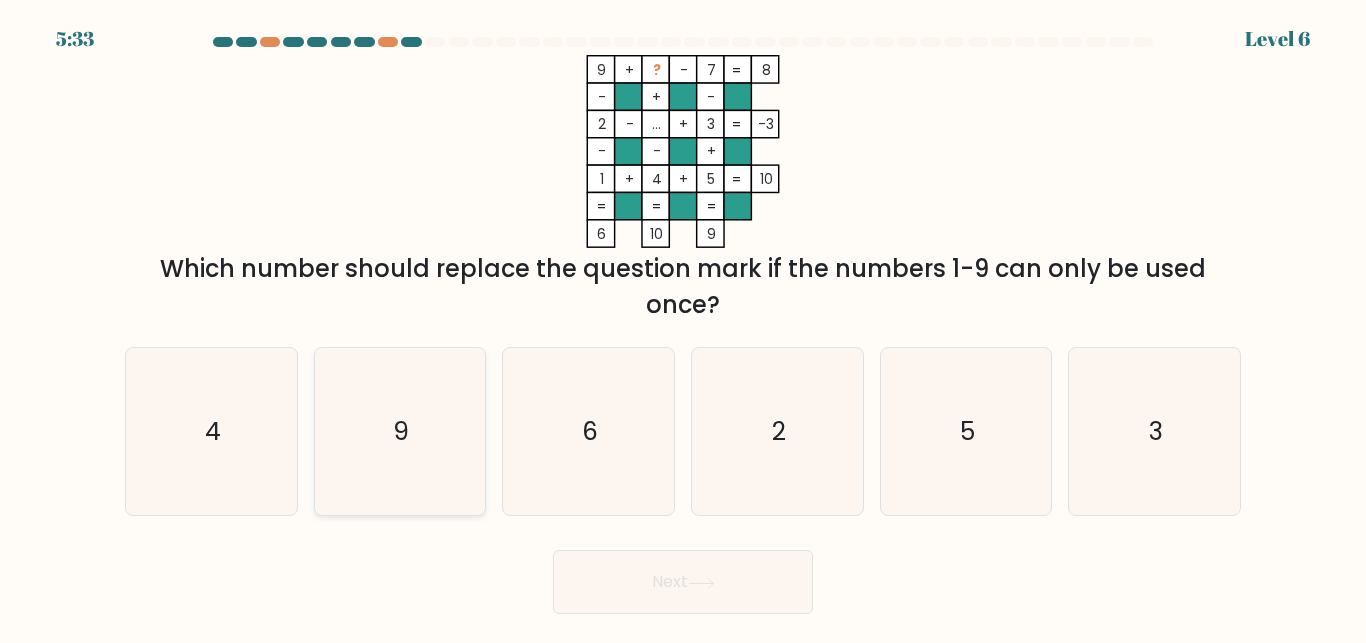 click on "9" 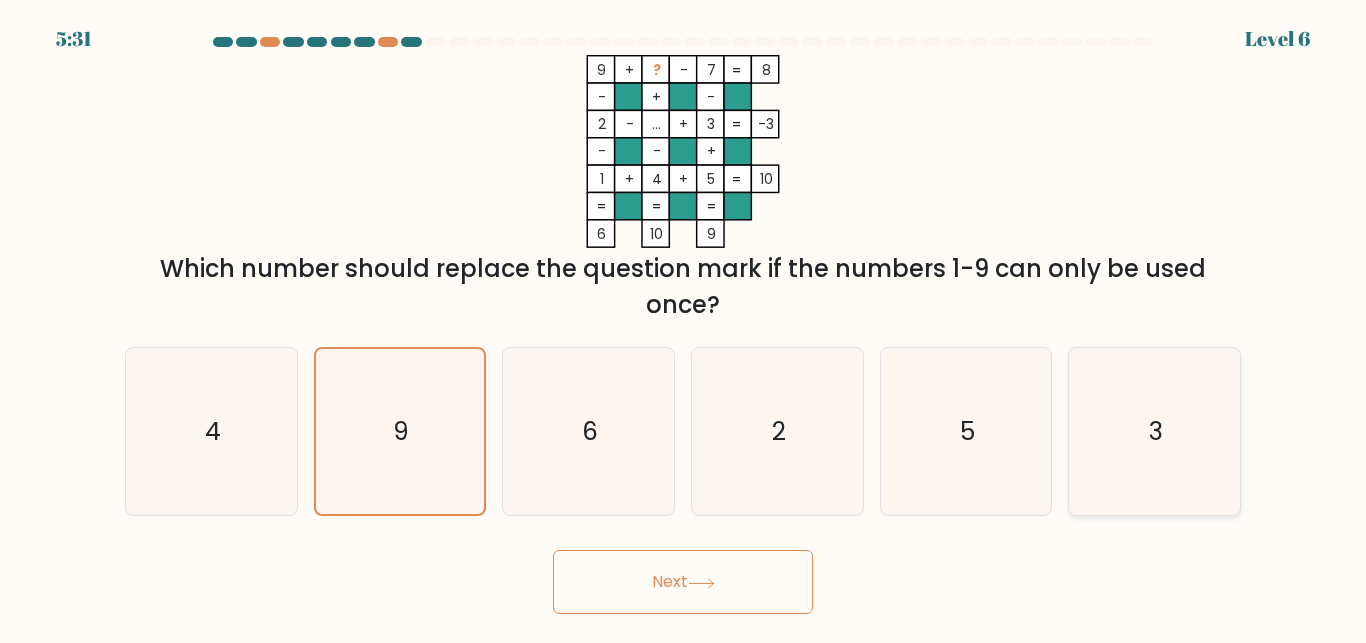 click on "3" 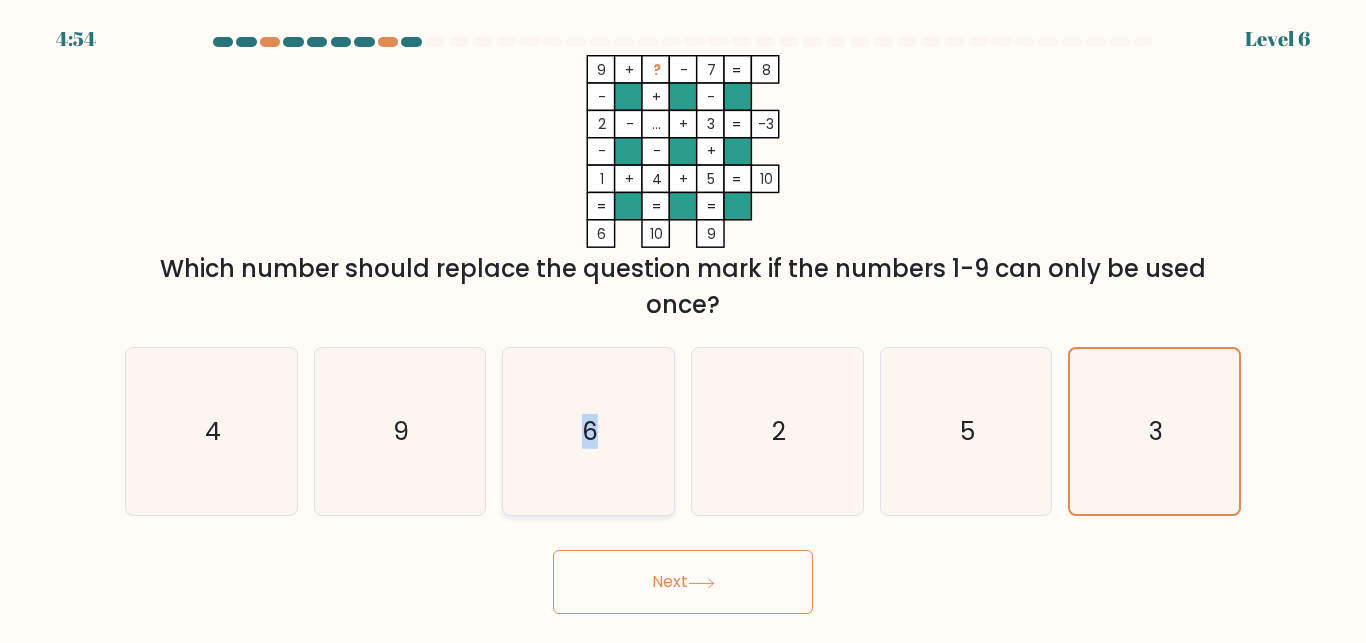 click on "6" 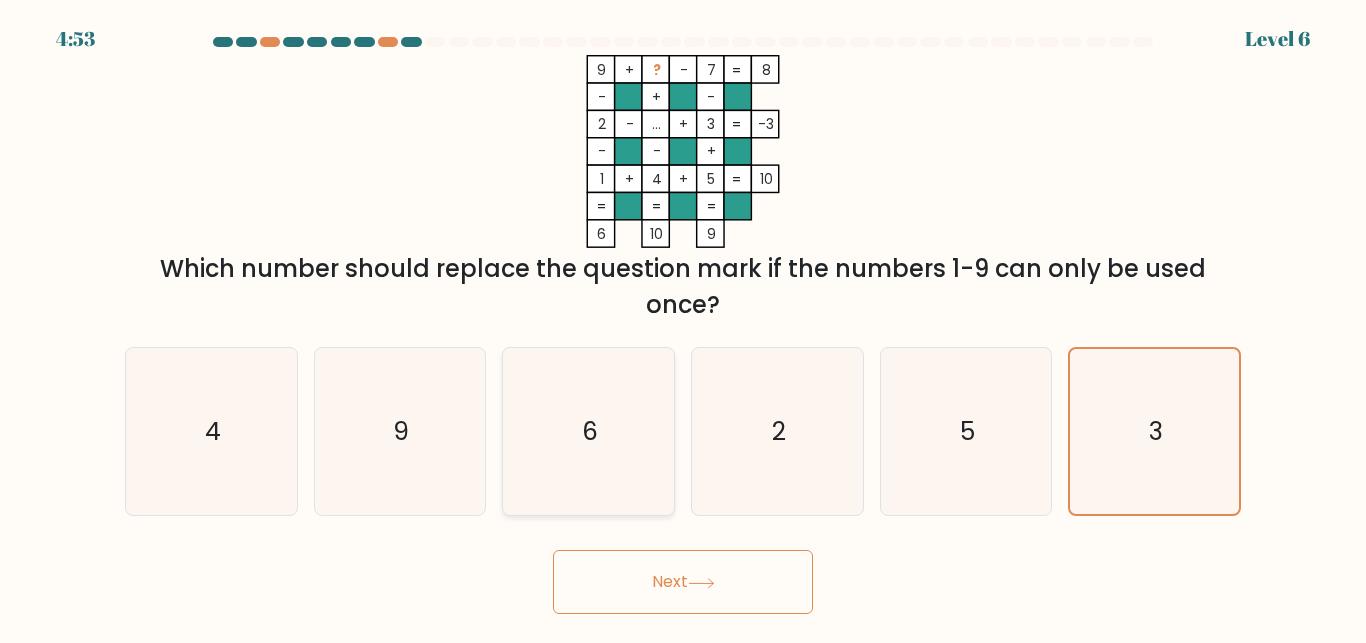 click on "6" 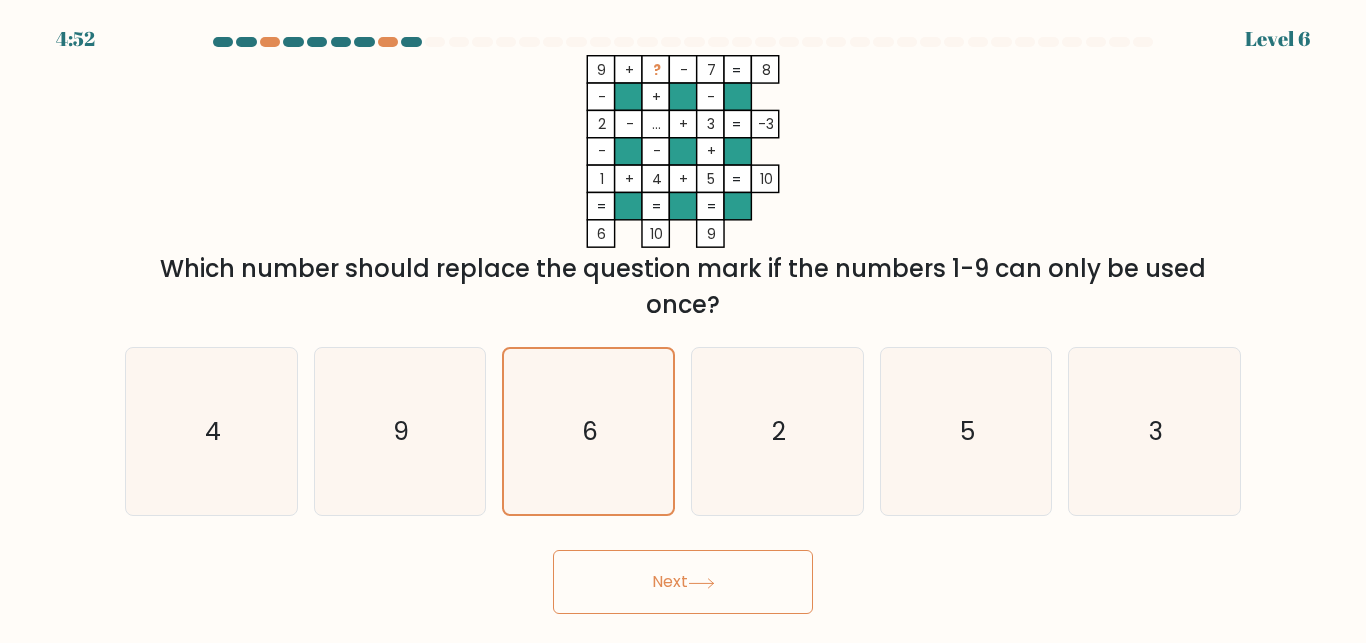 click on "Next" at bounding box center (683, 582) 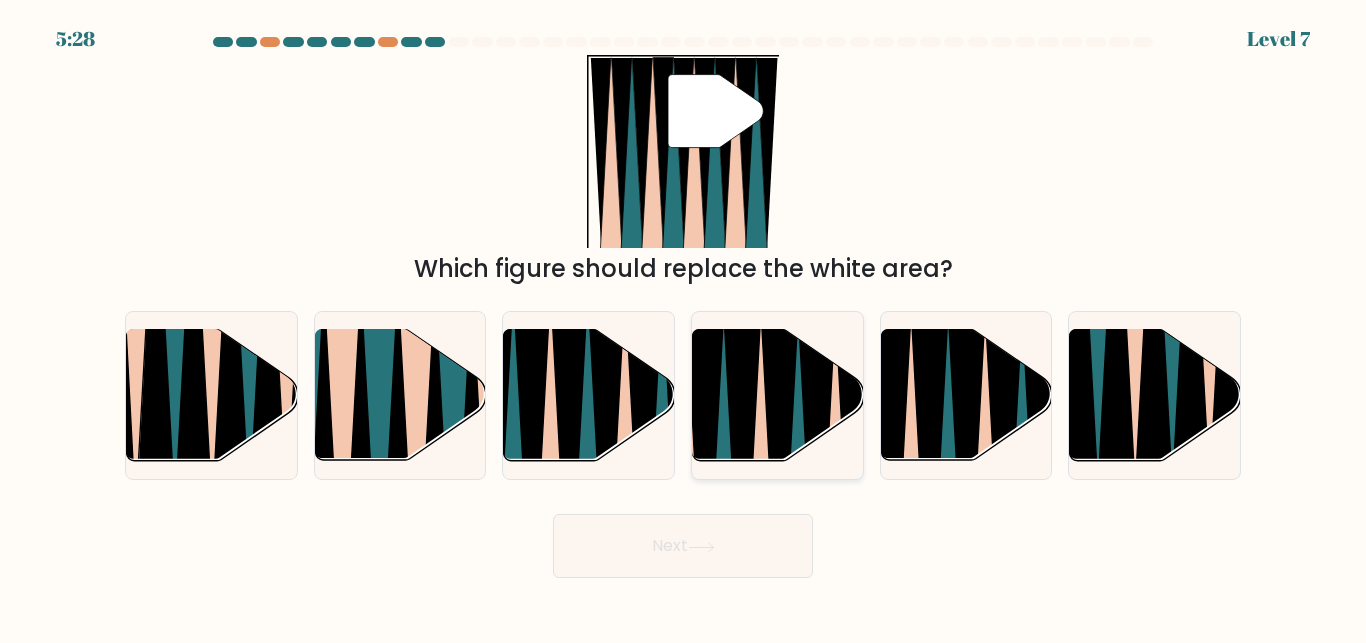 click 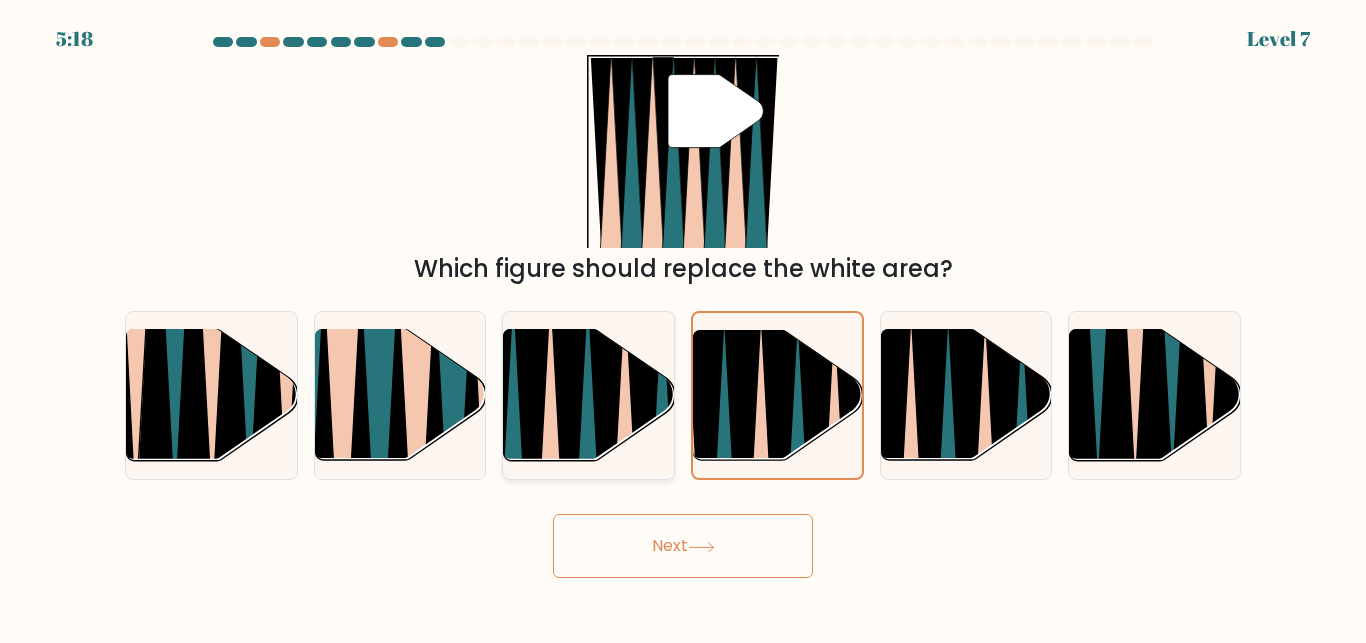 click 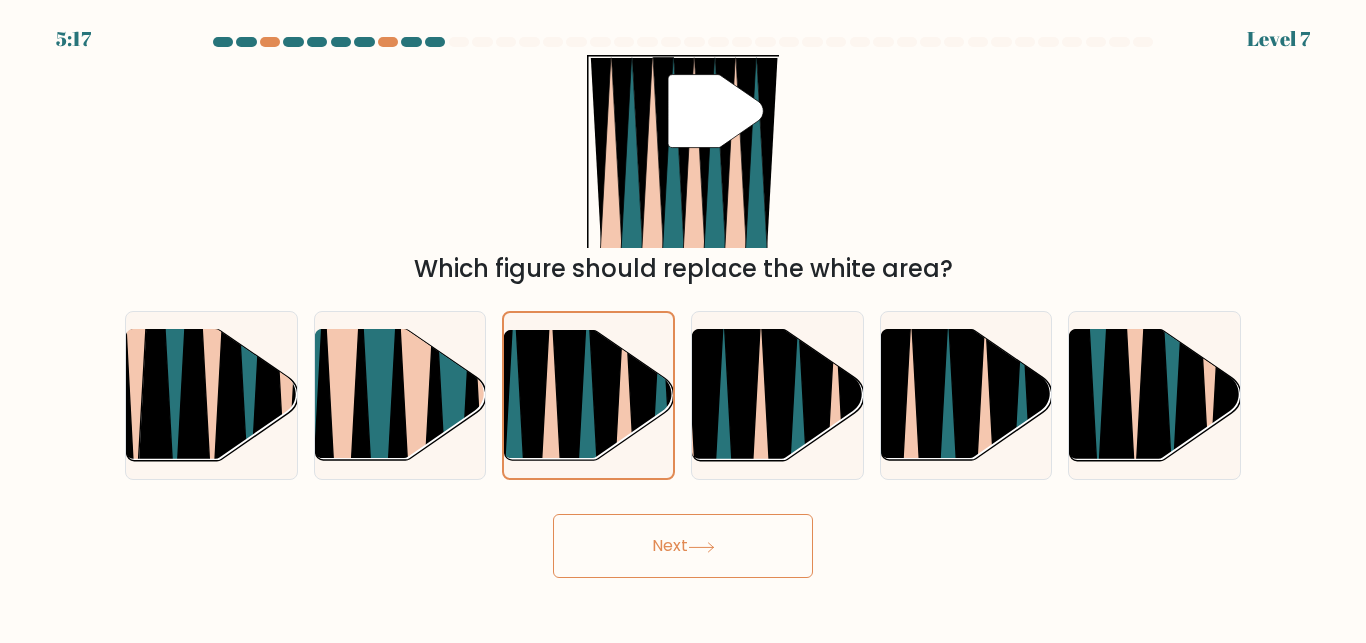 click on "Next" at bounding box center (683, 546) 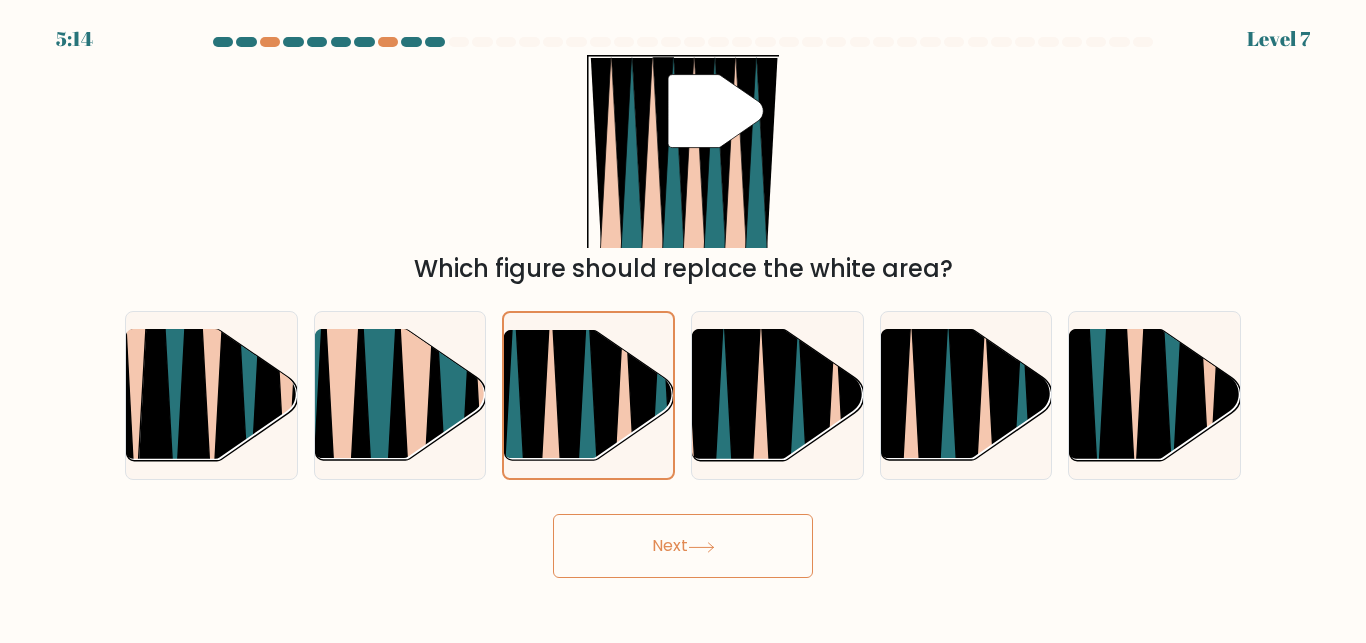 click on "Next" at bounding box center (683, 546) 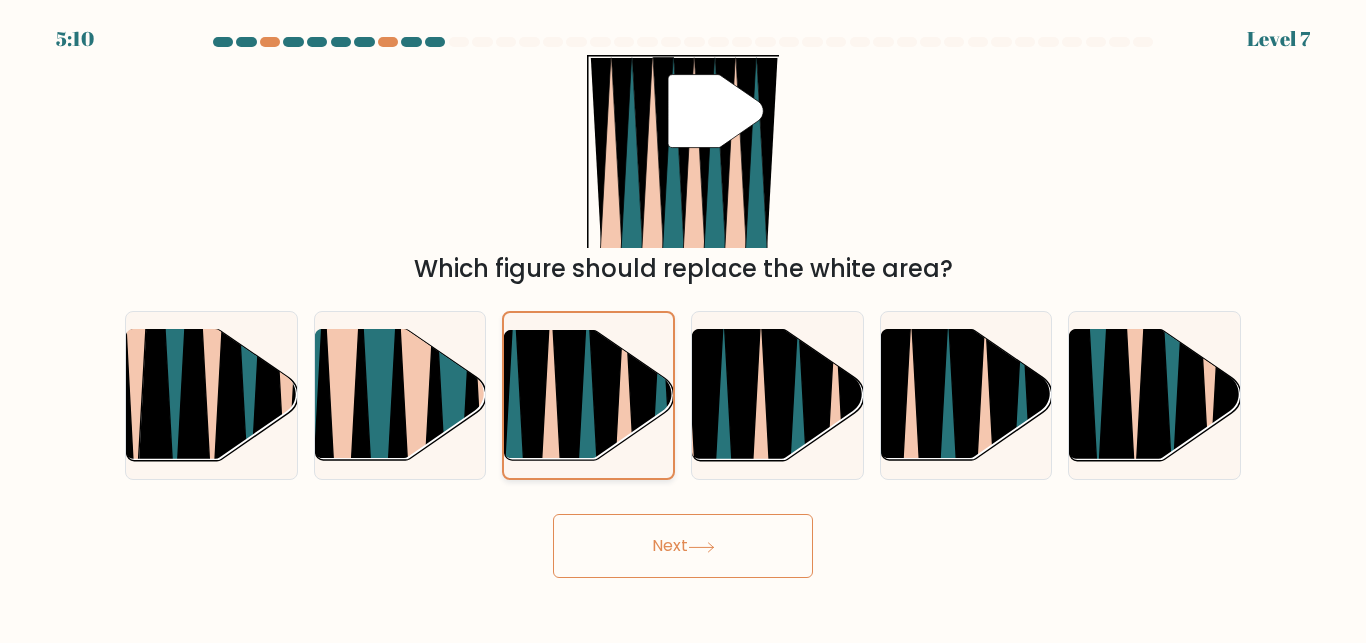 click 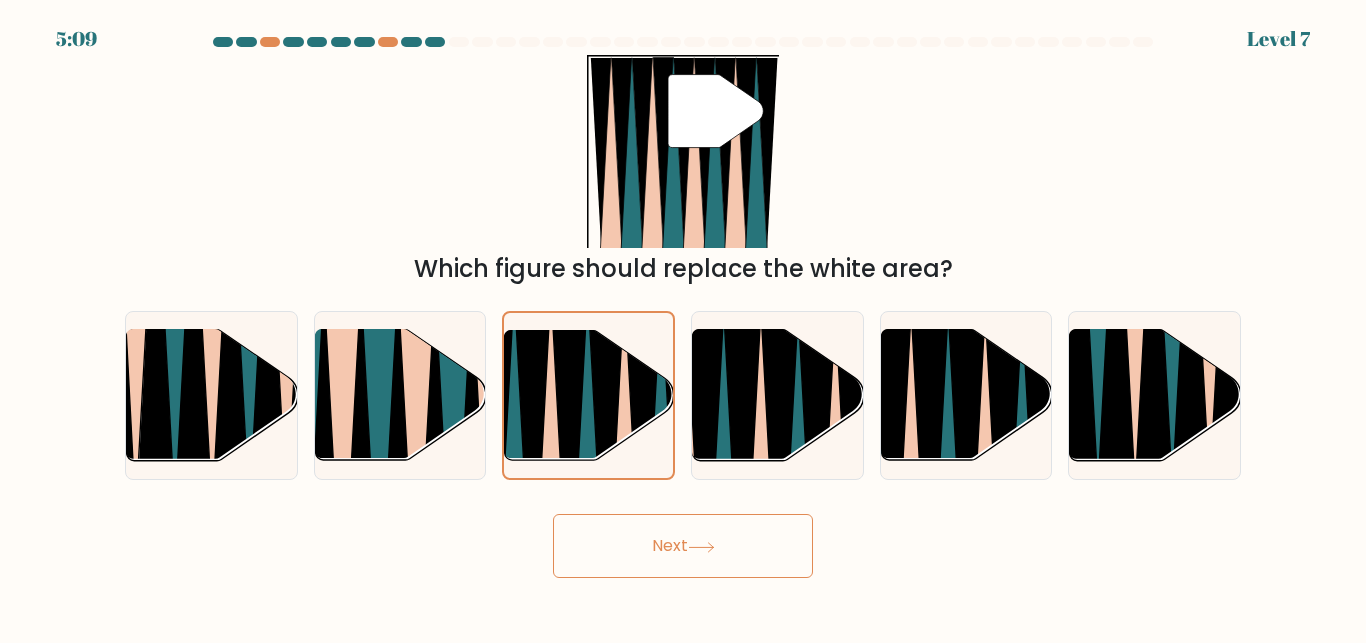 click 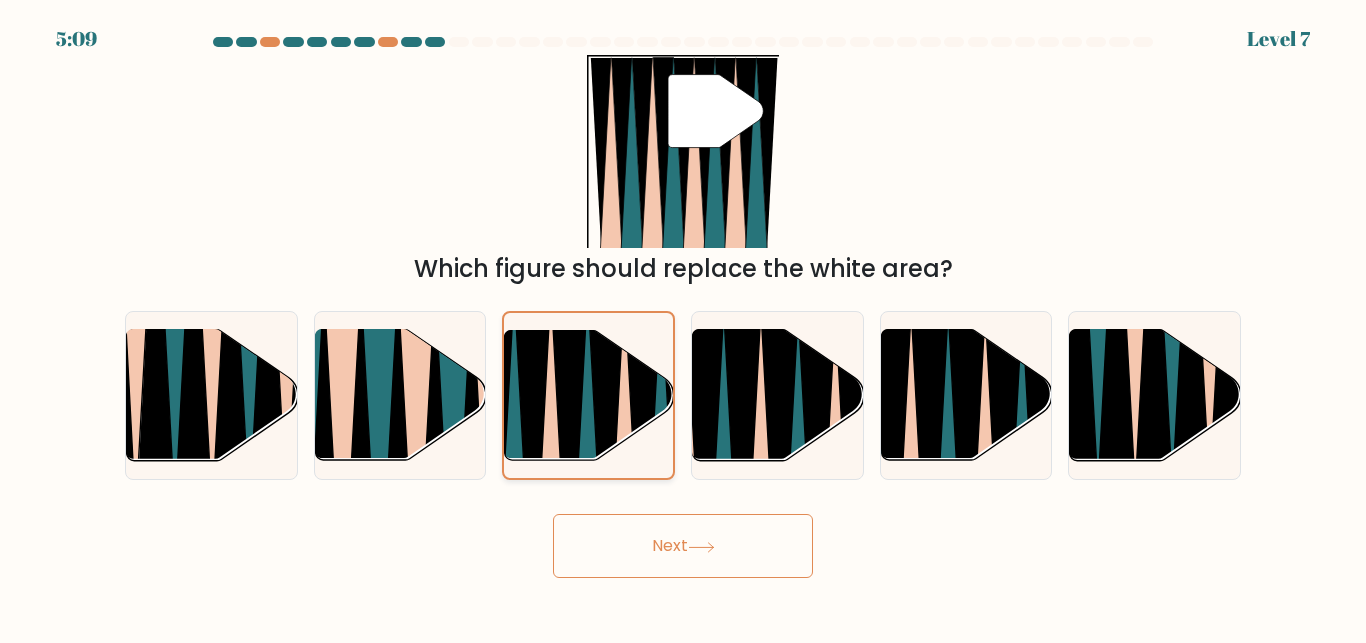 click 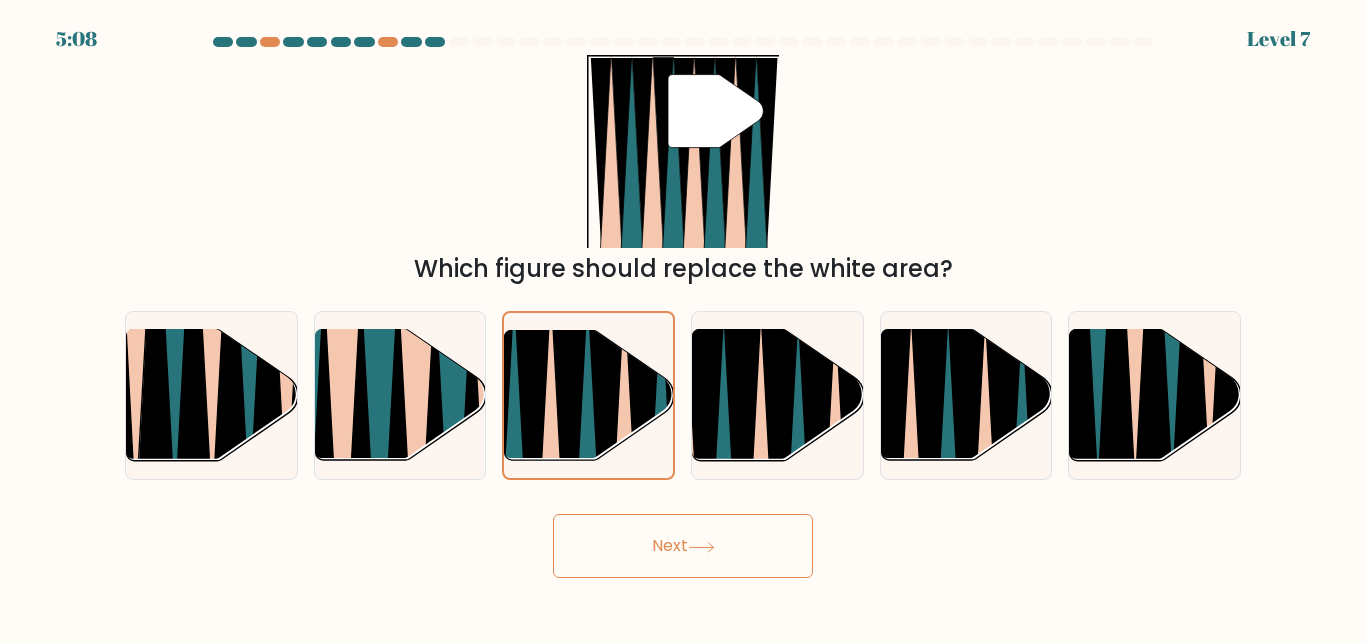 click on "Next" at bounding box center (683, 546) 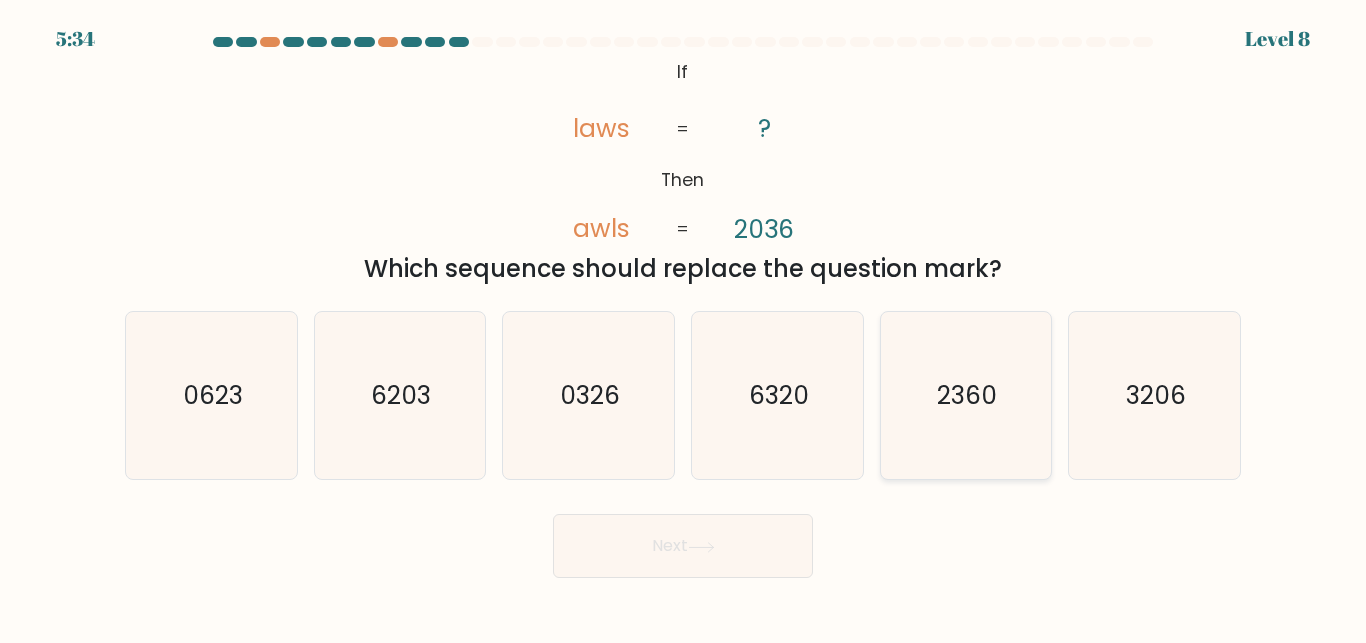 click on "2360" 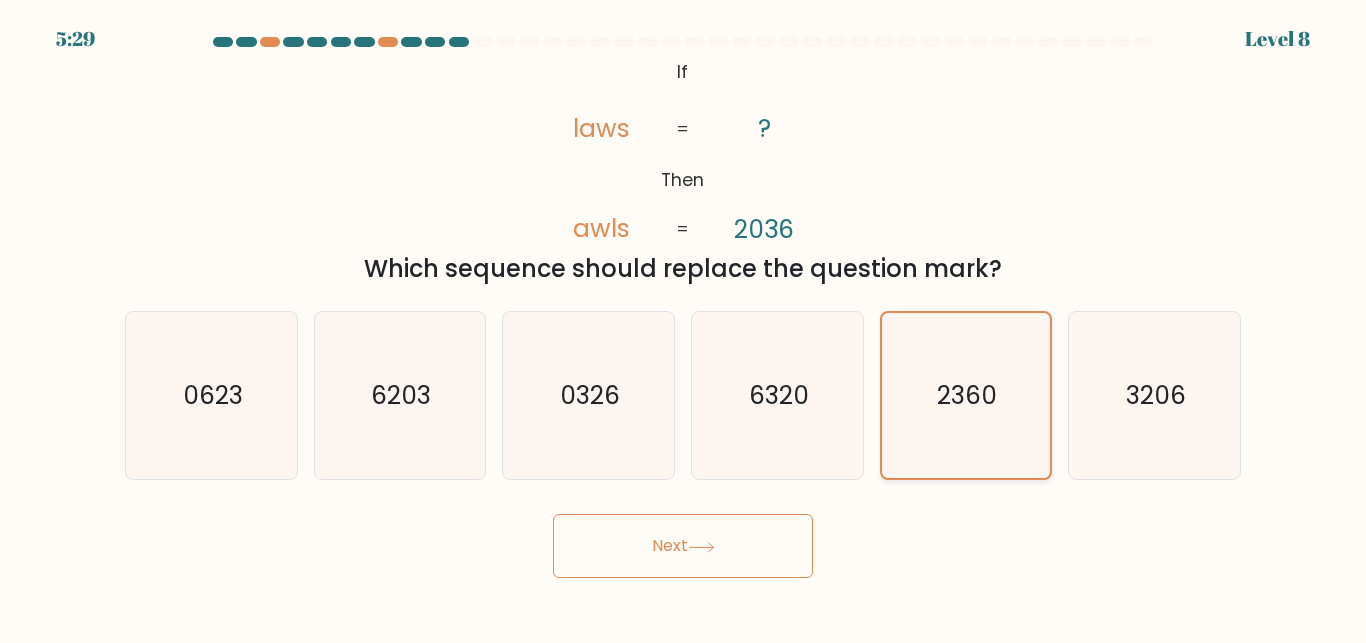 click on "2360" 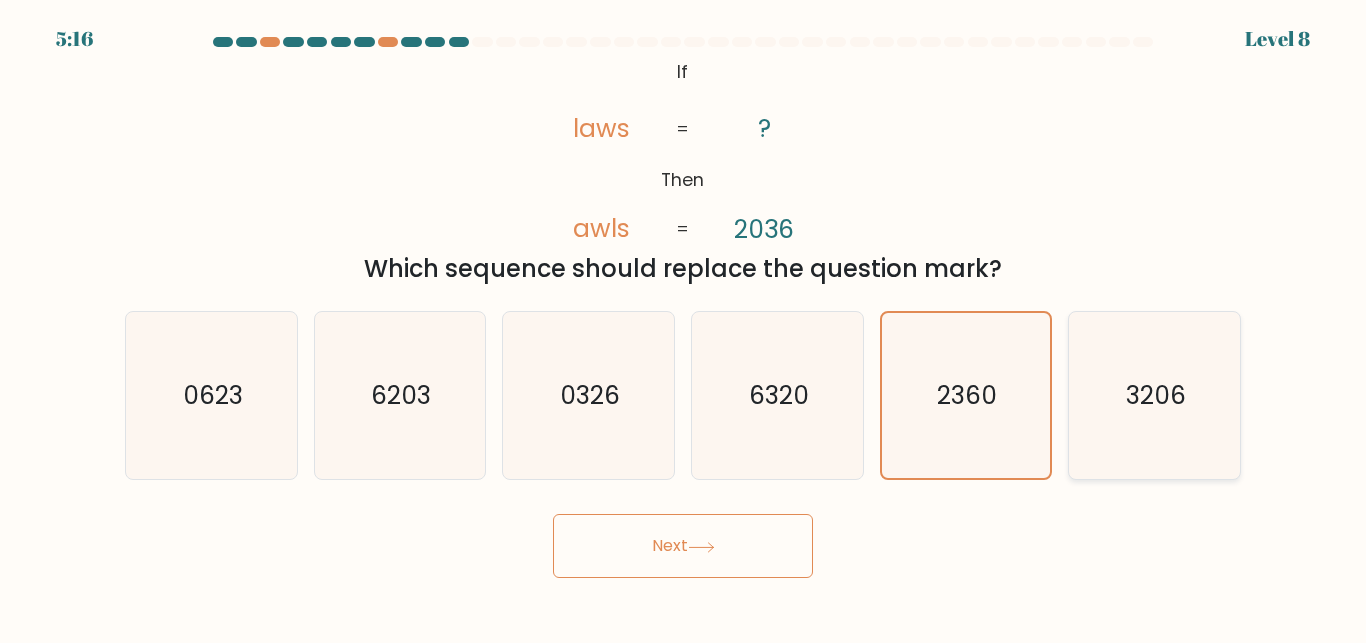 click on "3206" 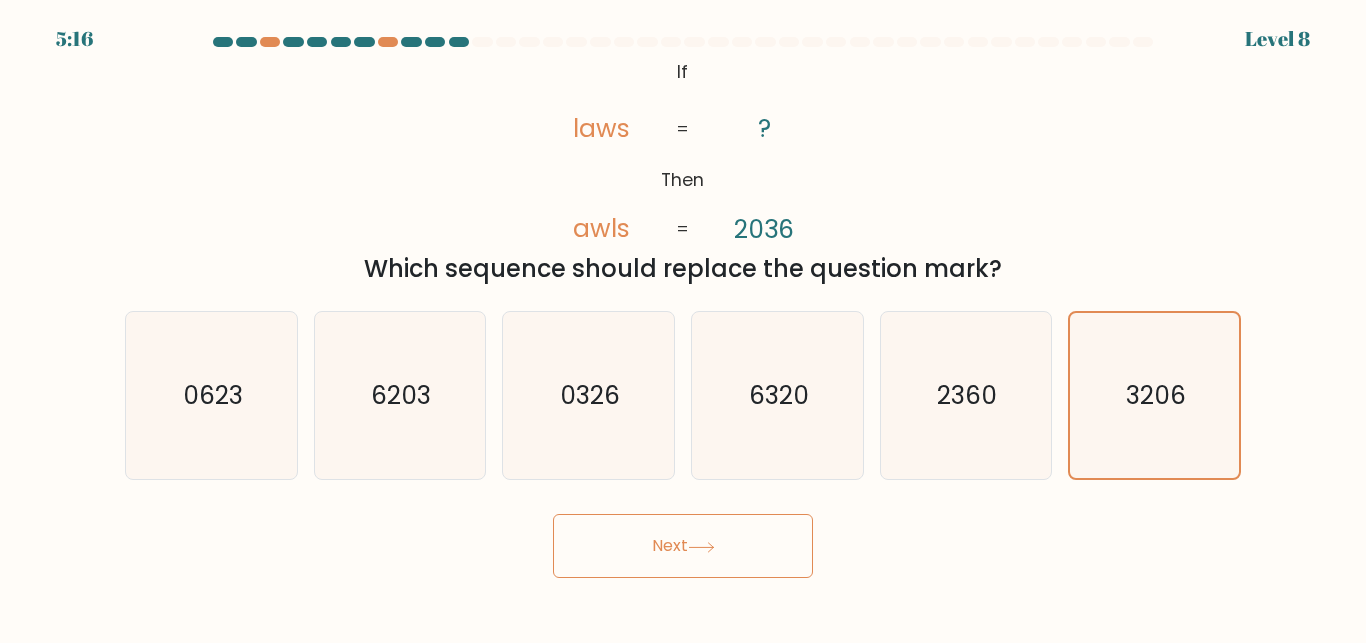 click on "Next" at bounding box center [683, 546] 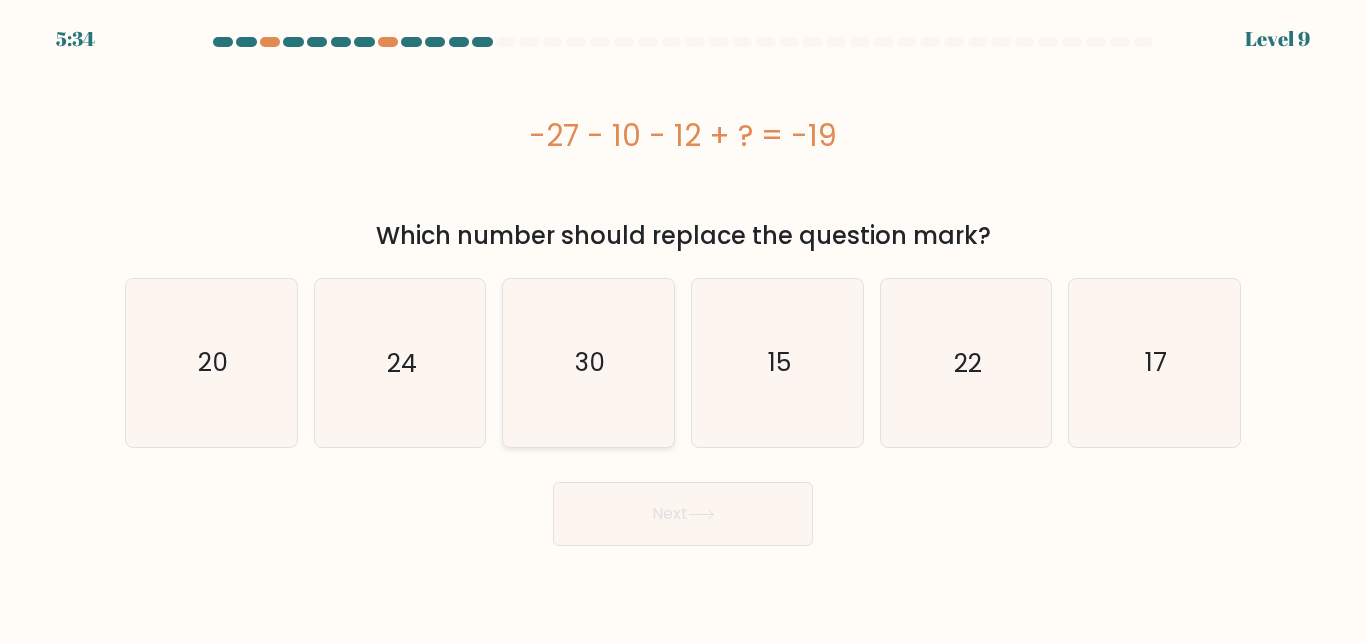 click on "30" 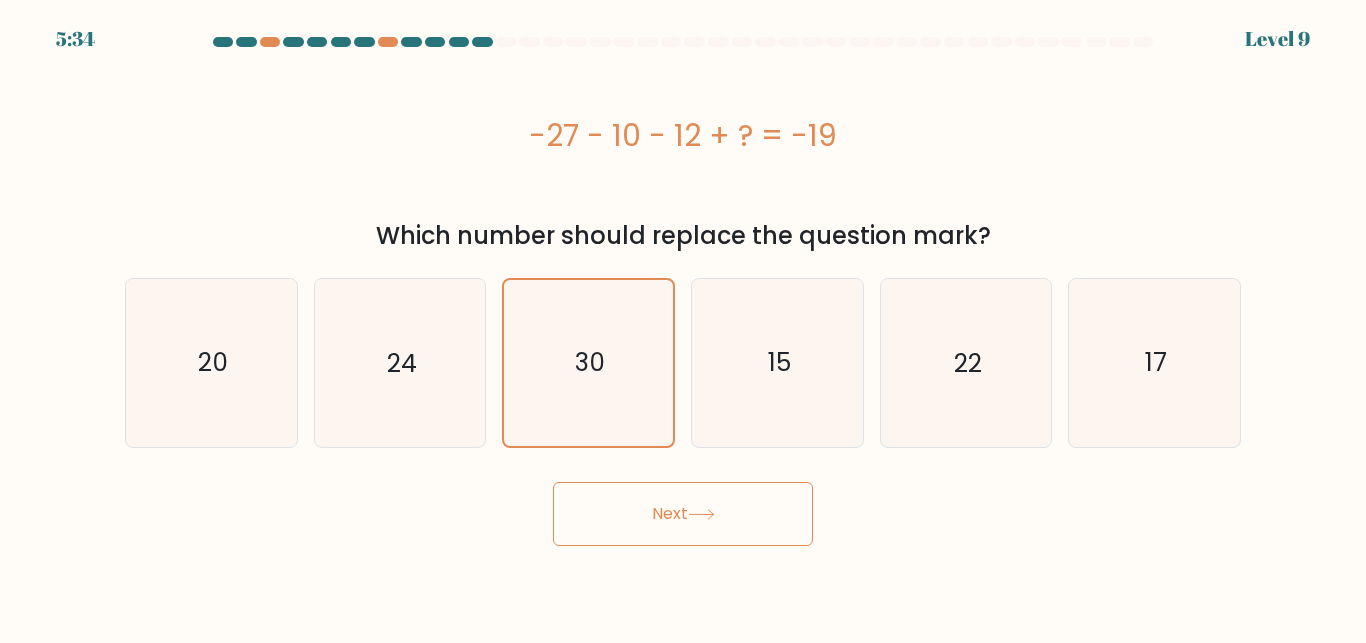 click on "Next" at bounding box center (683, 514) 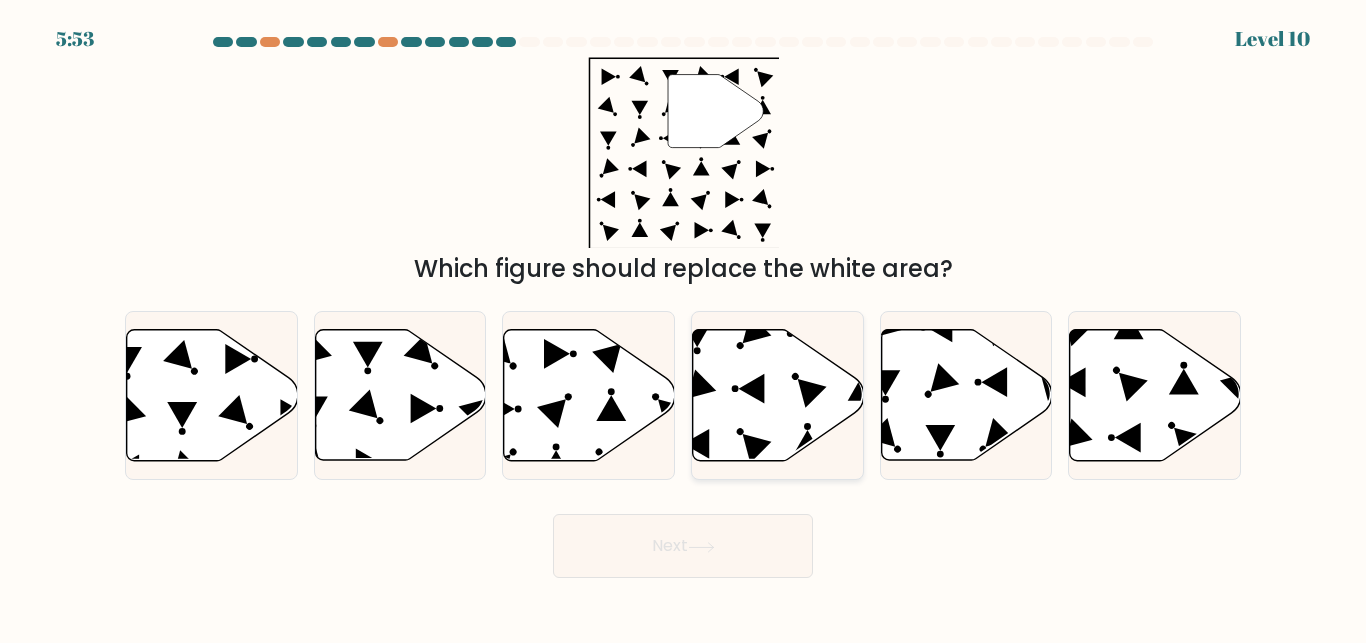 click 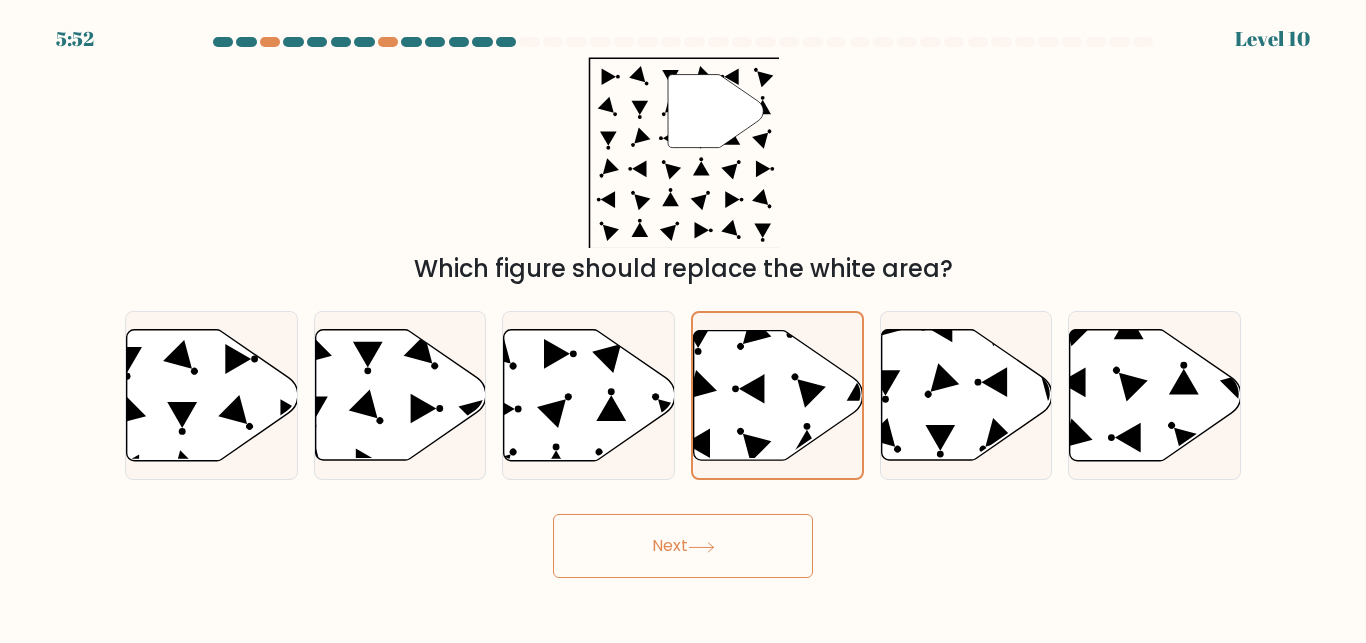 click on "Next" at bounding box center [683, 546] 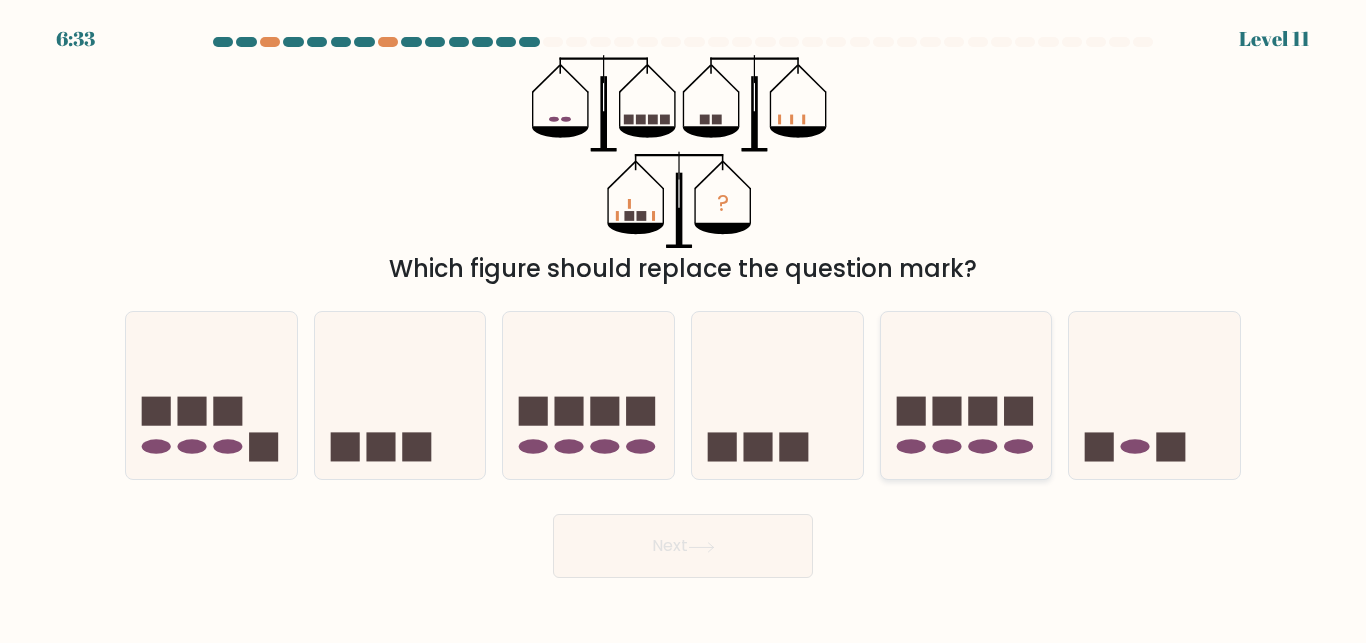 click 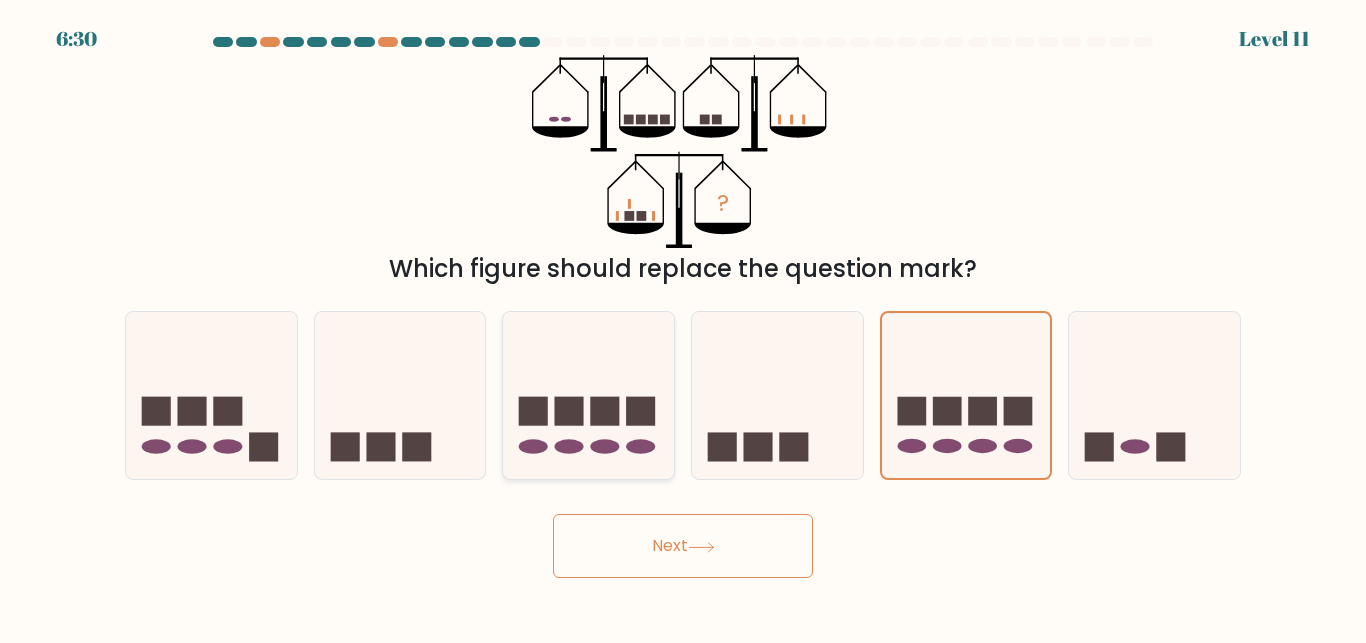 click 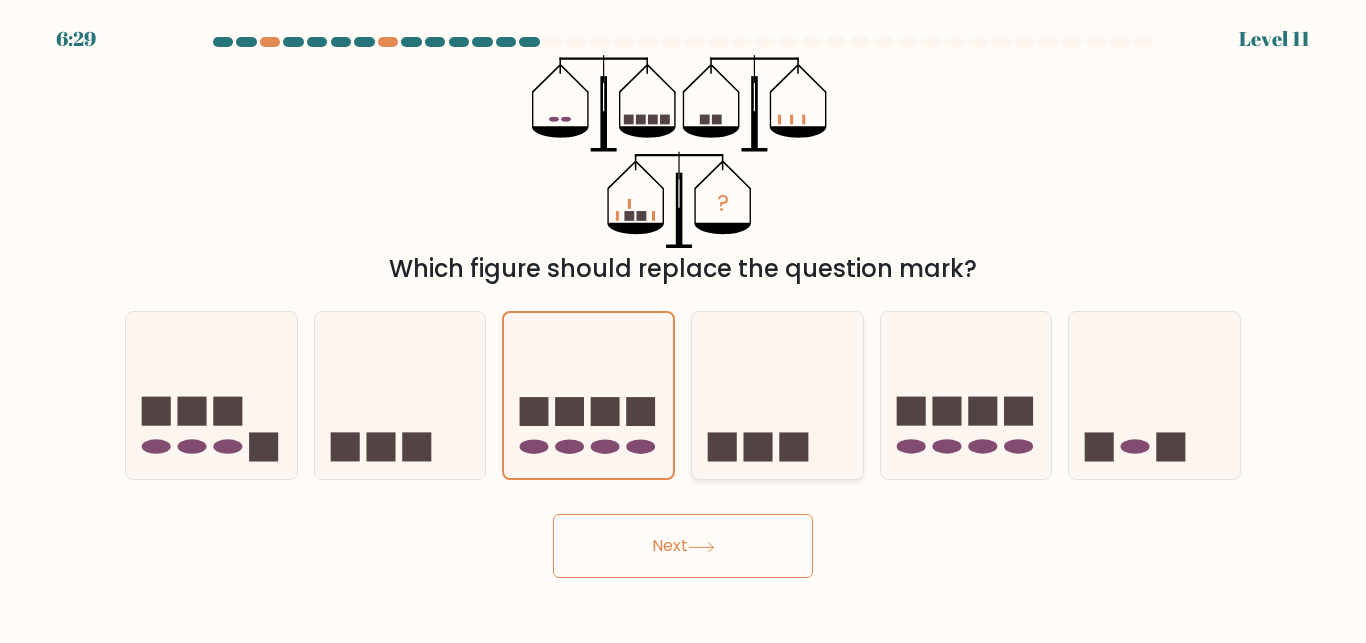 click 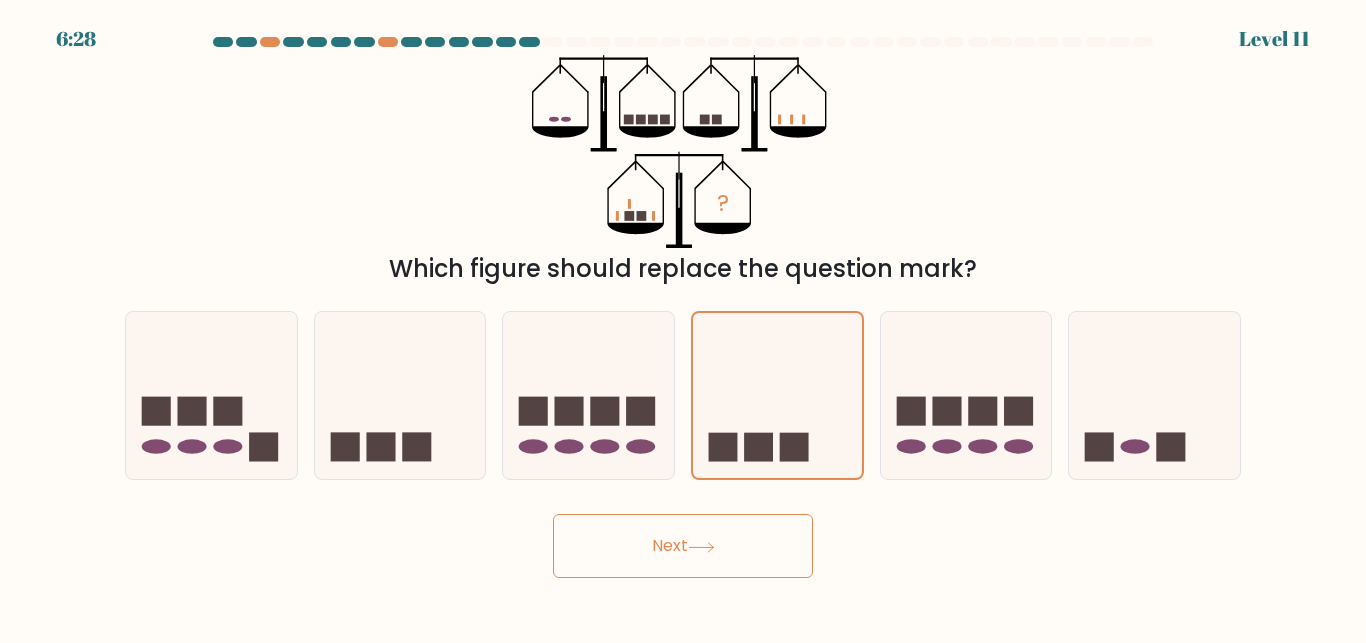 click on "Next" at bounding box center [683, 546] 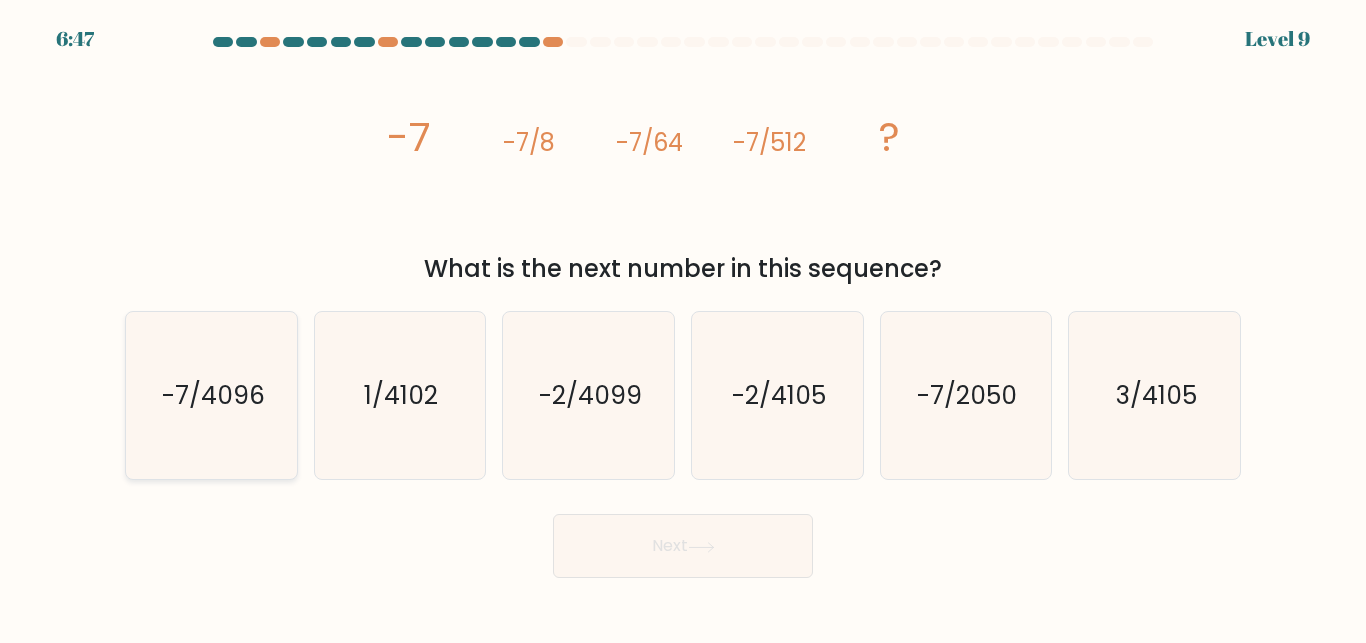 click on "-7/4096" 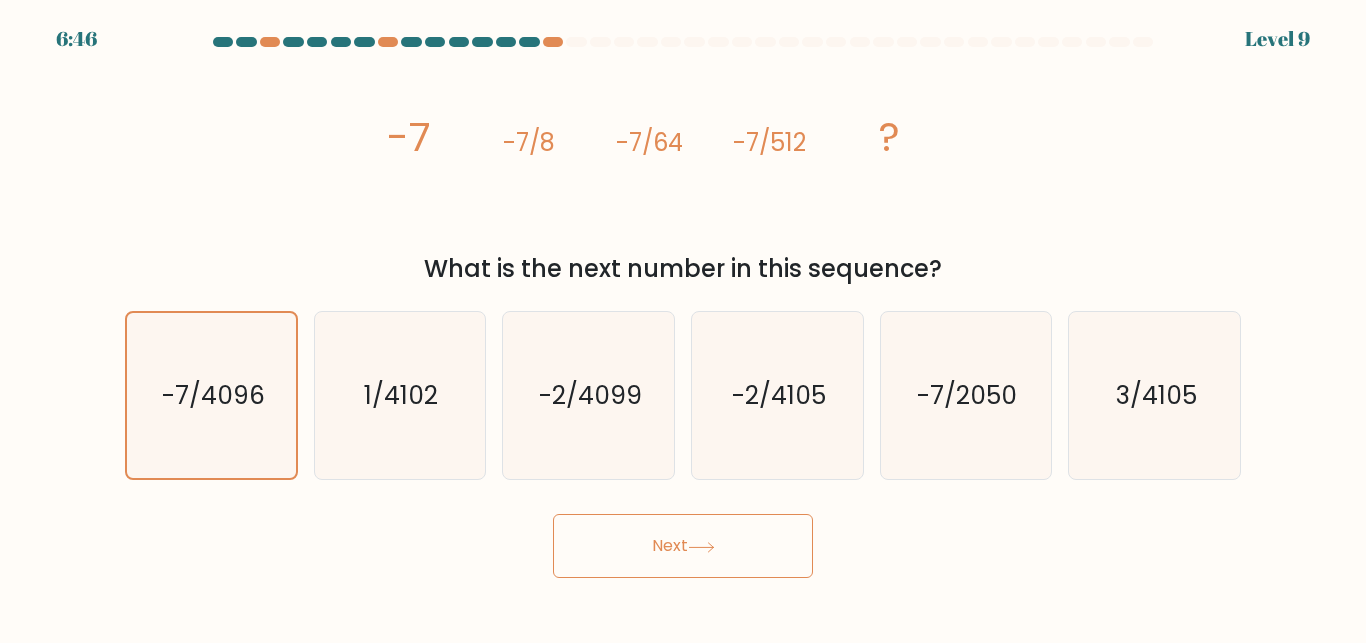 click on "Next" at bounding box center [683, 546] 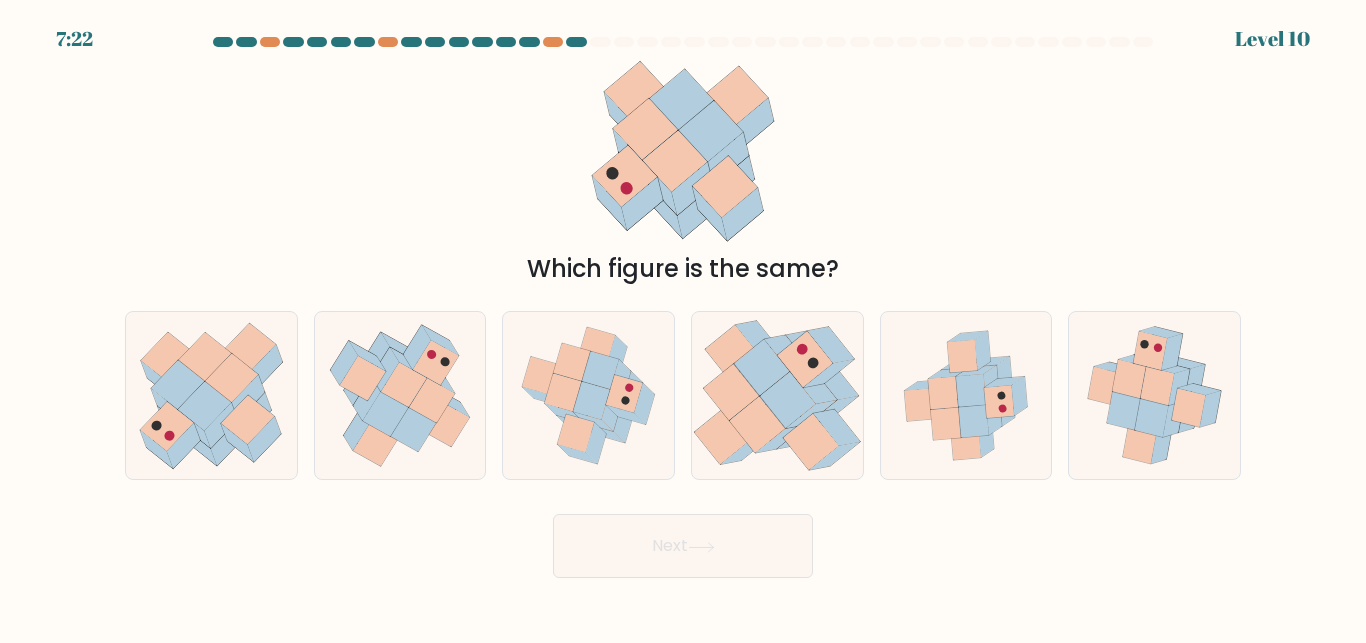 click on "Which figure is the same?" at bounding box center [683, 171] 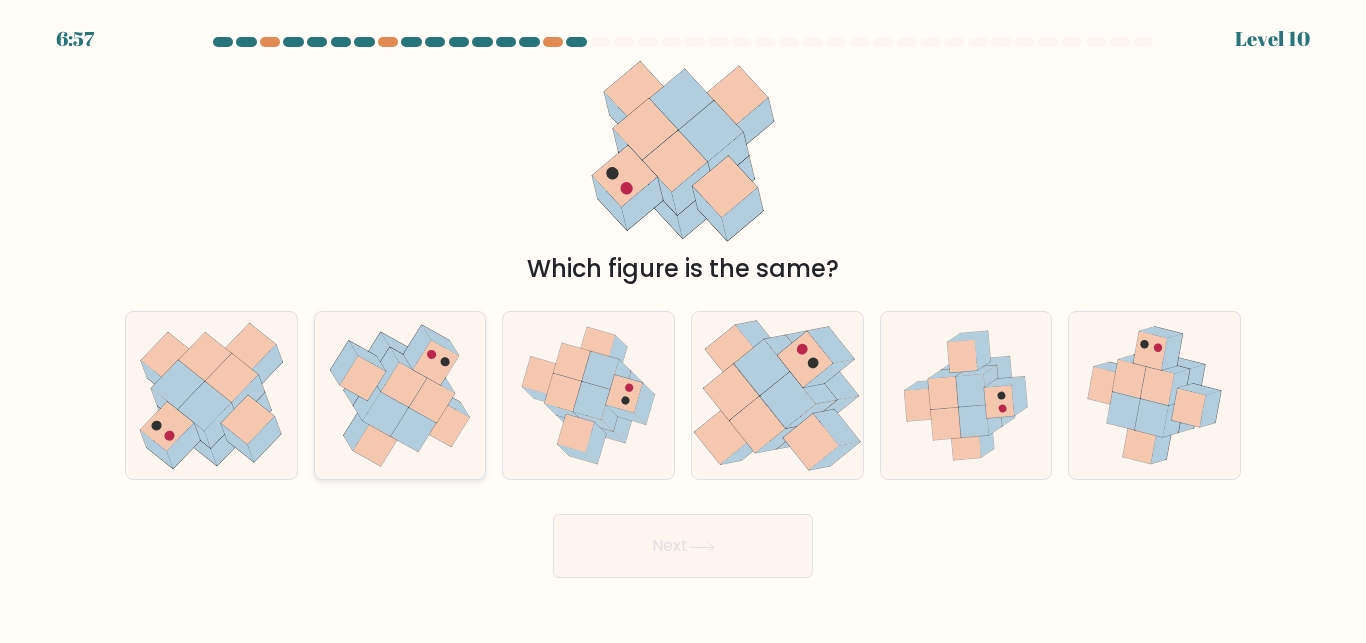 click 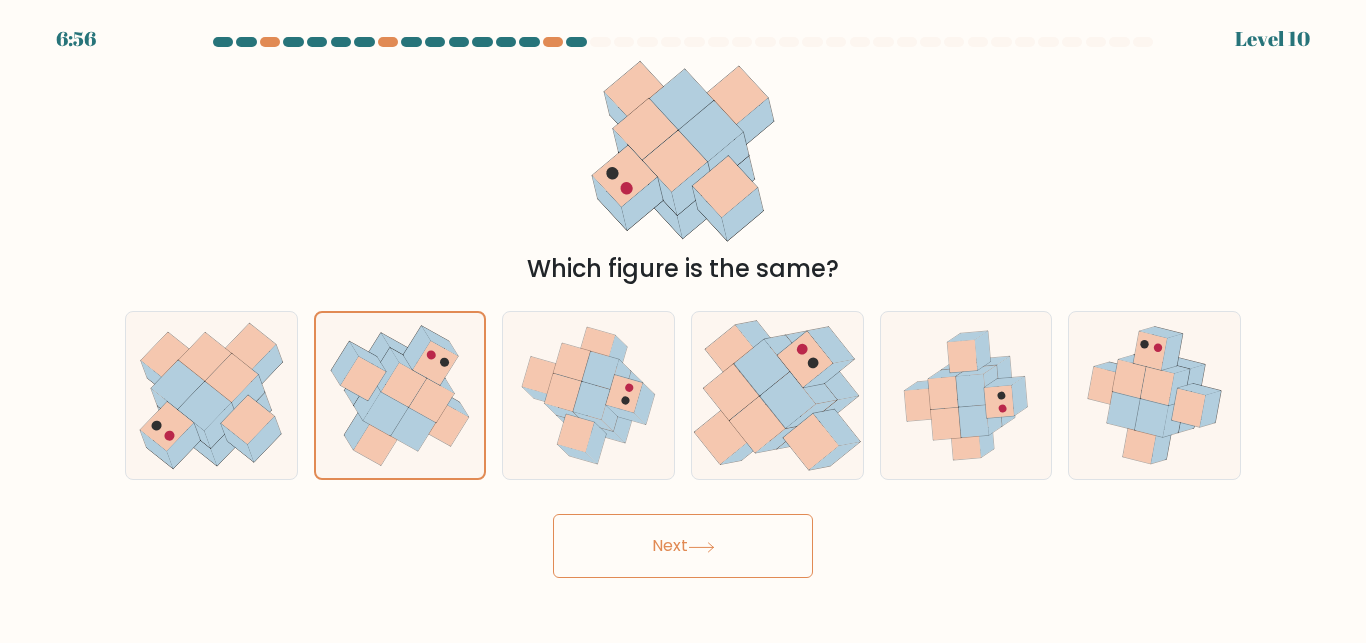 click on "Next" at bounding box center [683, 546] 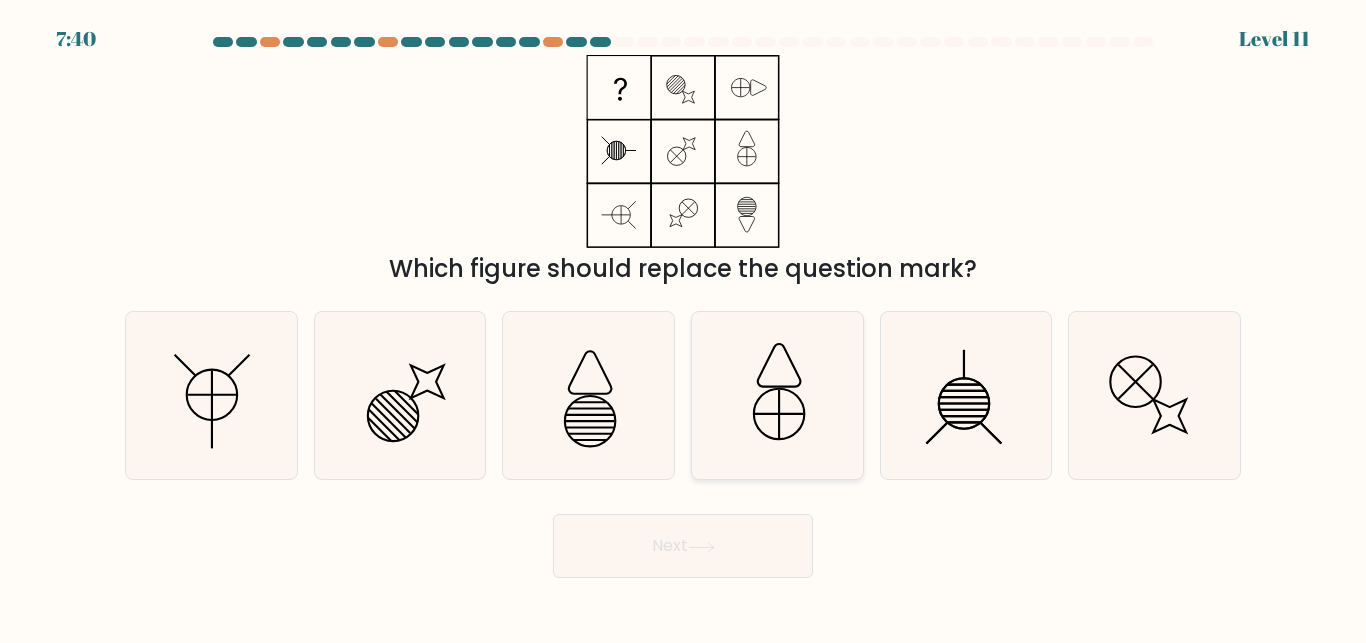 click 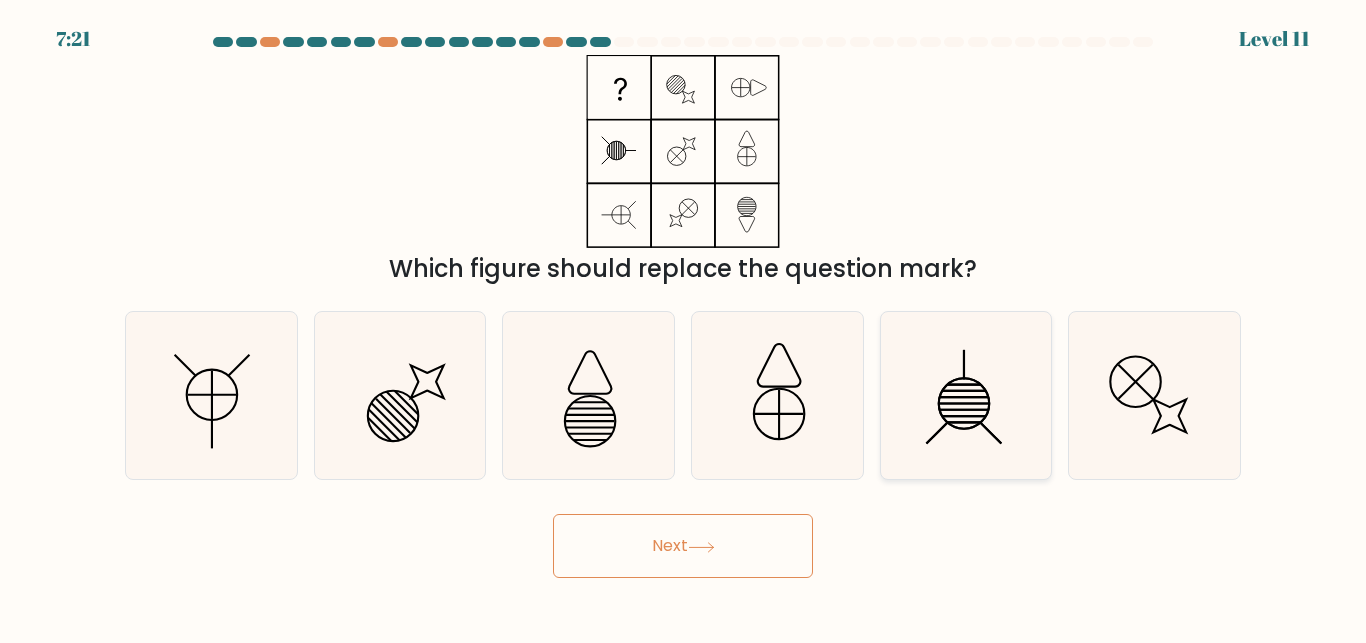 click 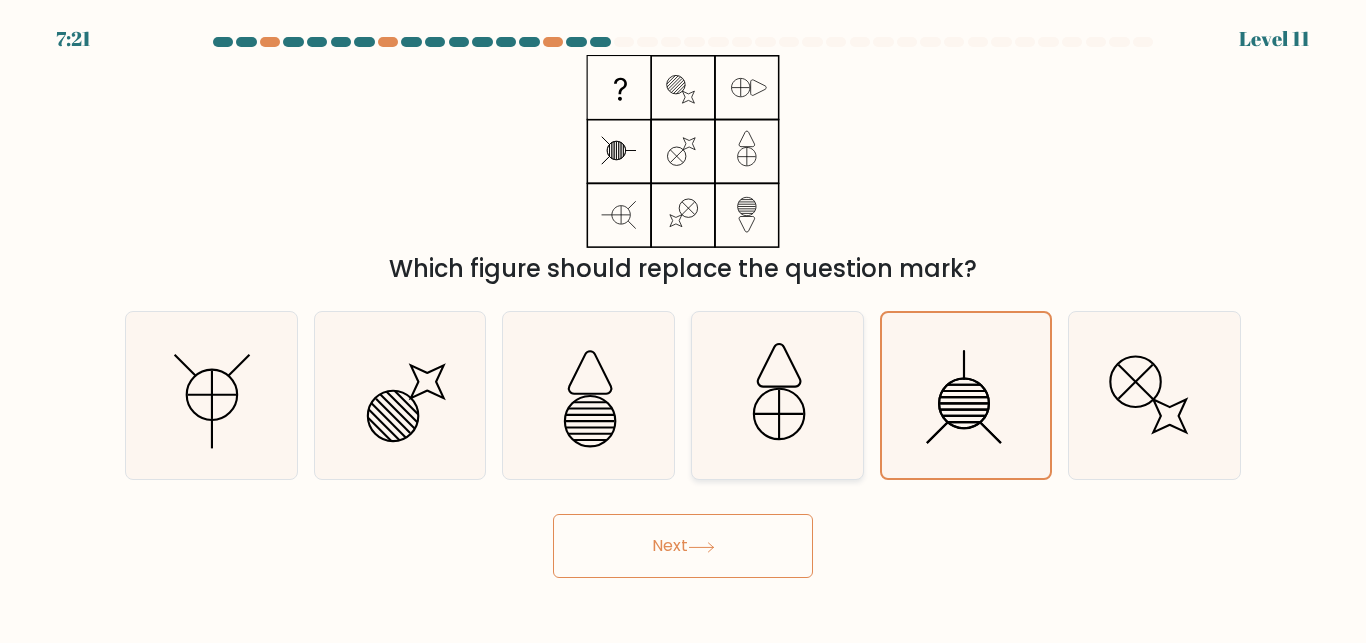 click 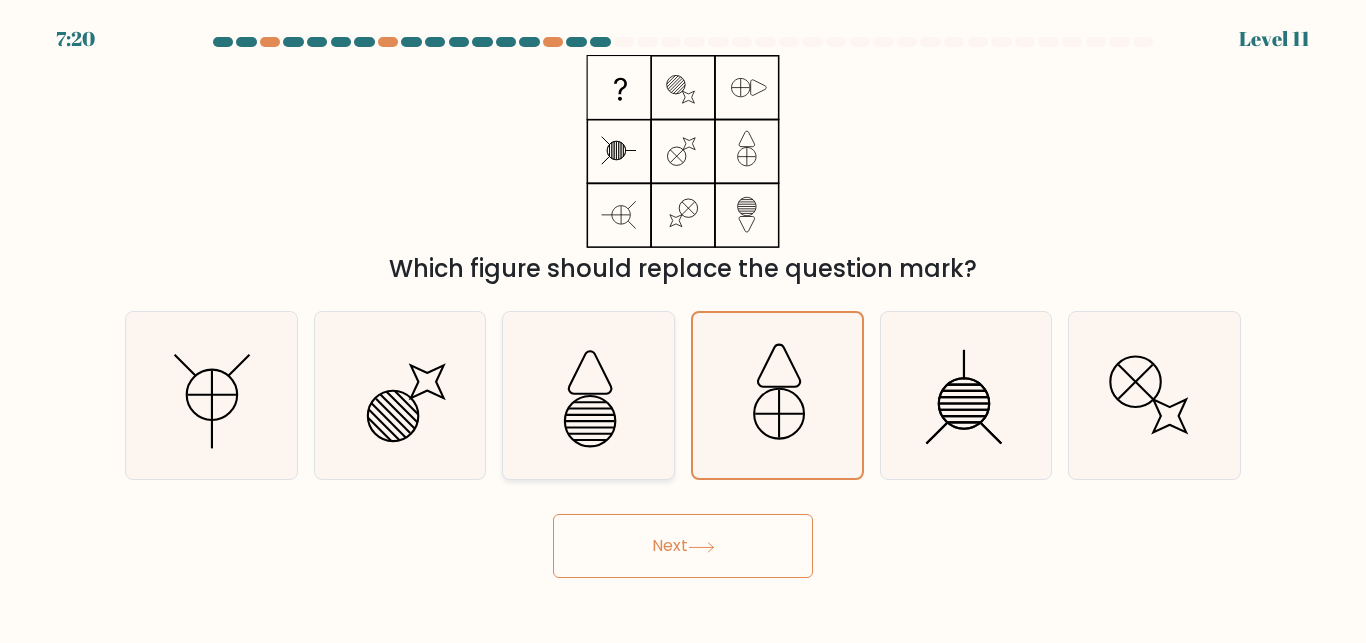click 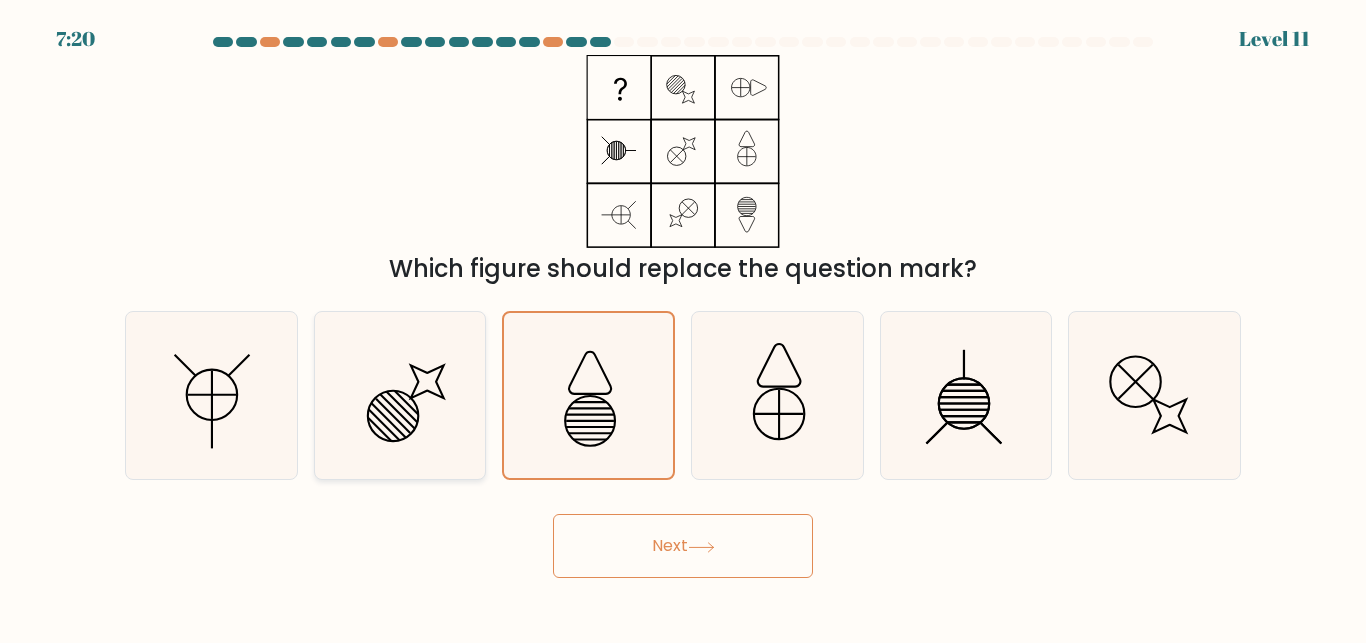 click 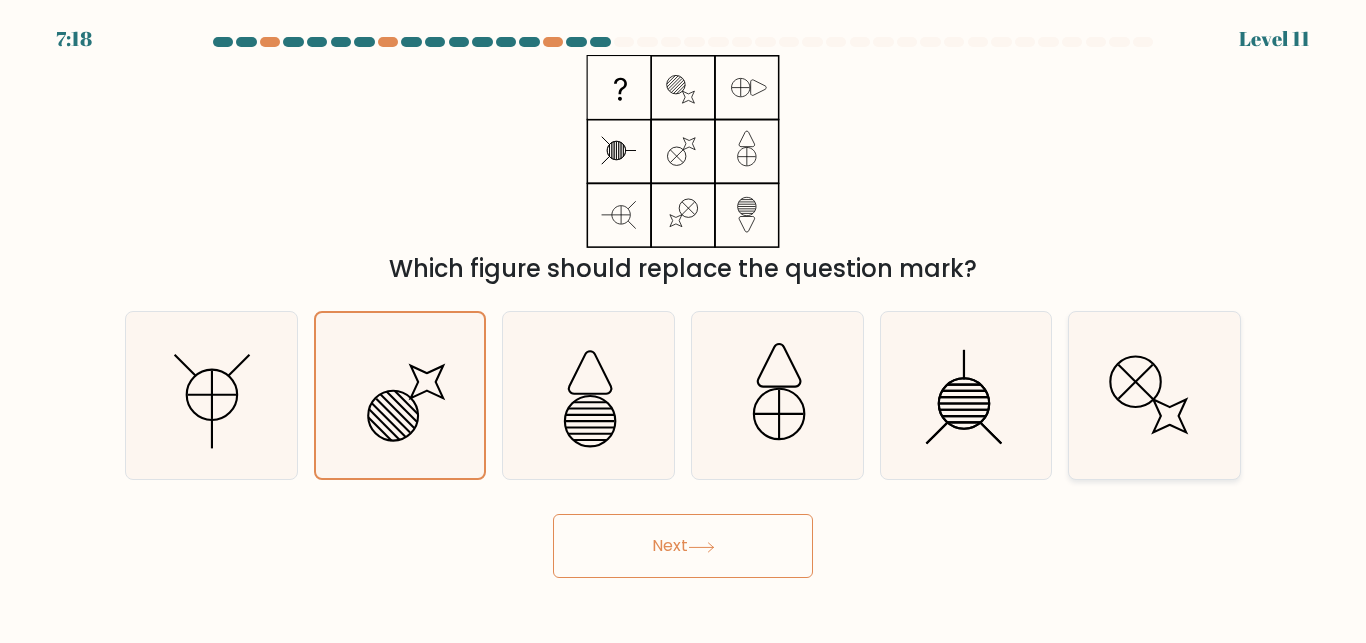 click 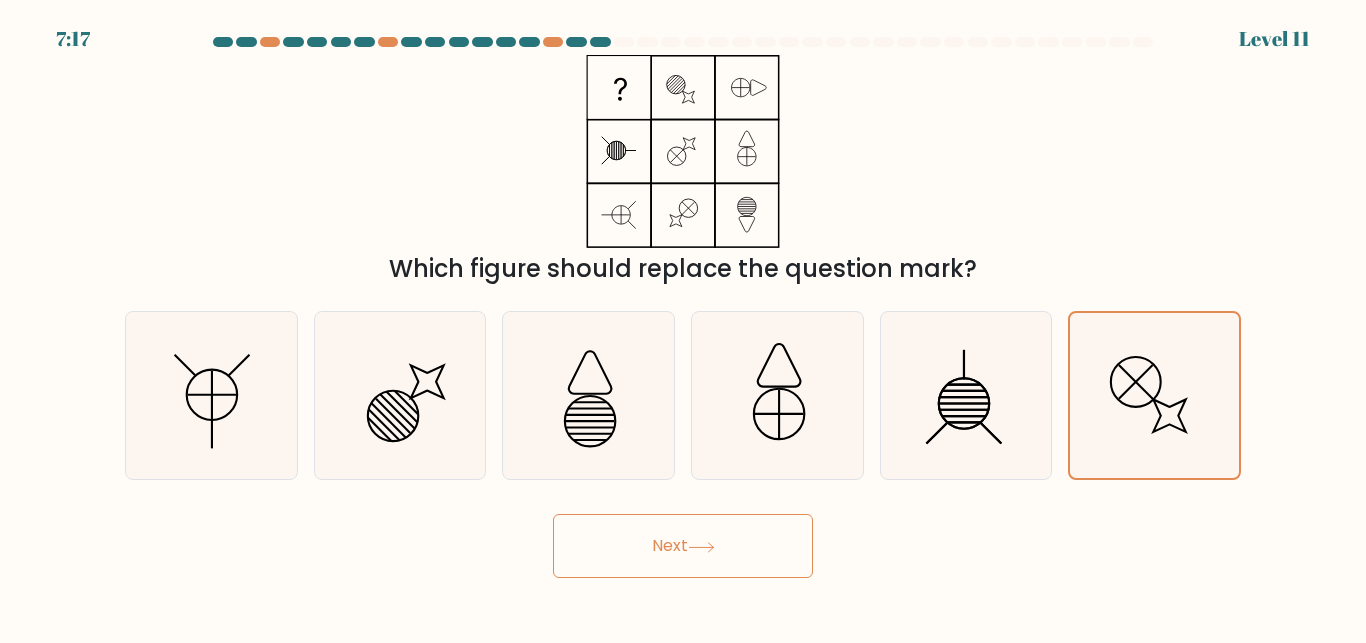 click on "Next" at bounding box center [683, 546] 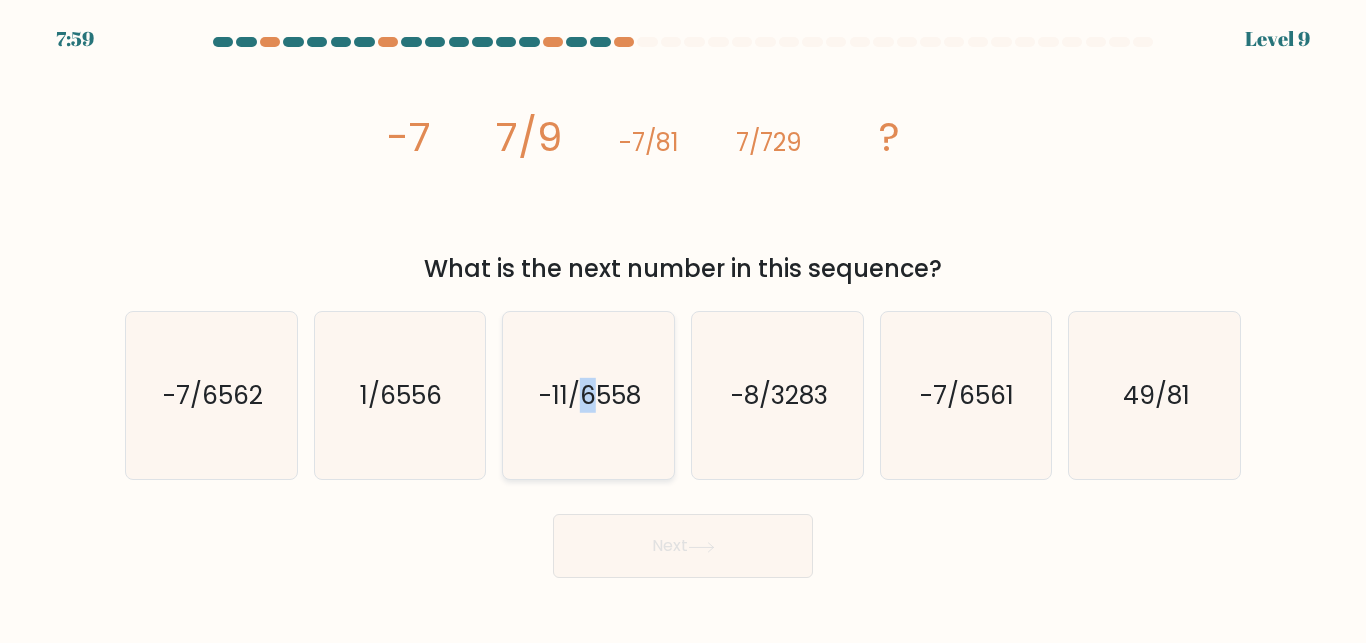 click on "-11/6558" 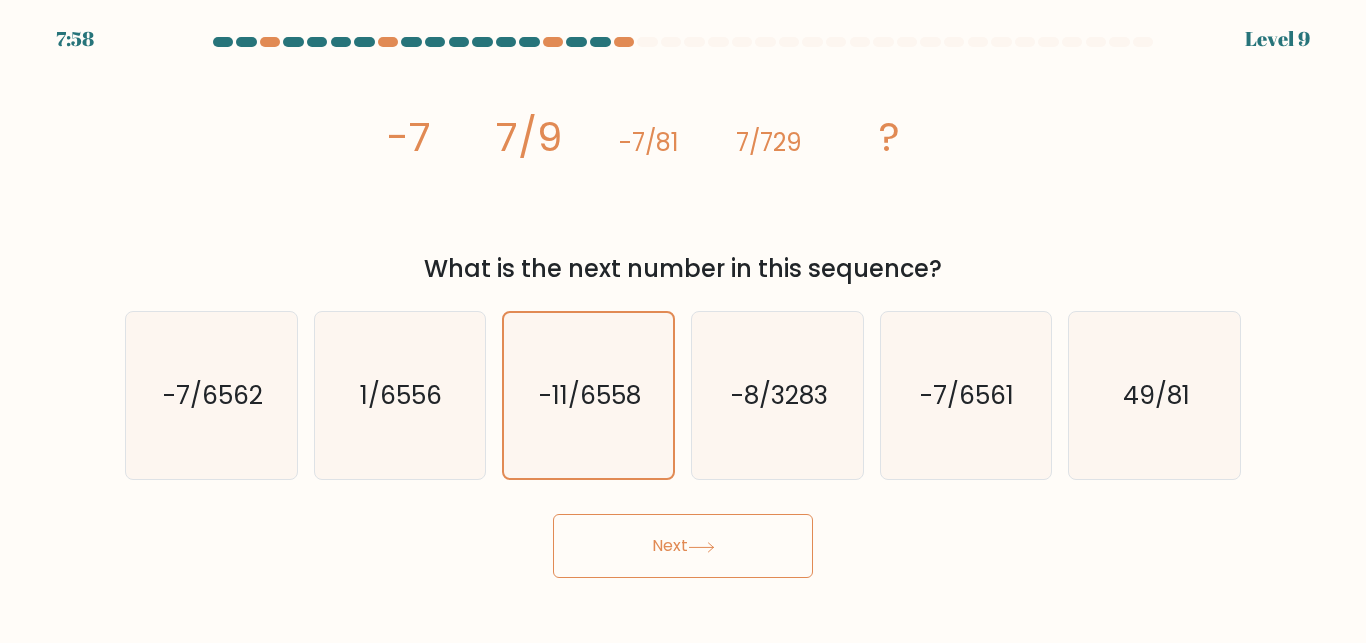 click on "image/svg+xml
-7
7/9
-7/81
7/729
?
What is the next number in this sequence?" at bounding box center (683, 171) 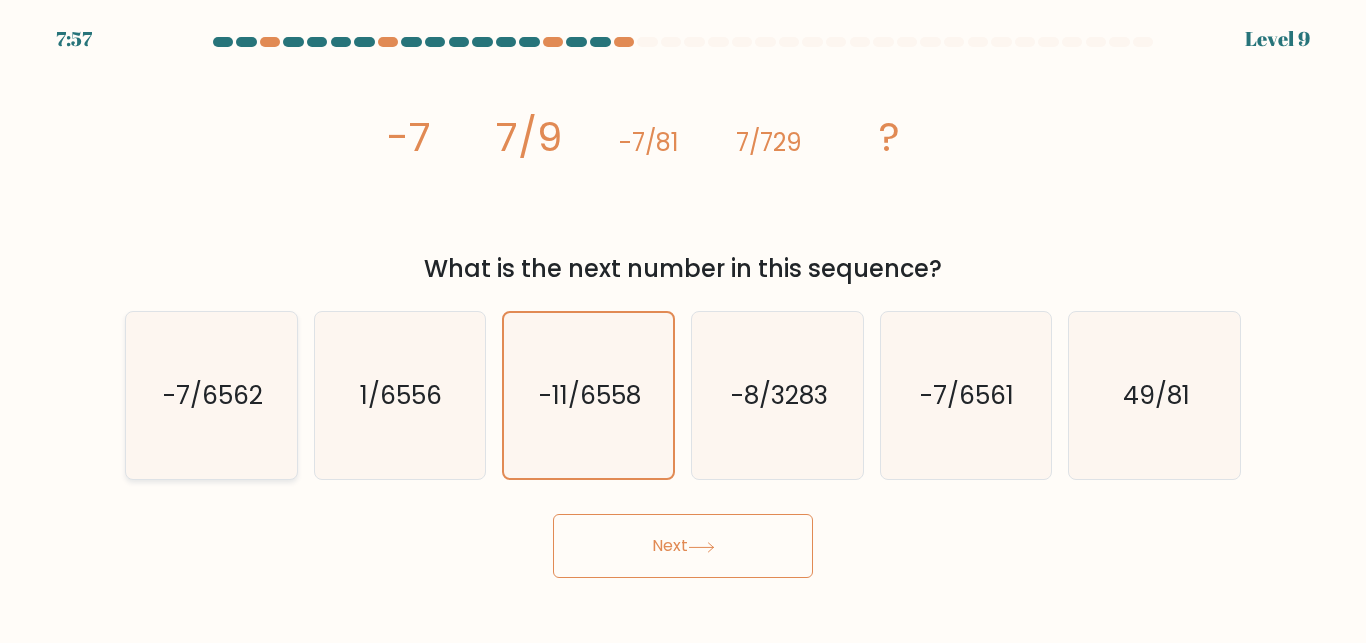 click on "-7/6562" 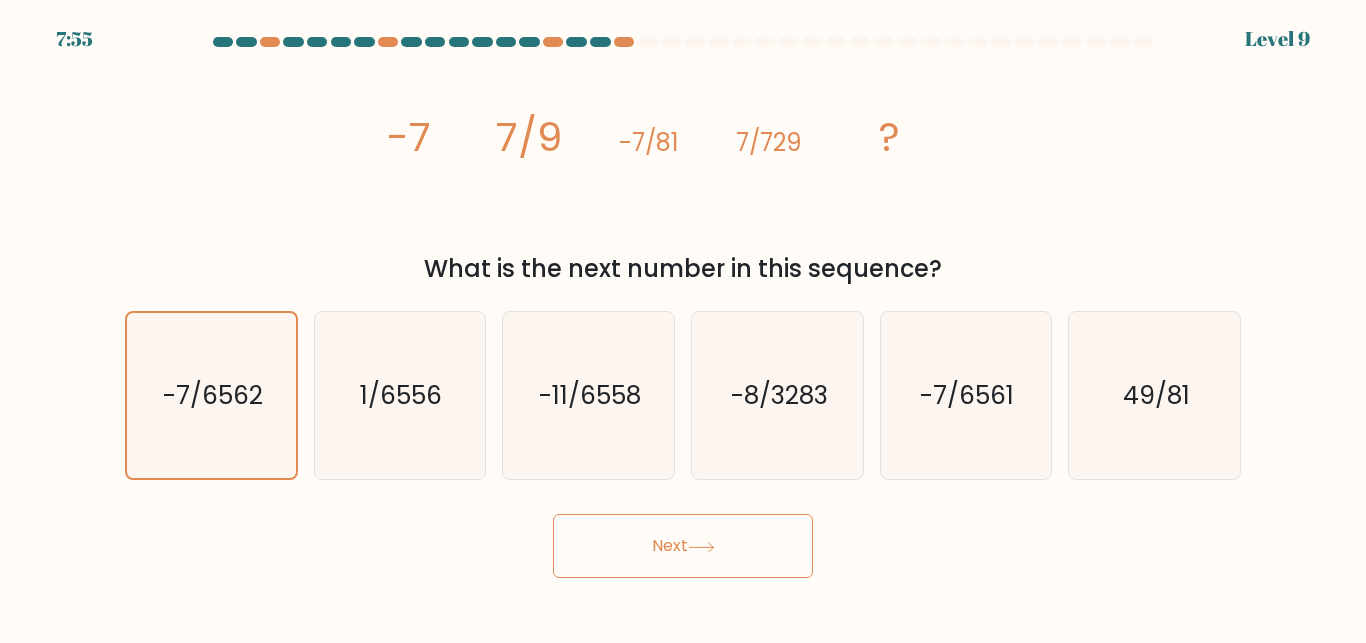 click on "e.
-7/6561" at bounding box center (966, 395) 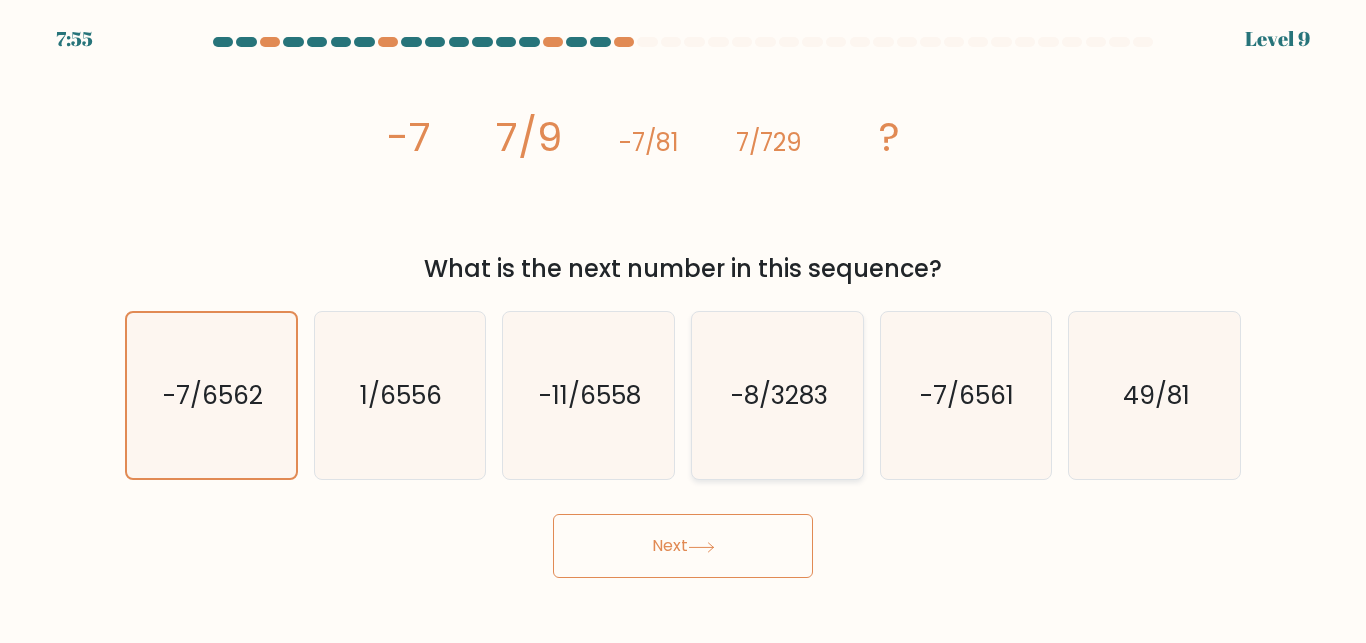 click on "-8/3283" 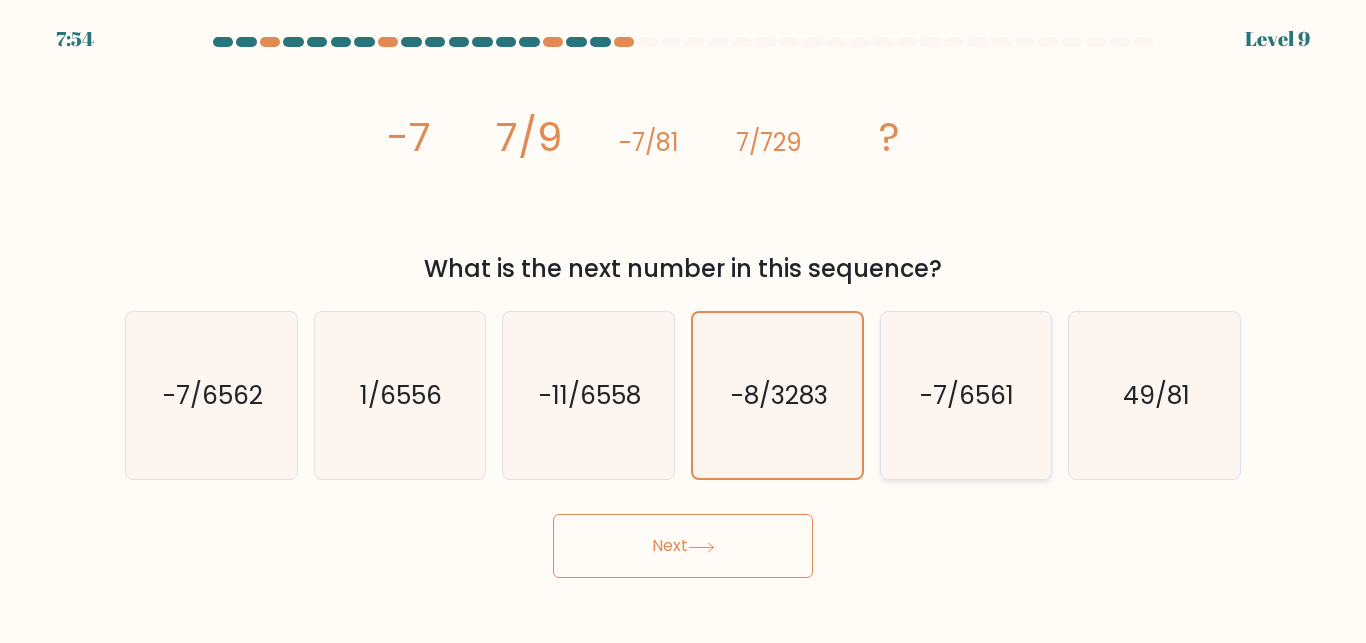 click on "-7/6561" 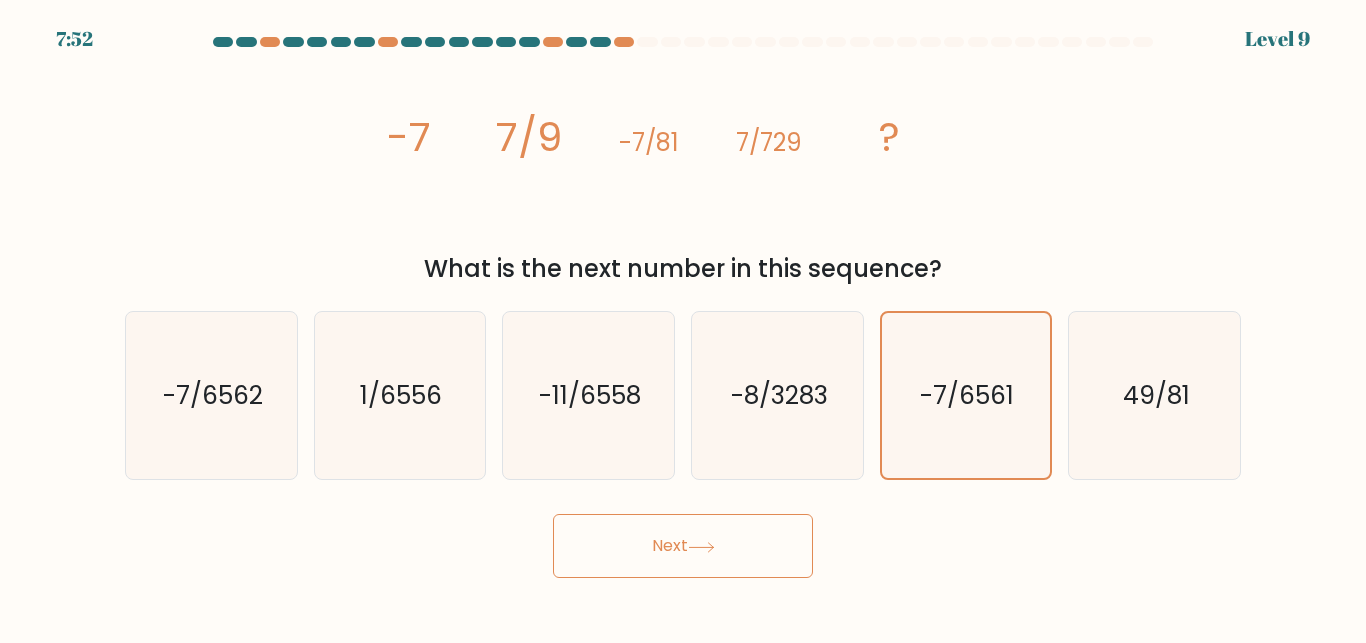 click on "Next" at bounding box center (683, 546) 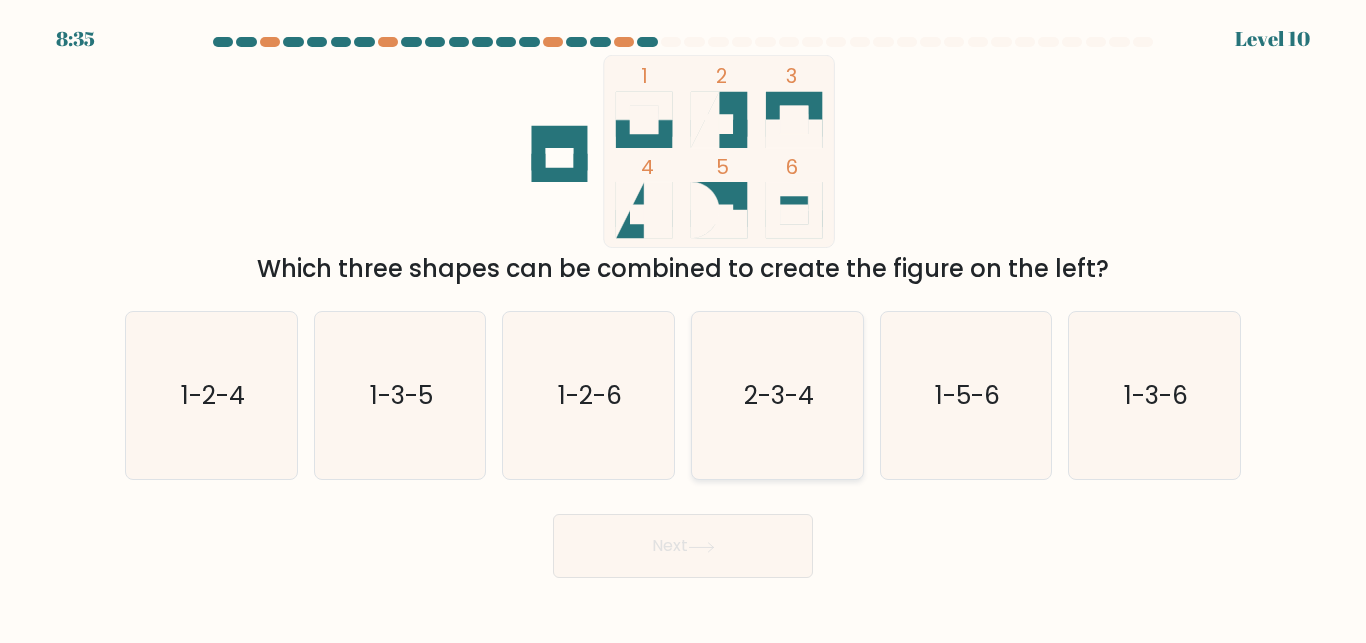 click on "2-3-4" 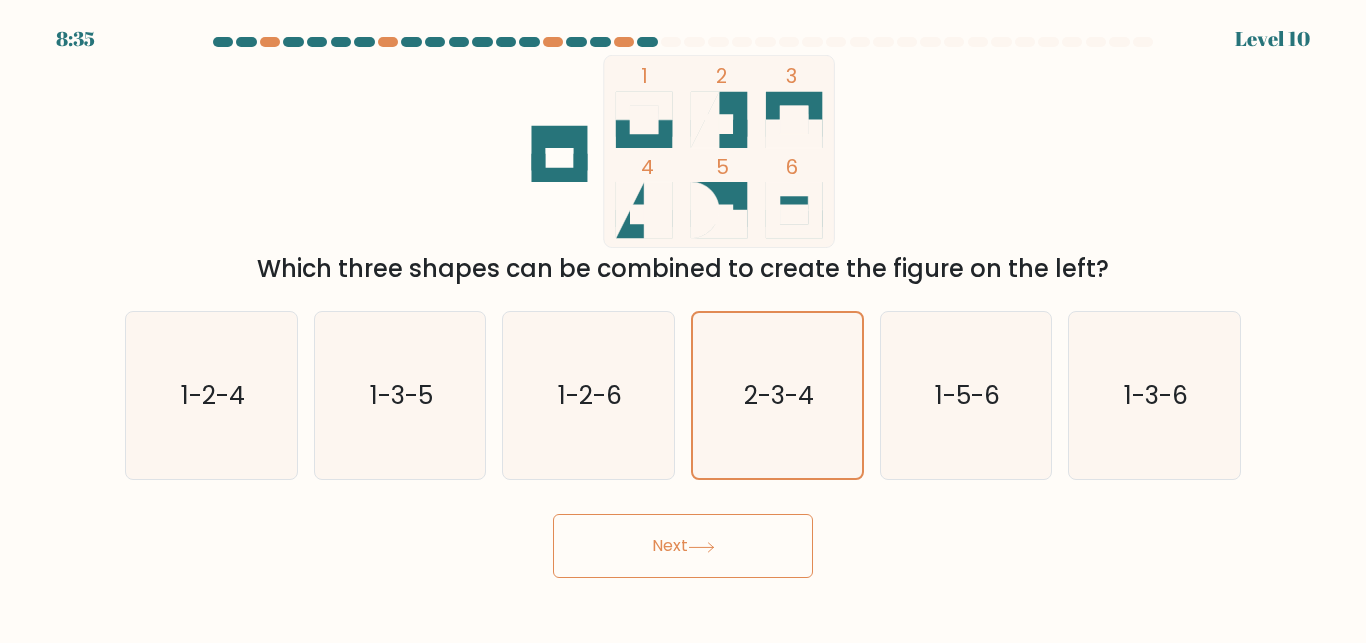 click on "Next" at bounding box center [683, 546] 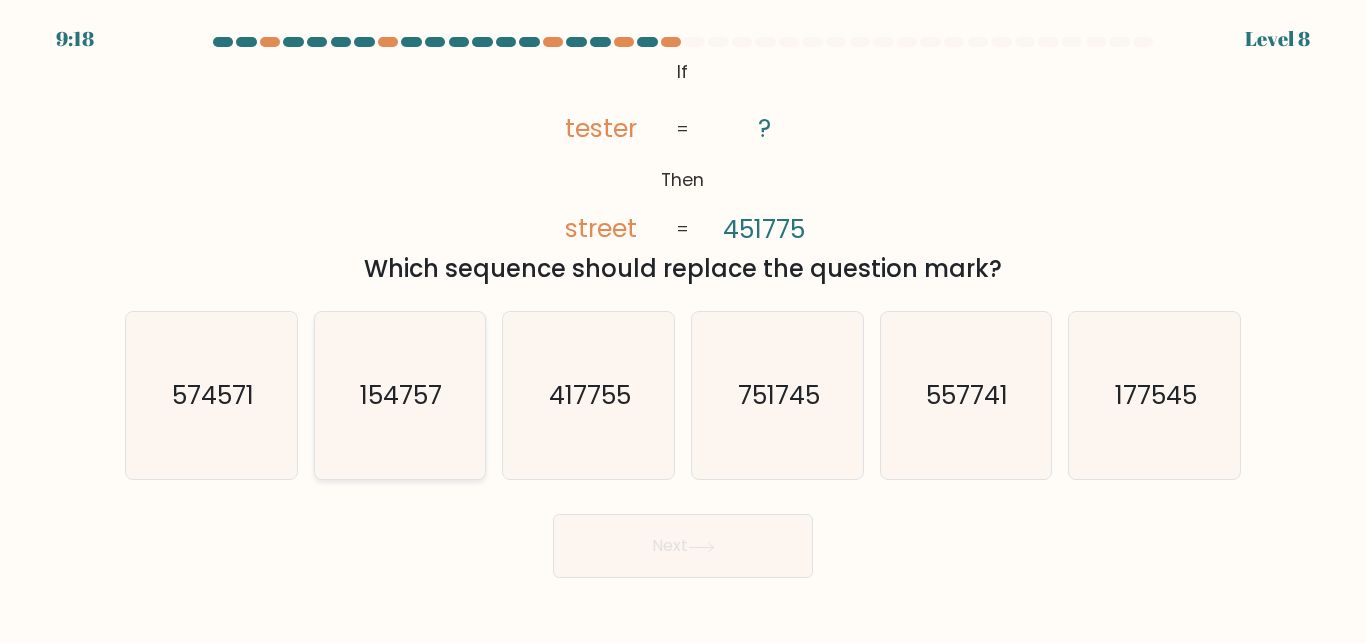 click on "154757" 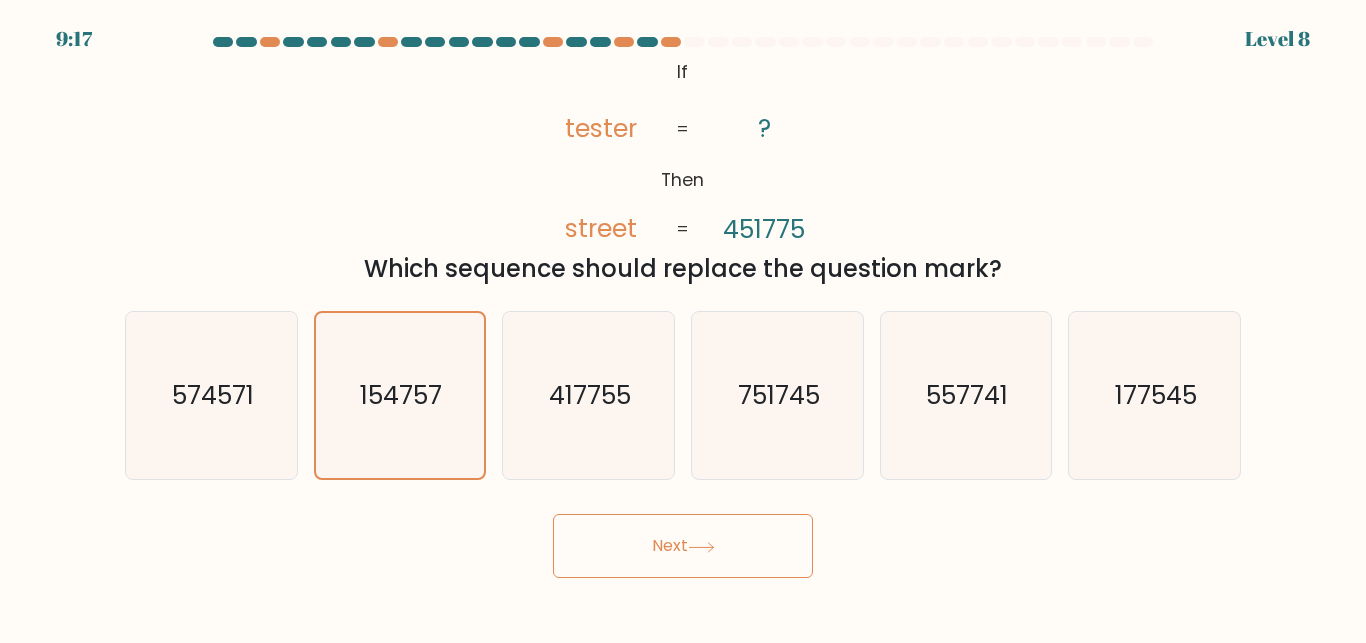 click on "@import url('https://fonts.googleapis.com/css?family=Abril+Fatface:400,100,100italic,300,300italic,400italic,500,500italic,700,700italic,900,900italic');           If       Then       tester       street       ?       451775       =       =
Which sequence should replace the question mark?" at bounding box center (683, 171) 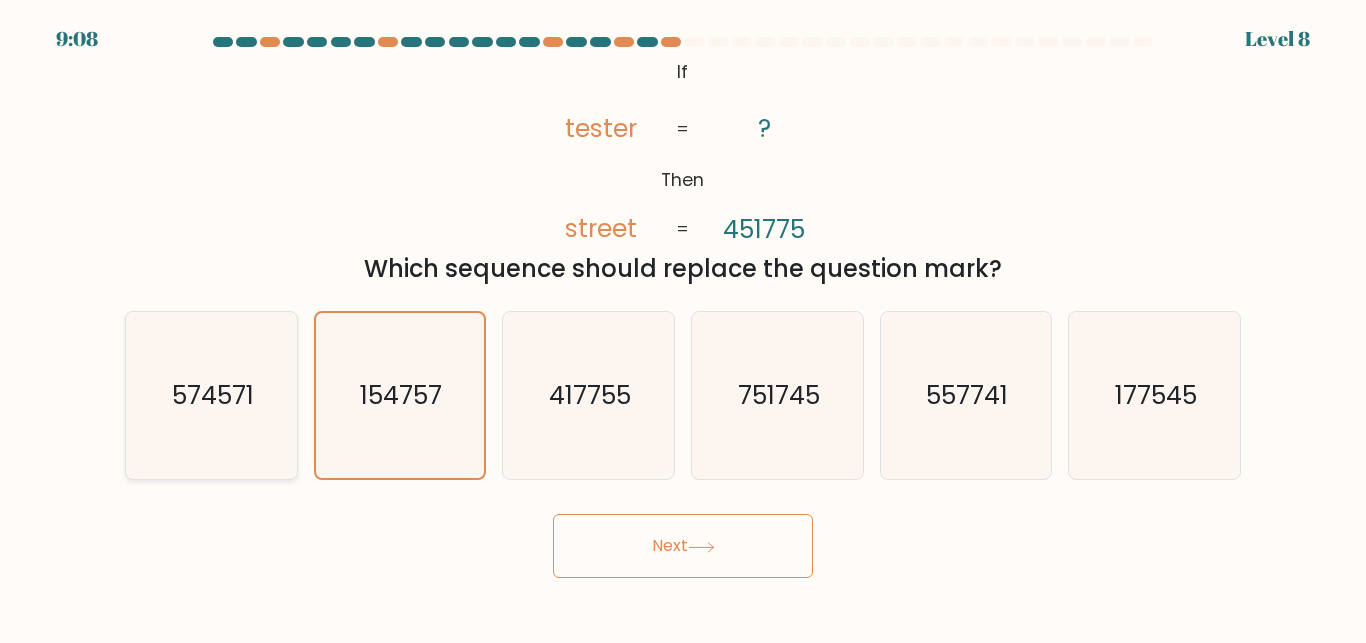 click on "574571" 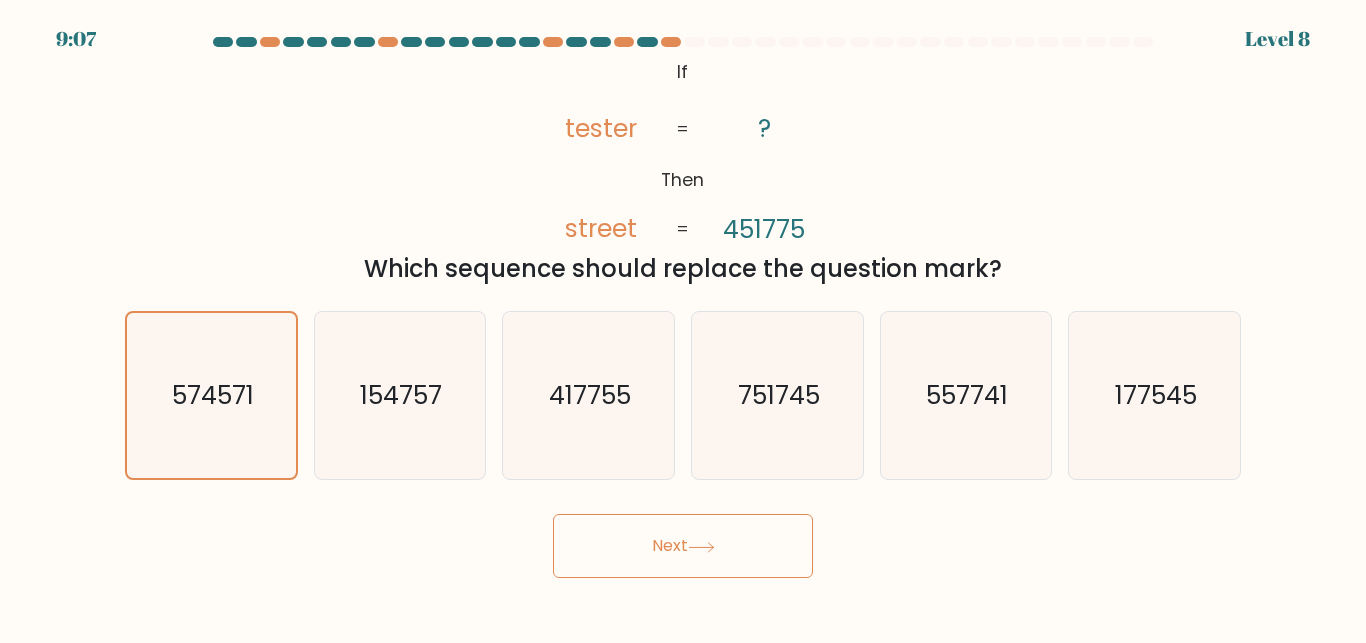 click on "Next" at bounding box center (683, 546) 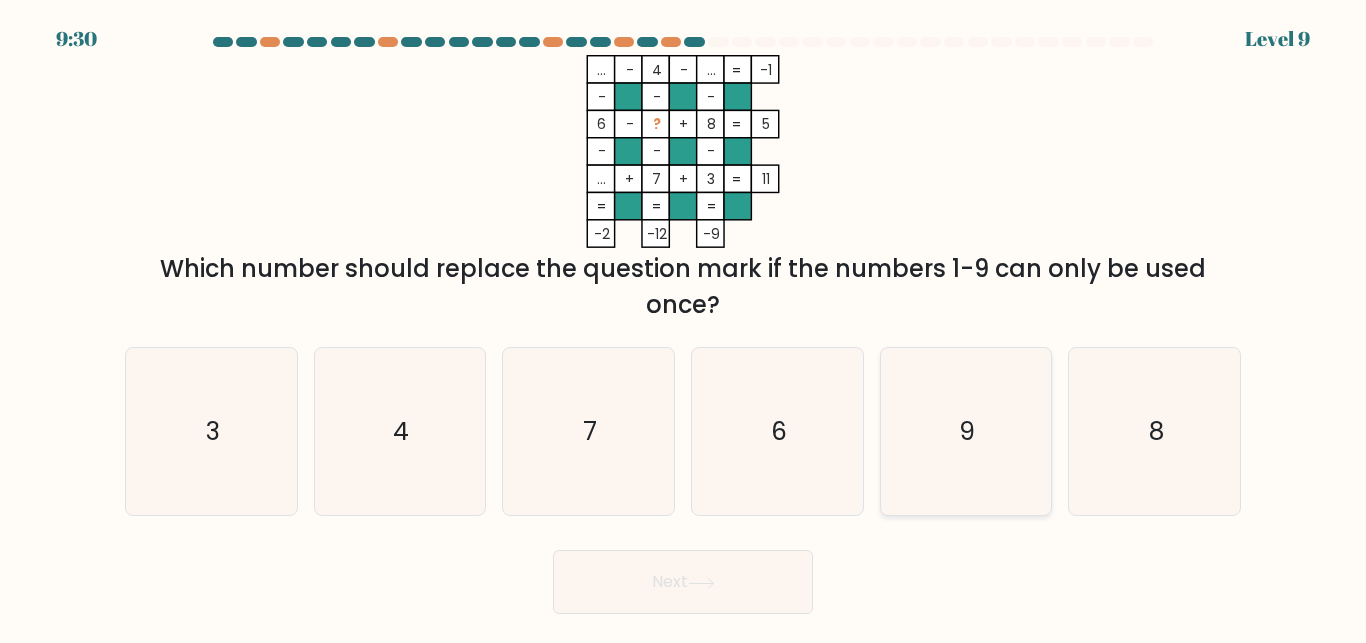 drag, startPoint x: 1027, startPoint y: 422, endPoint x: 992, endPoint y: 438, distance: 38.483765 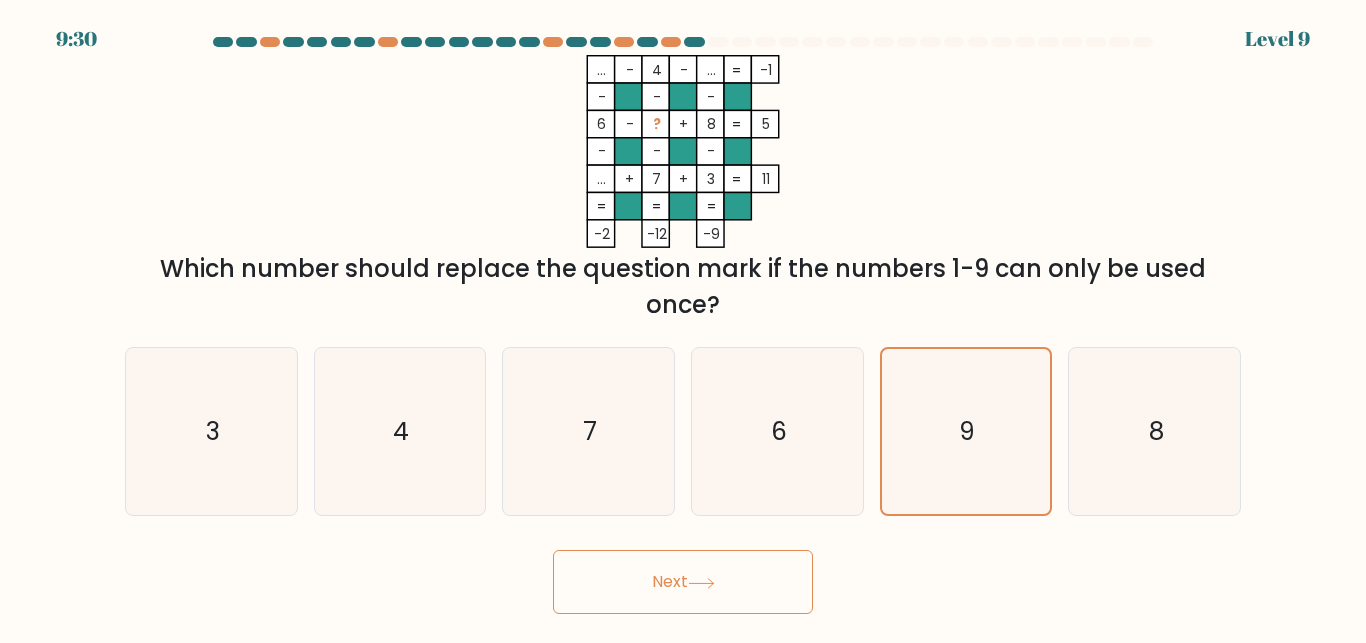 click on "Next" at bounding box center [683, 582] 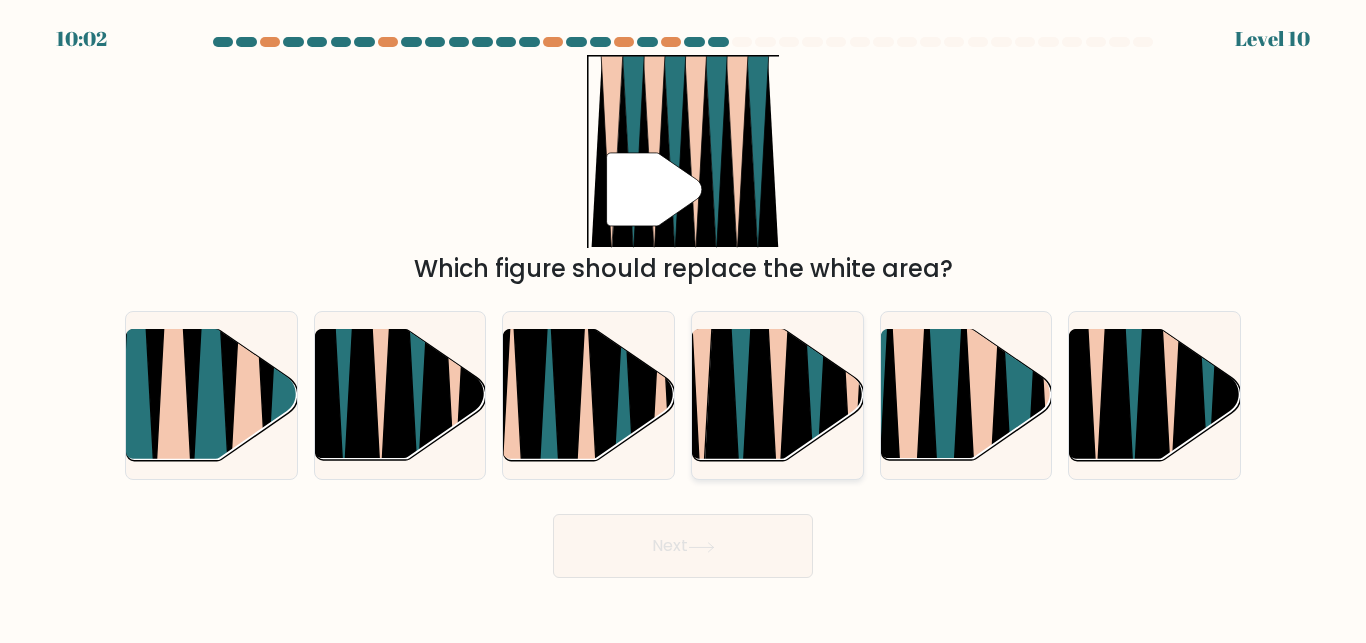 click 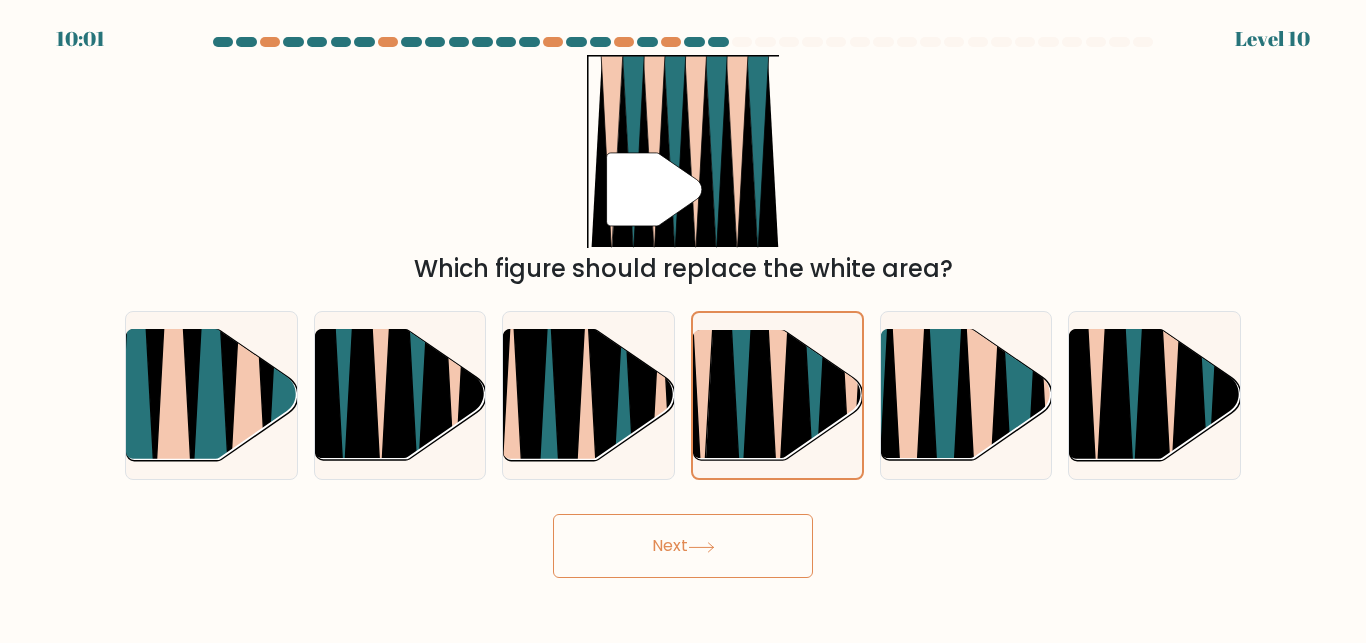 click on "Next" at bounding box center [683, 546] 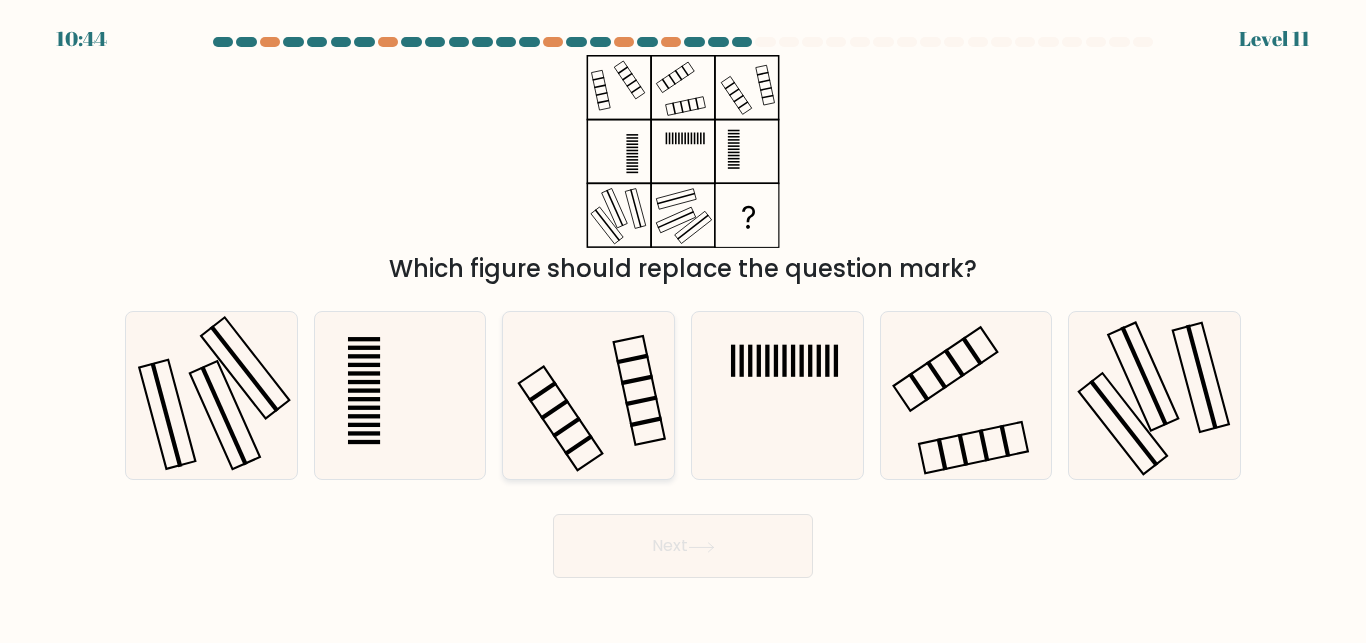 click 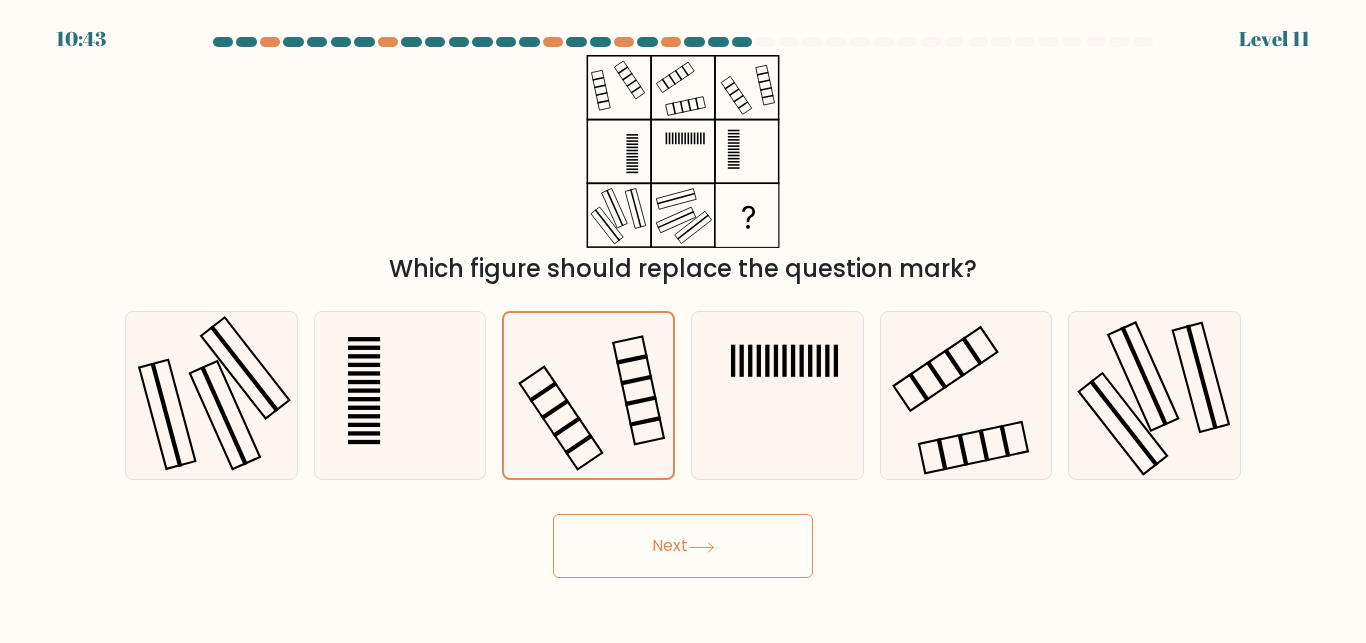 click on "Next" at bounding box center (683, 546) 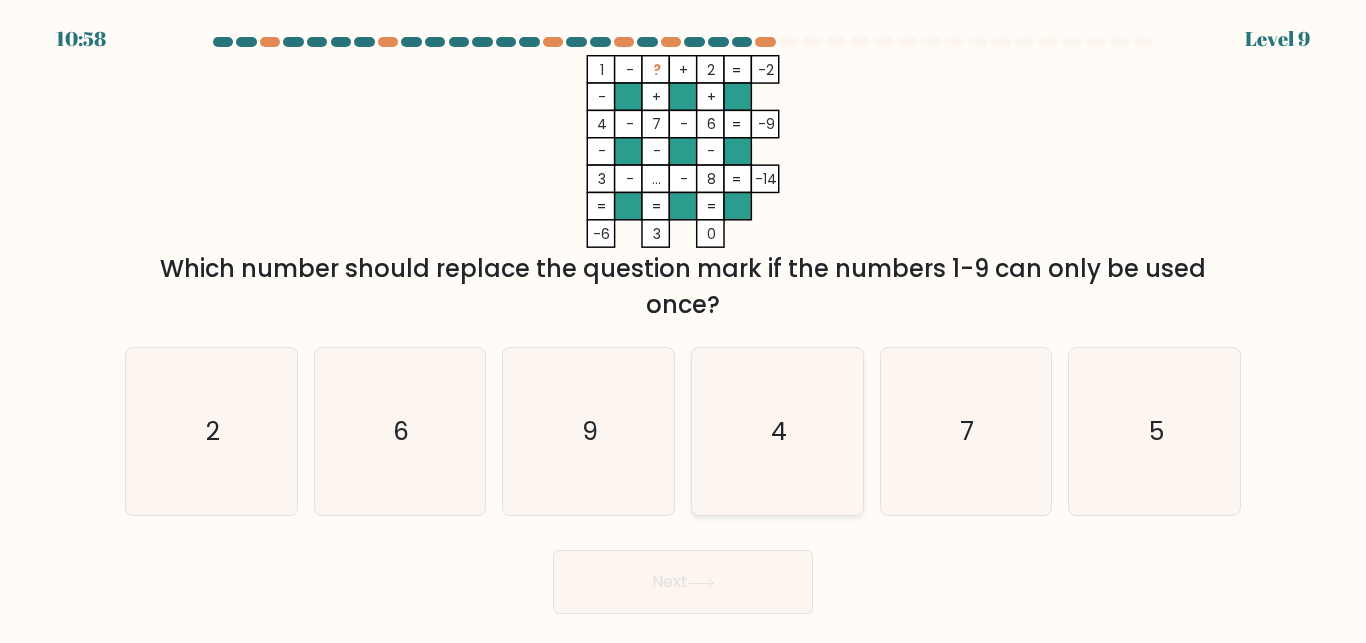 drag, startPoint x: 1159, startPoint y: 422, endPoint x: 840, endPoint y: 514, distance: 332.0015 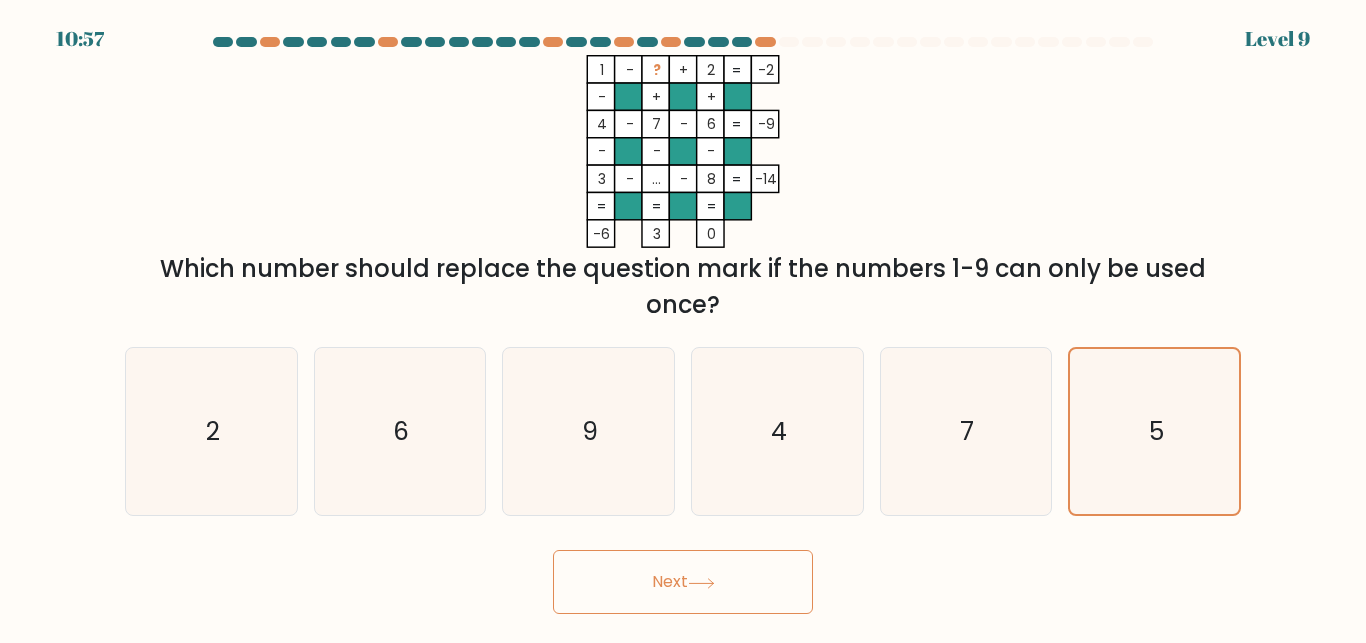 click on "Next" at bounding box center [683, 582] 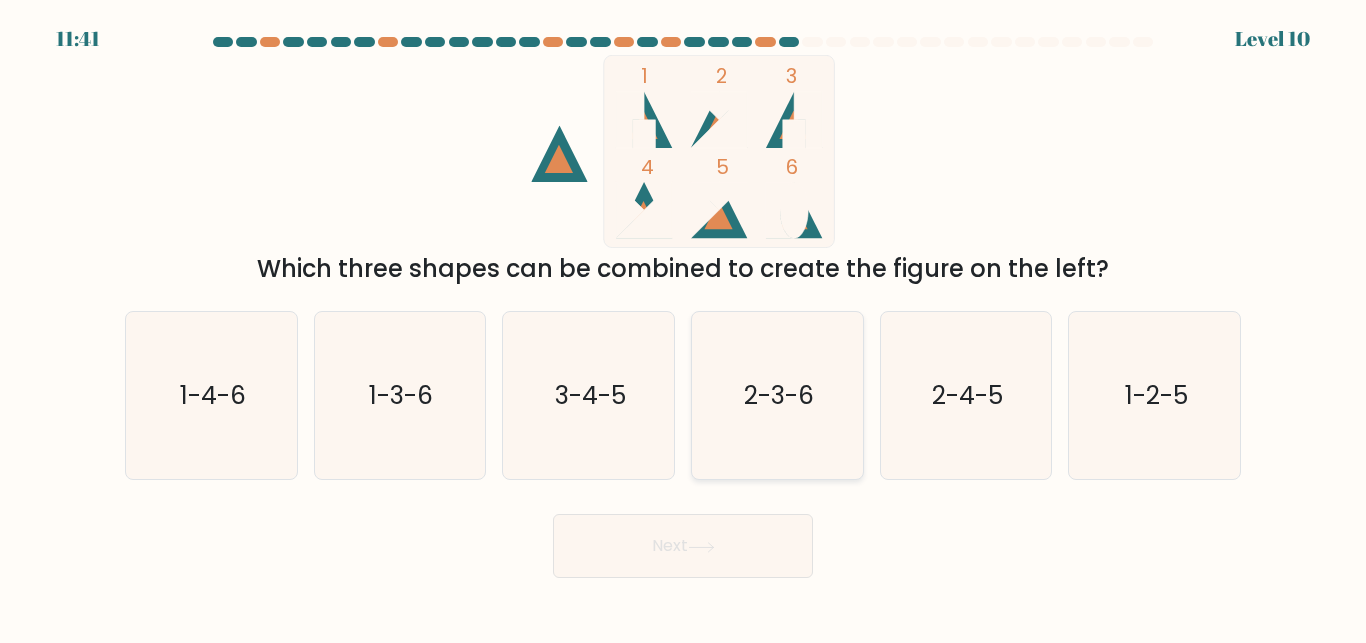 click on "2-3-6" 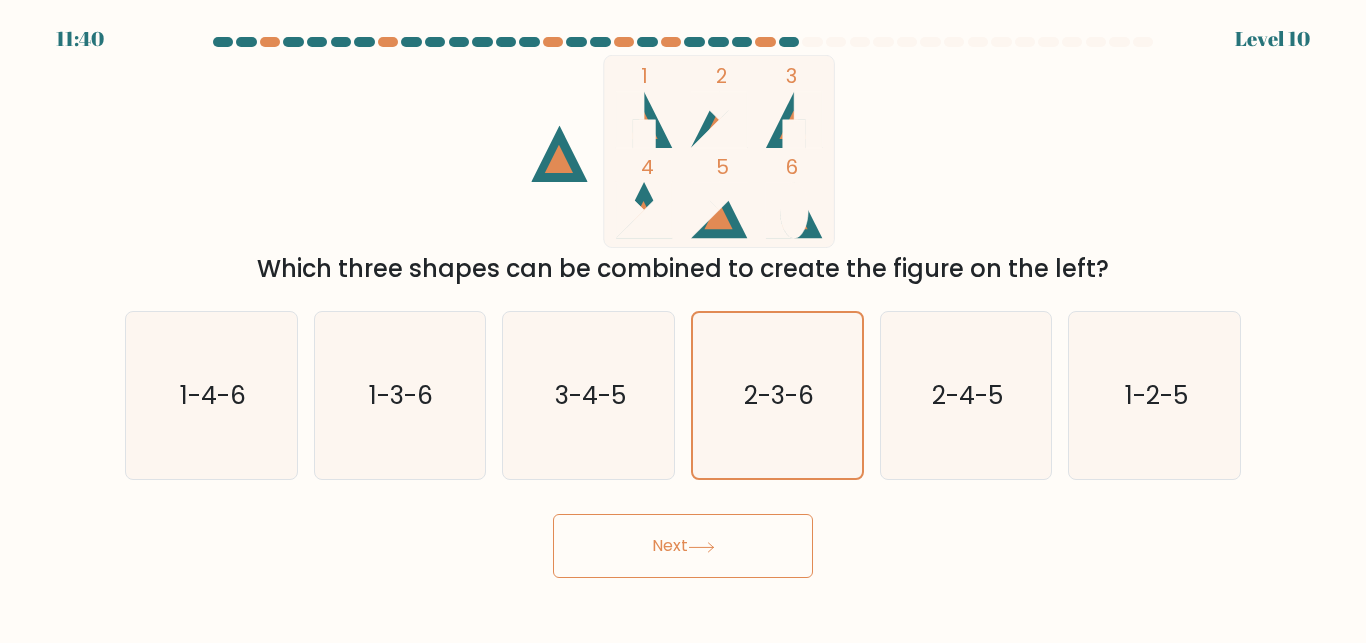 click on "Next" at bounding box center (683, 546) 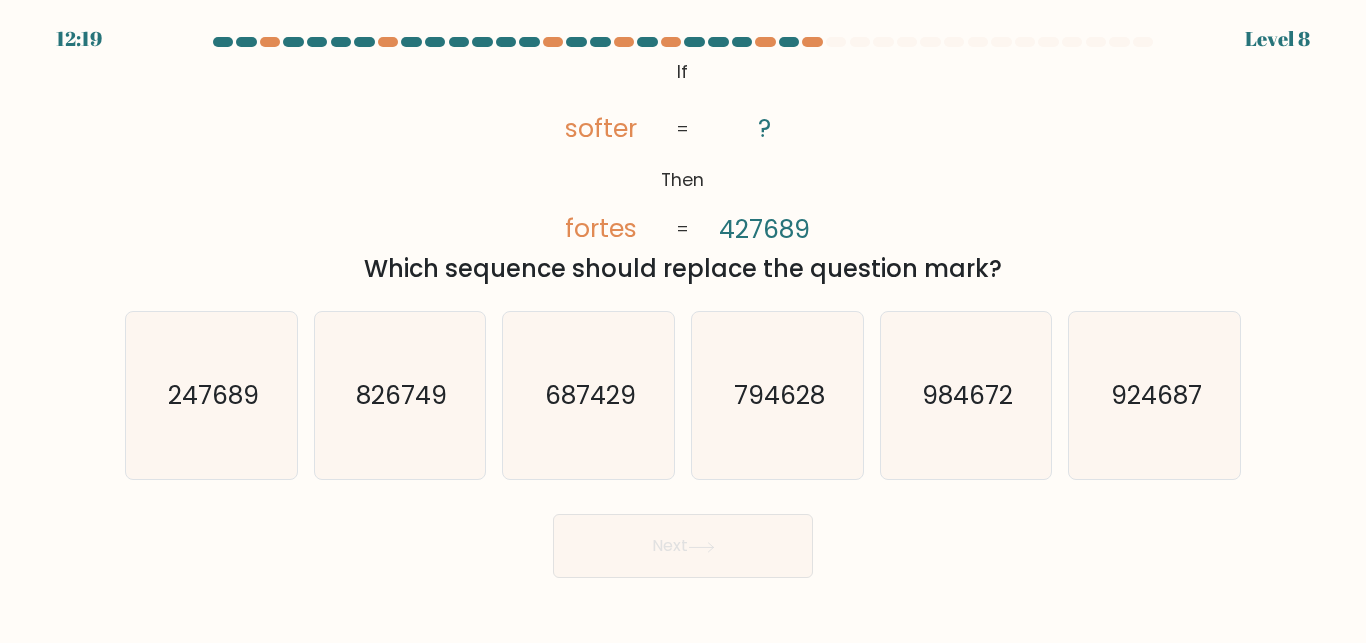 click on "fortes" 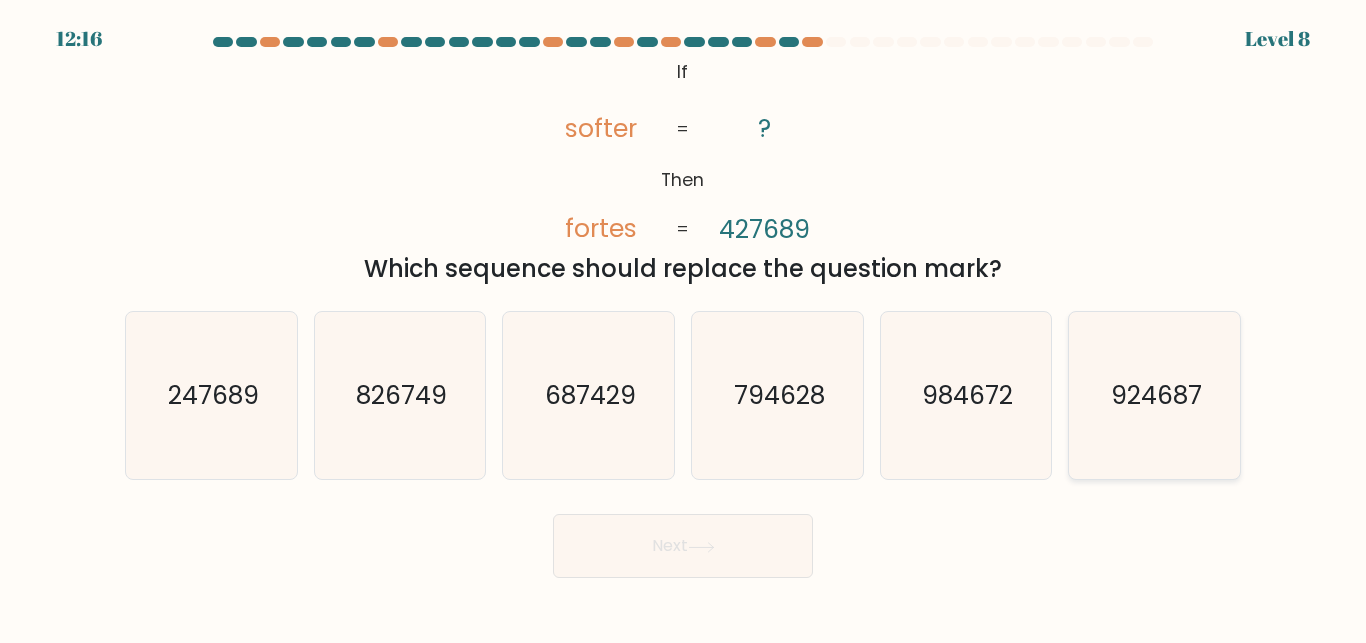 click on "924687" 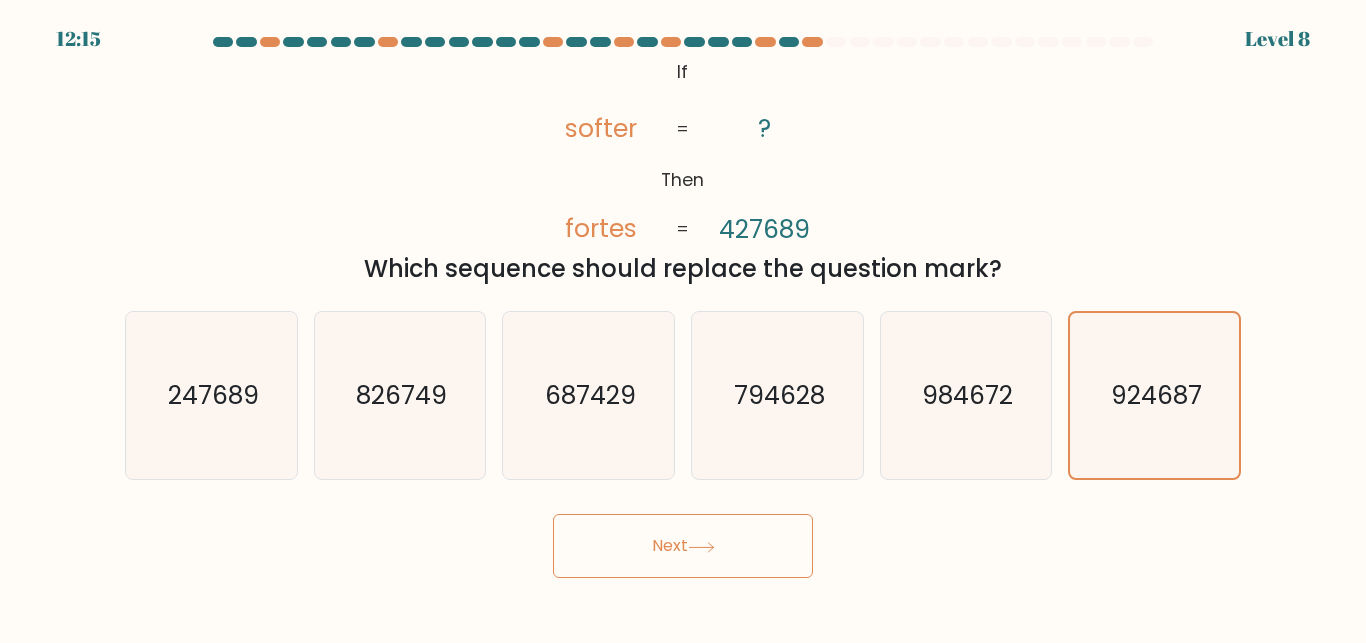 click on "Next" at bounding box center (683, 546) 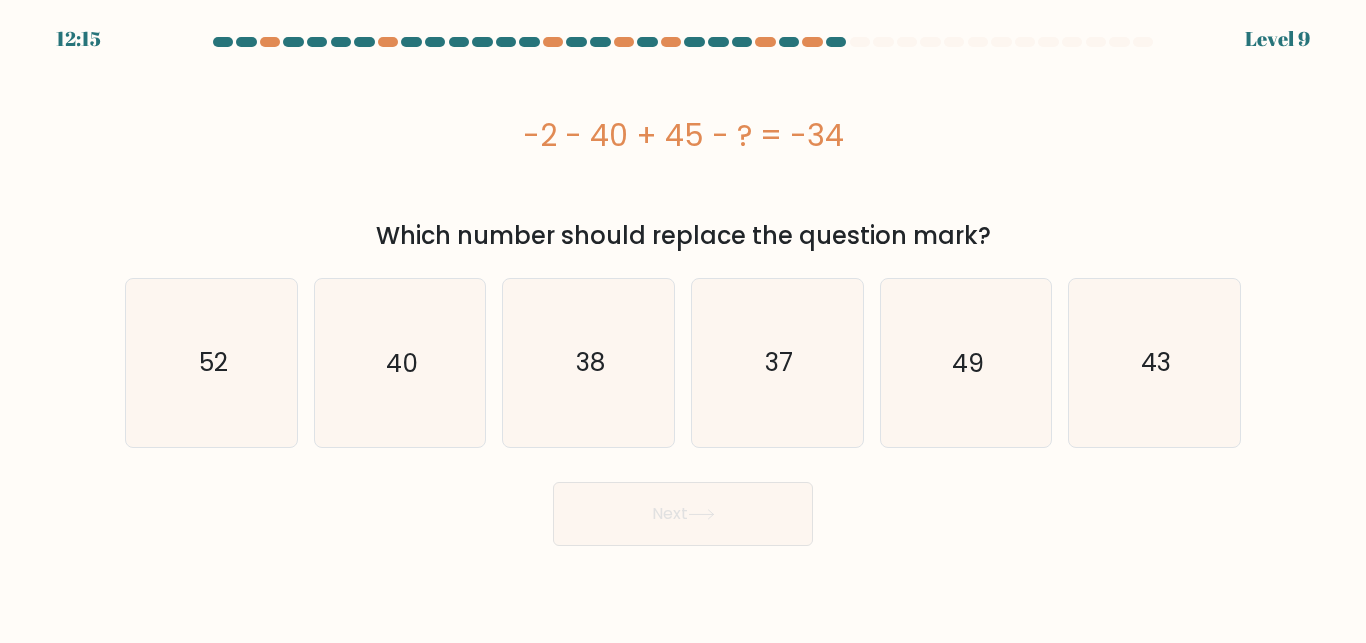 type 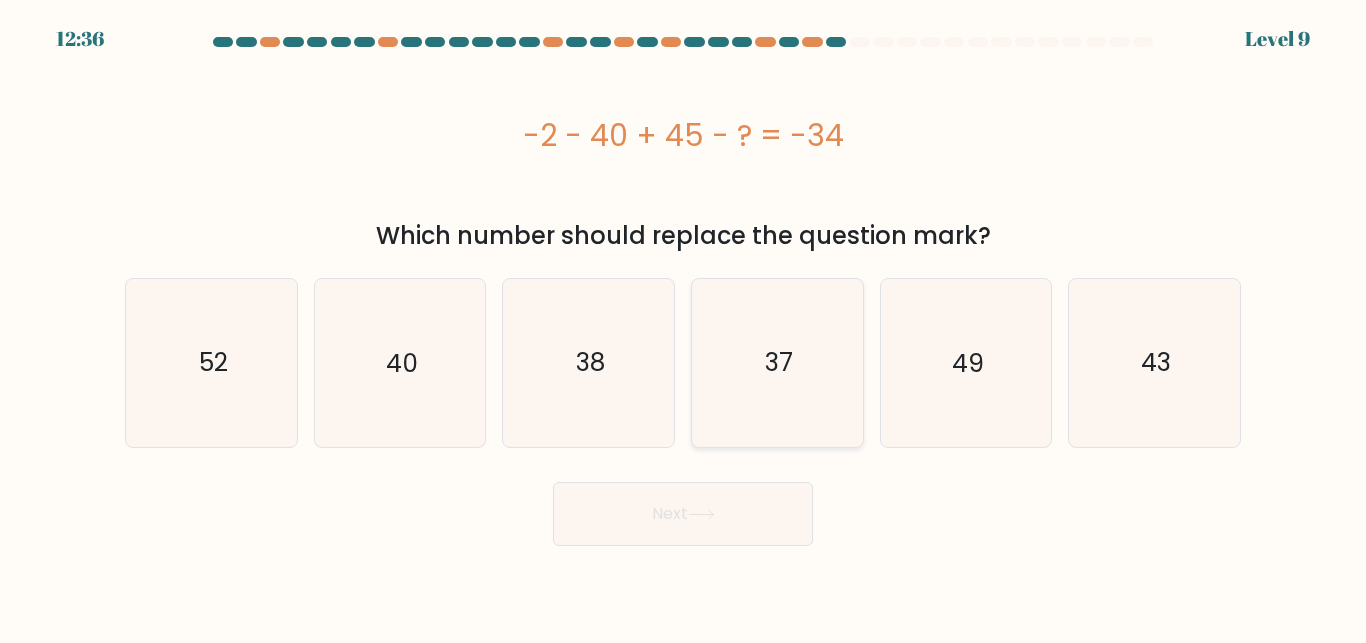 click on "37" 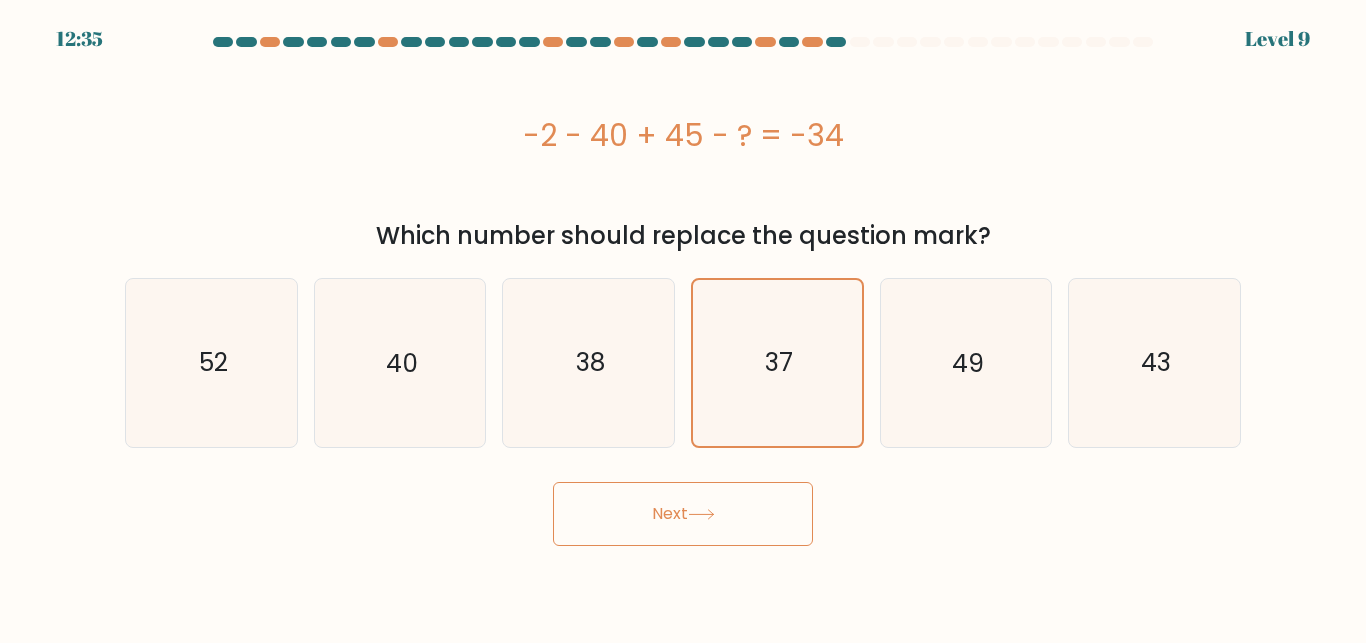 click on "Next" at bounding box center [683, 514] 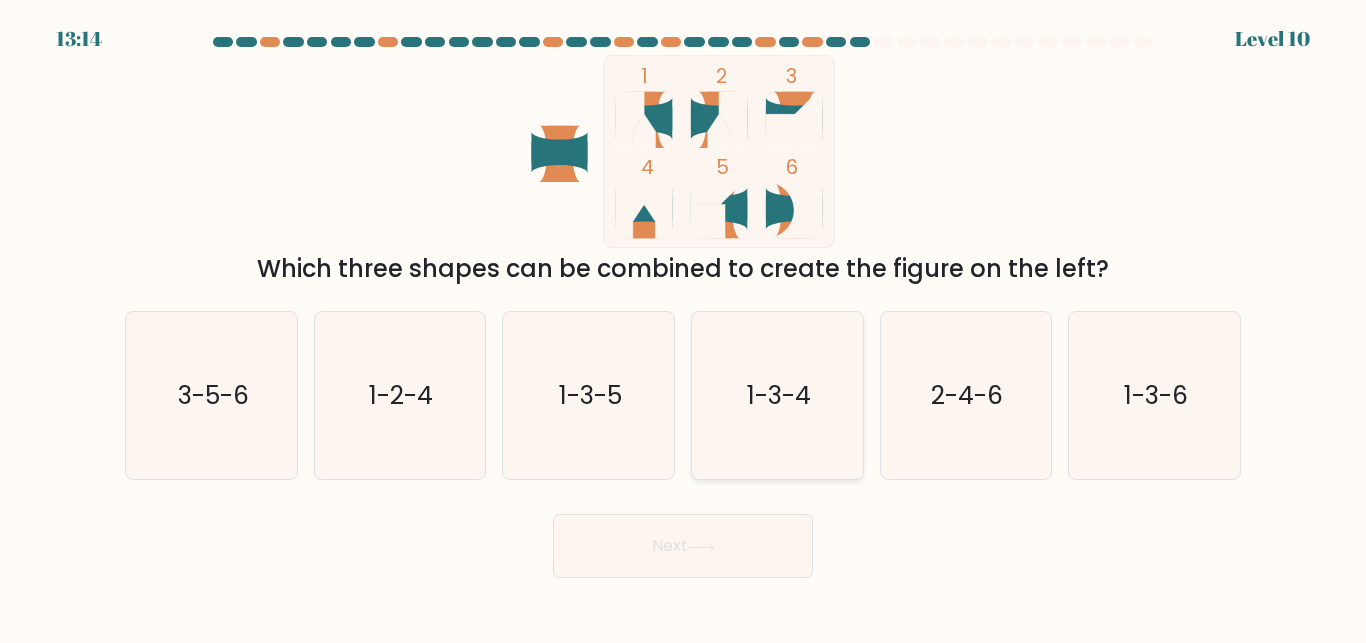 click on "1-3-4" 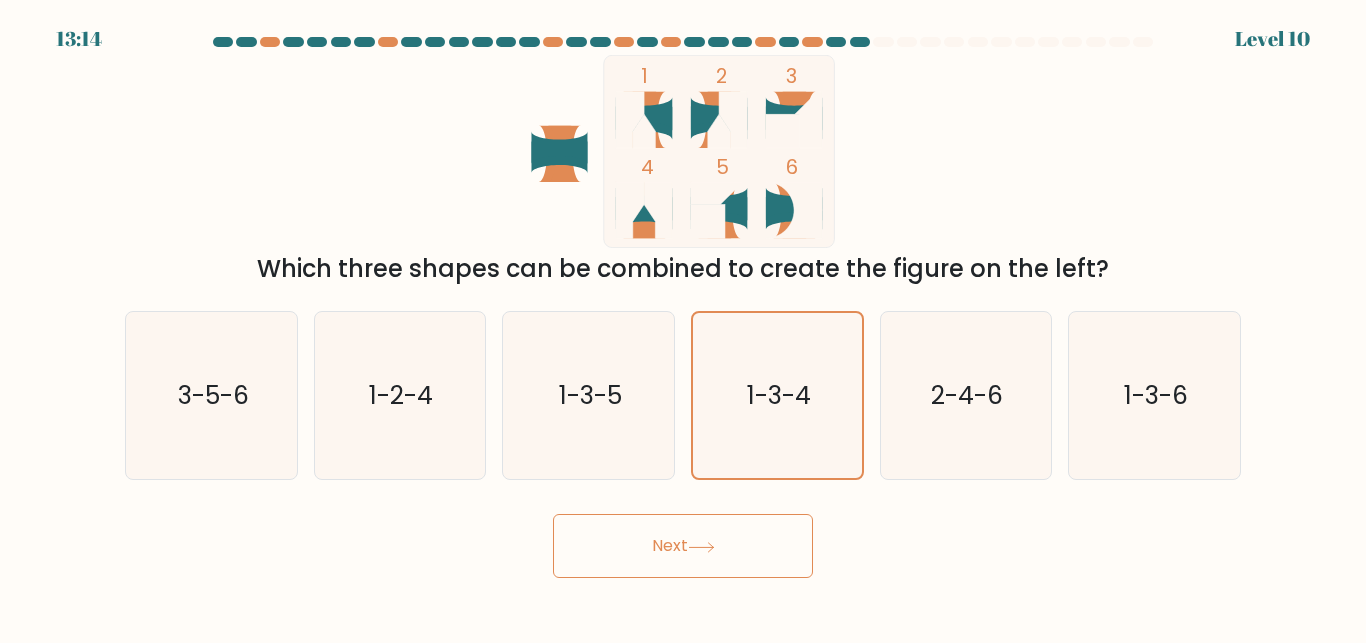 click on "Next" at bounding box center [683, 546] 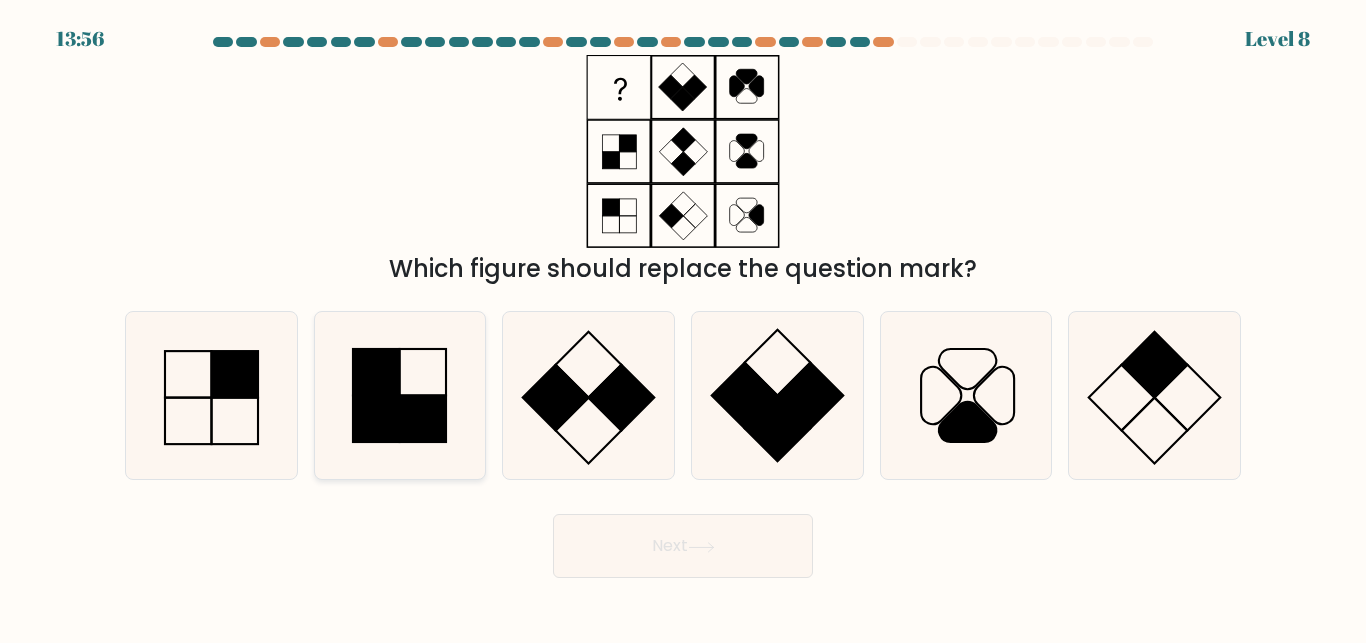 click 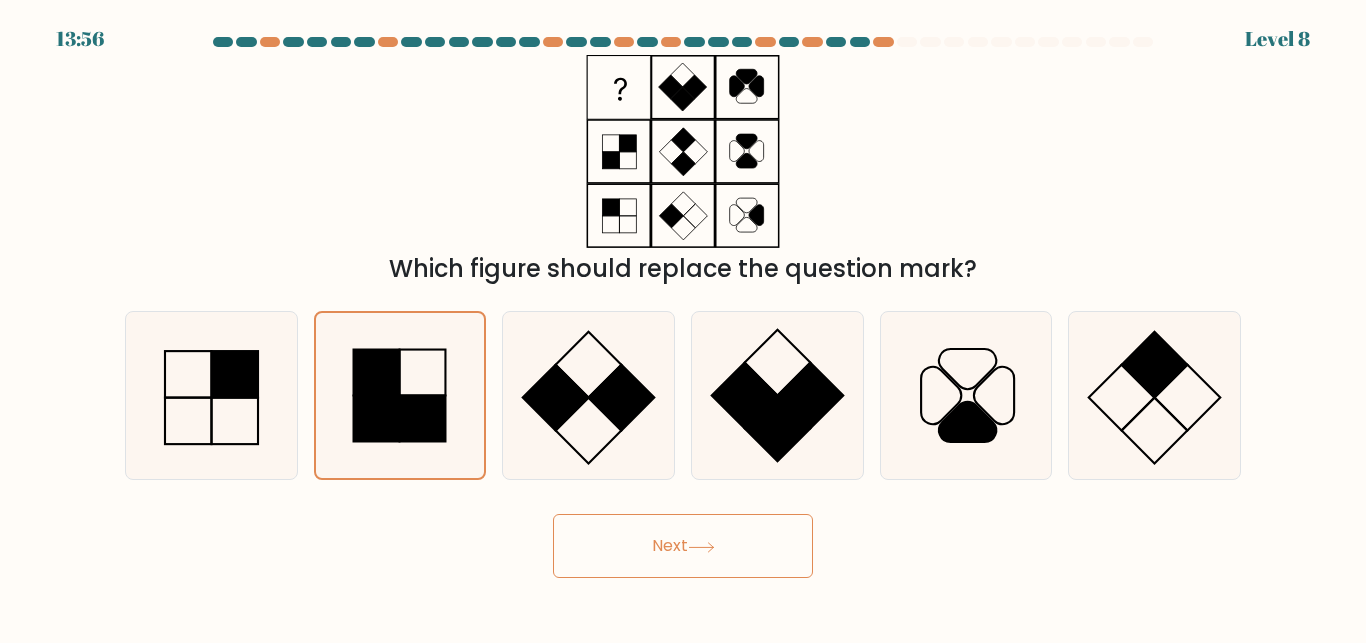 click on "Next" at bounding box center (683, 546) 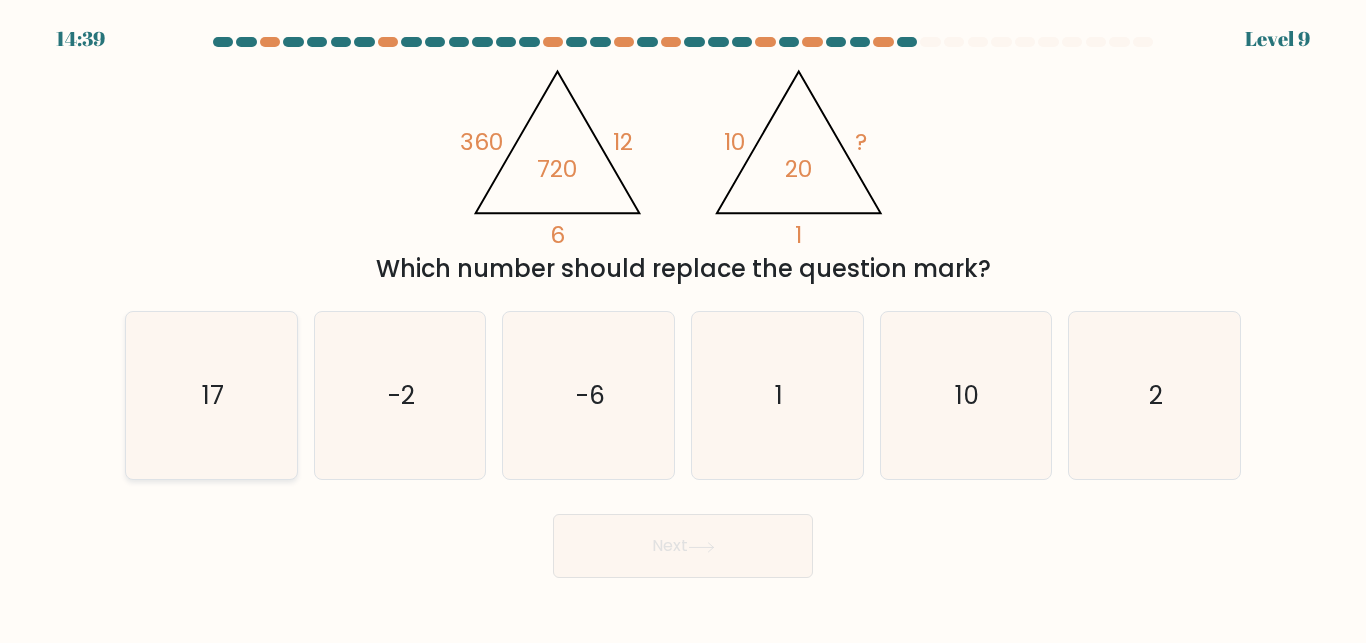 click on "17" 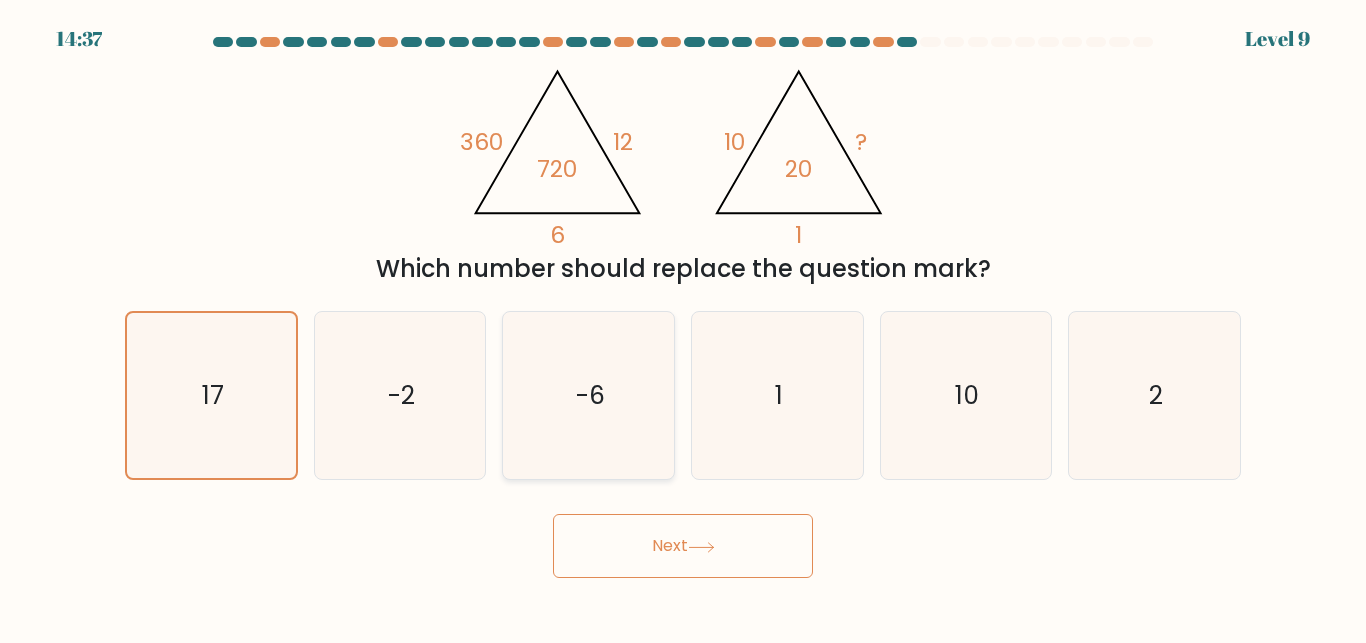 click on "-6" 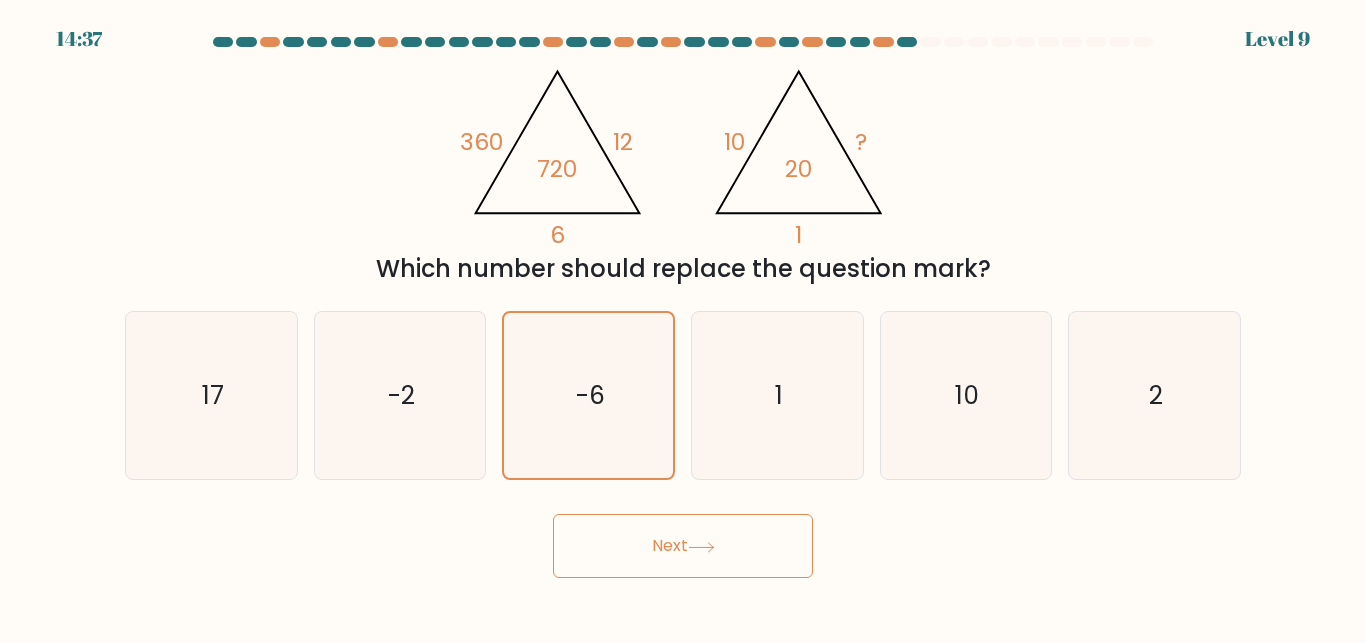 click on "Next" at bounding box center (683, 546) 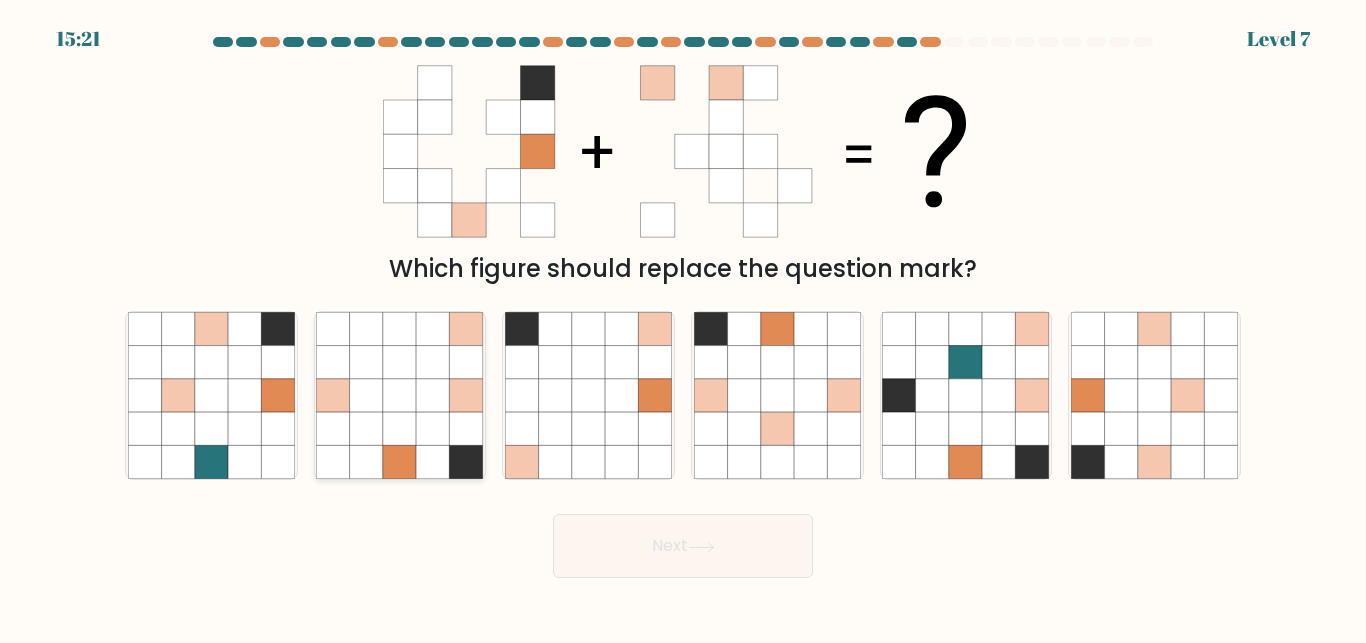click 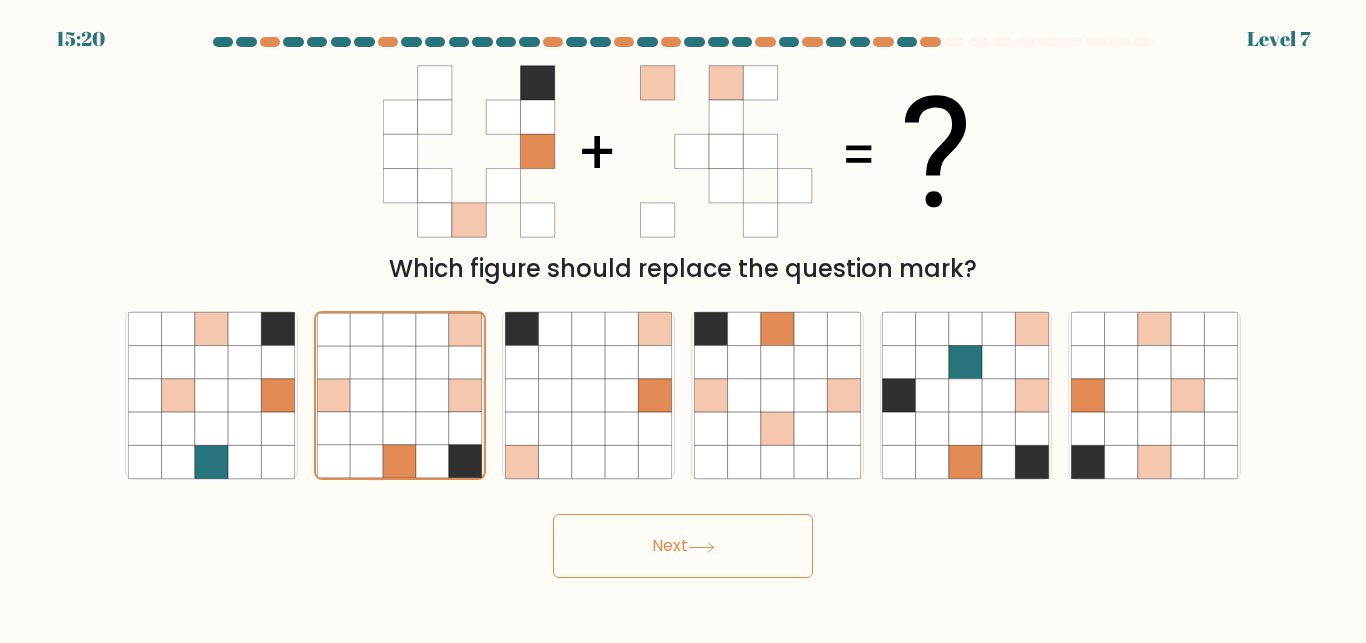 click on "15:20
Level 7" at bounding box center (683, 321) 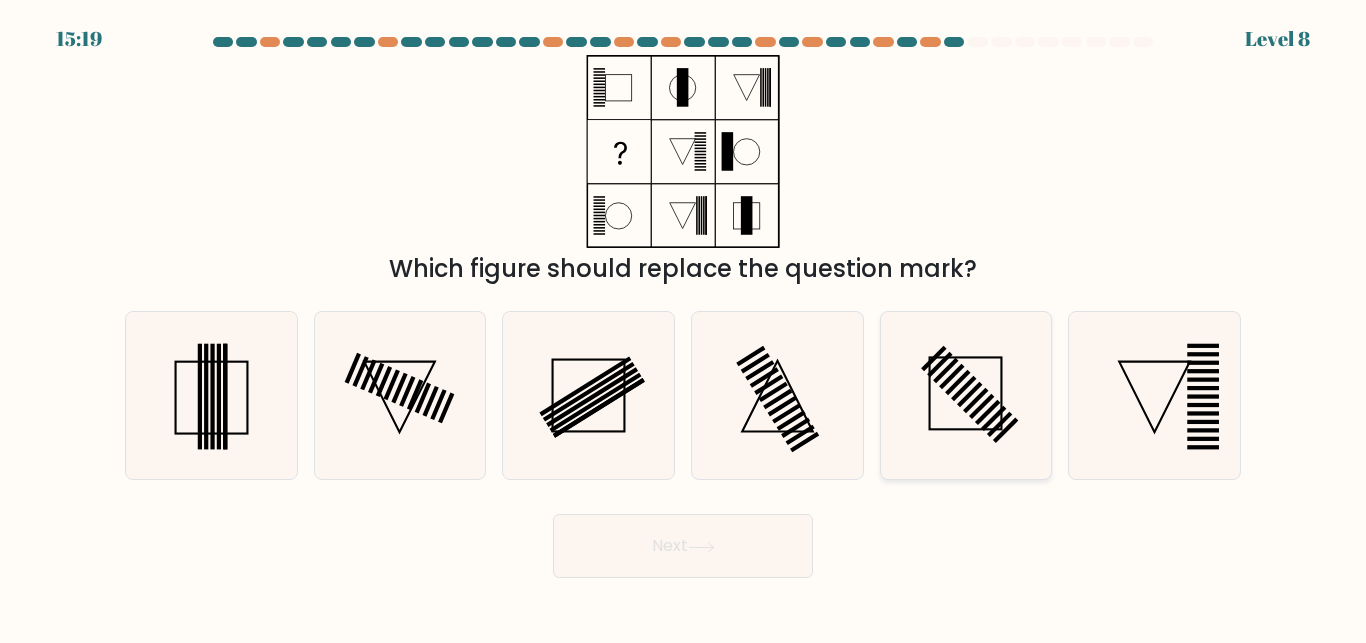 click 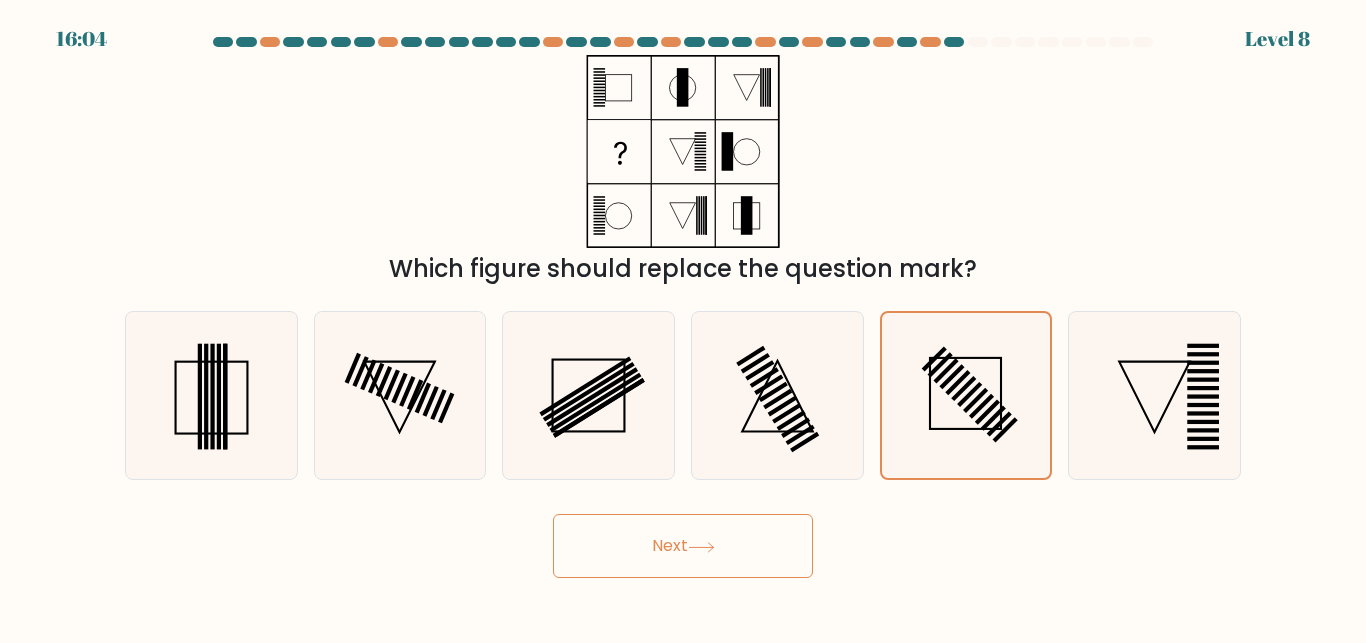 click on "Next" at bounding box center [683, 546] 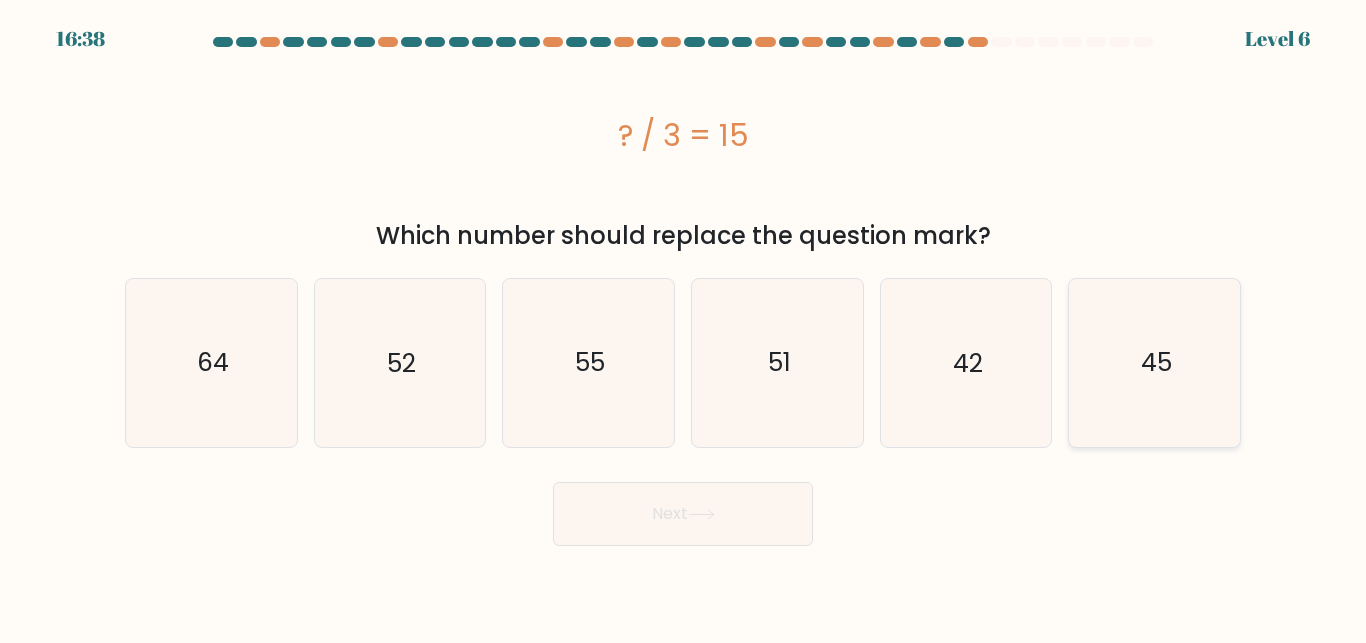 click on "45" 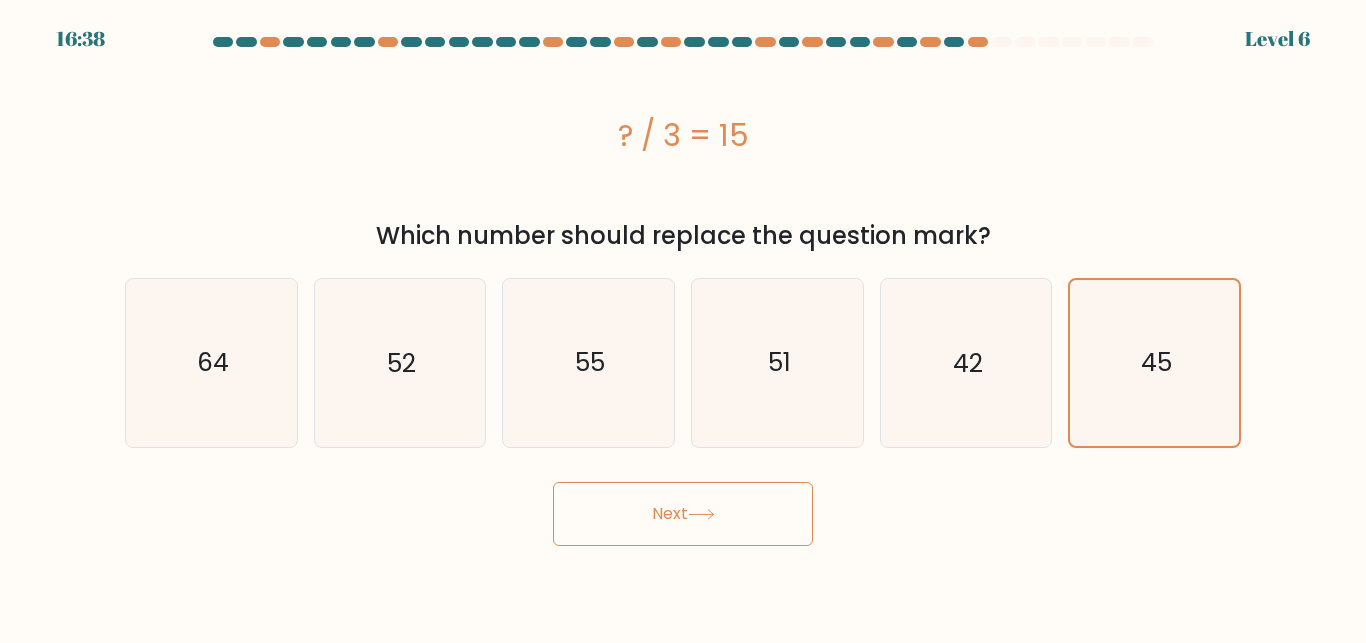 click on "Next" at bounding box center (683, 514) 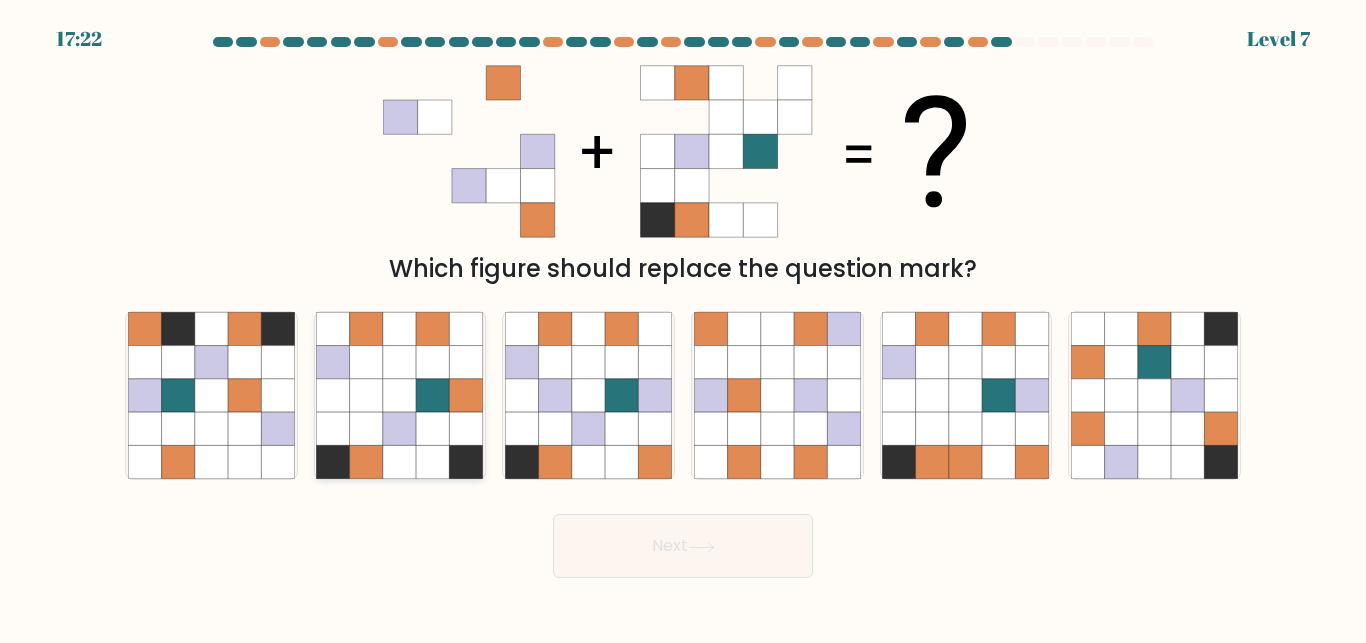 drag, startPoint x: 339, startPoint y: 404, endPoint x: 361, endPoint y: 410, distance: 22.803509 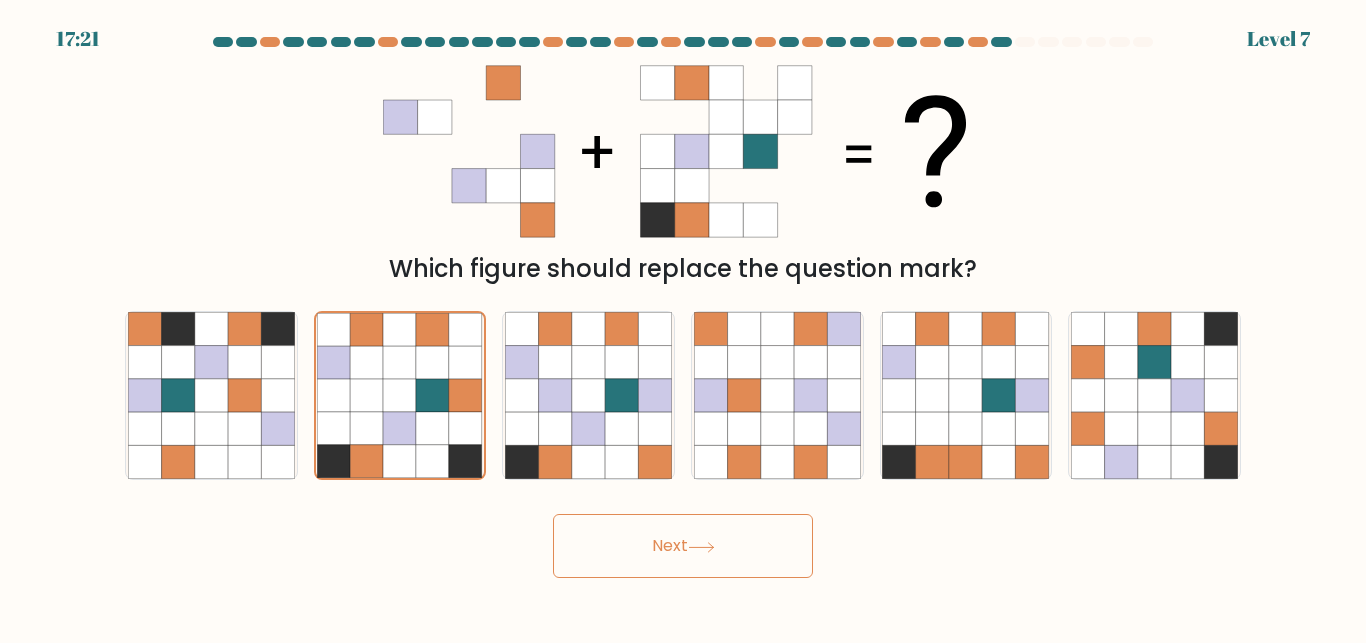 click on "Next" at bounding box center [683, 546] 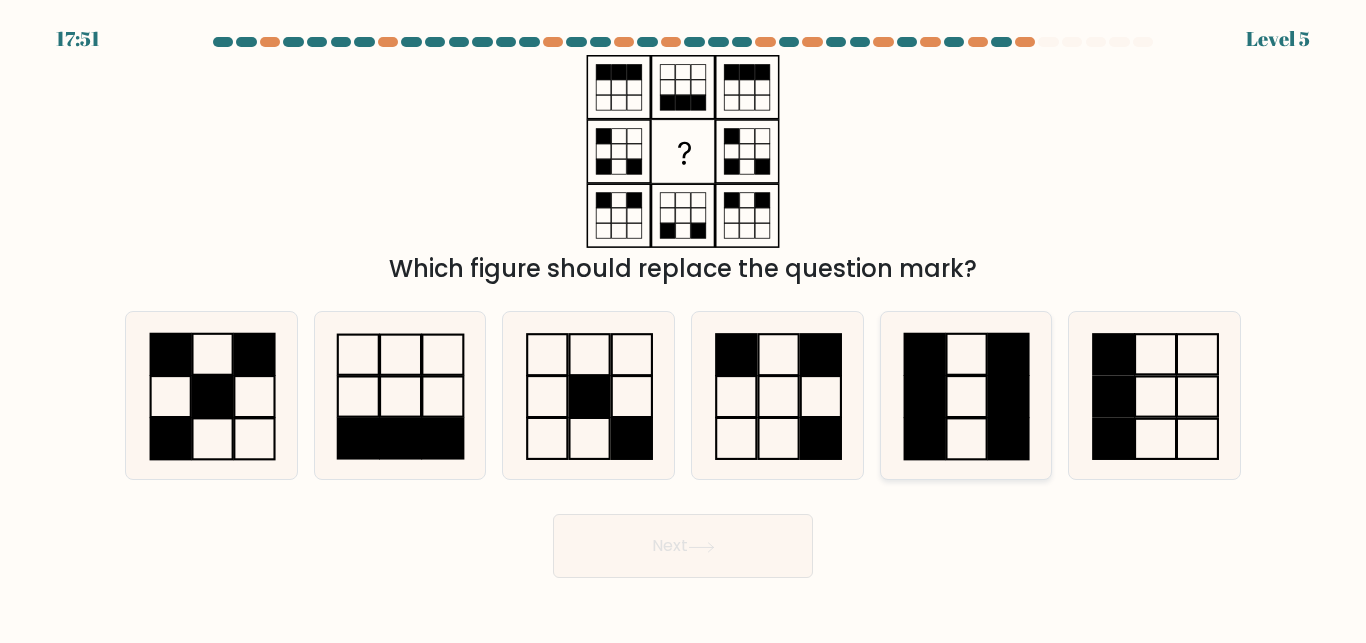 click 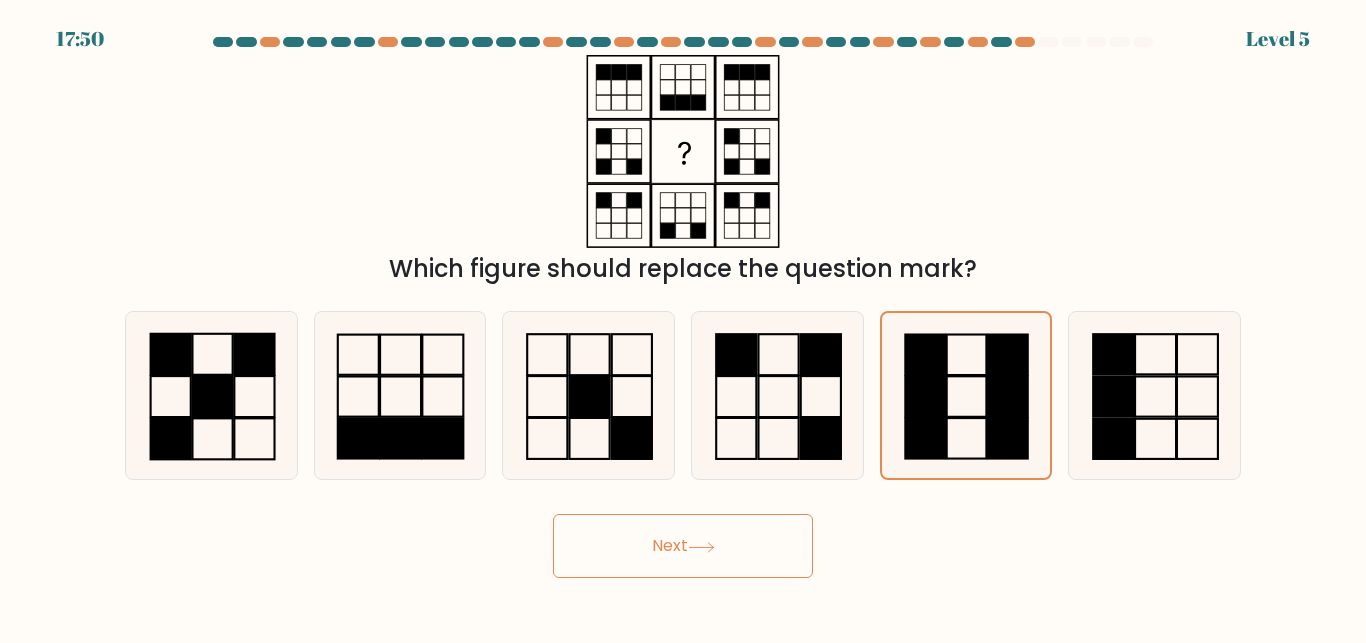 click 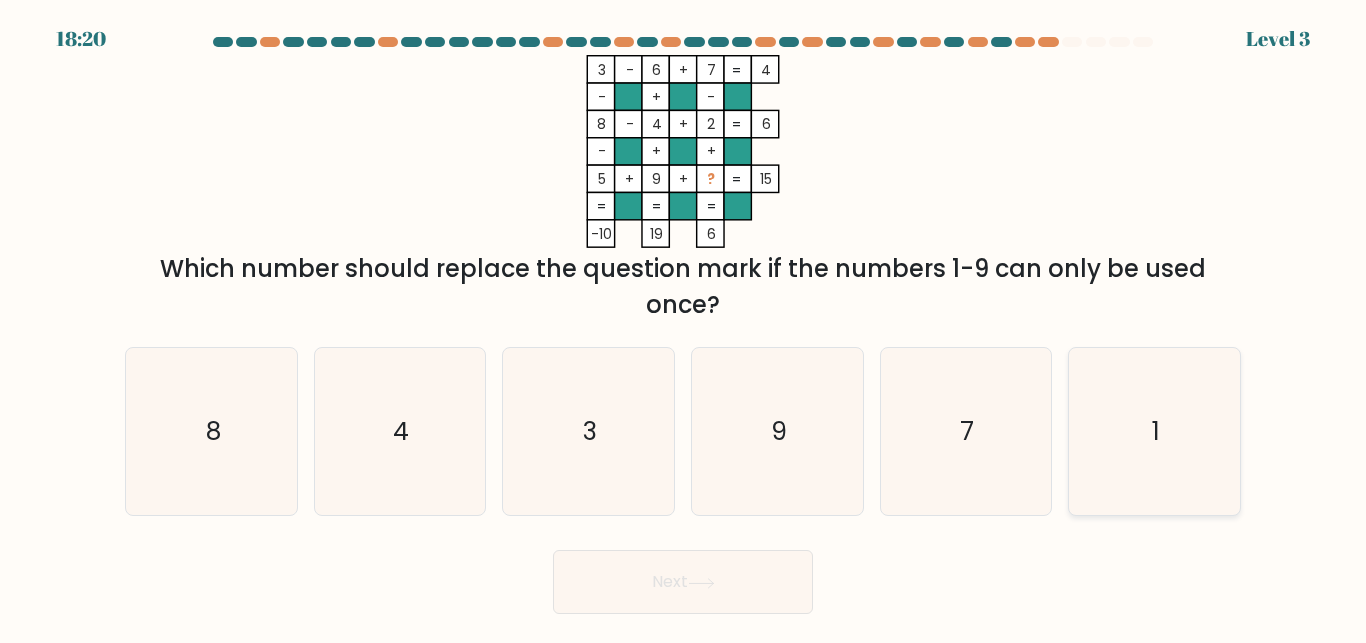 click on "1" 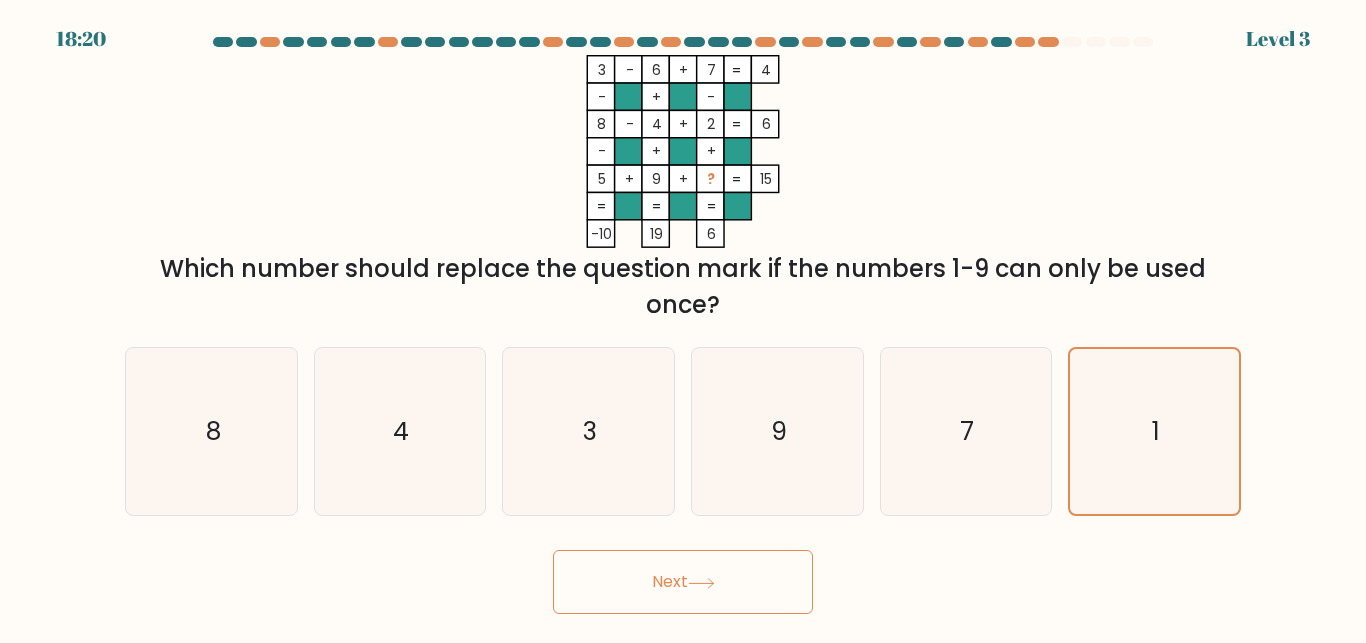 click on "Next" at bounding box center [683, 577] 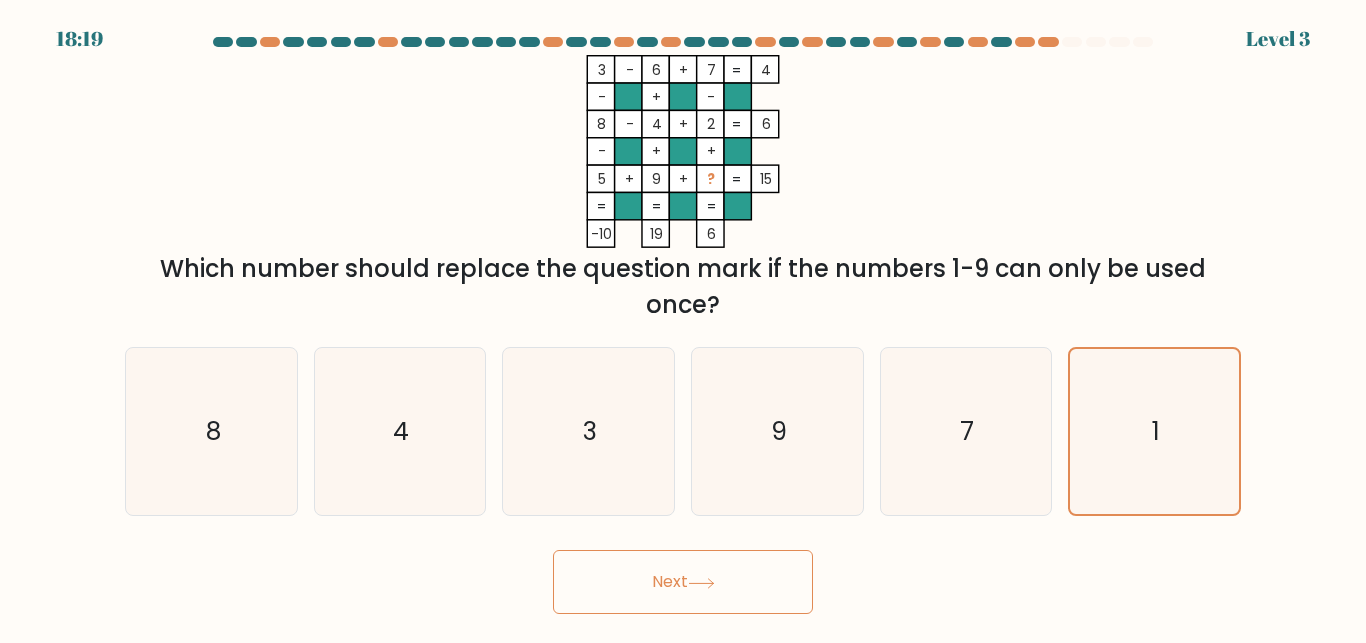 click on "Next" at bounding box center [683, 582] 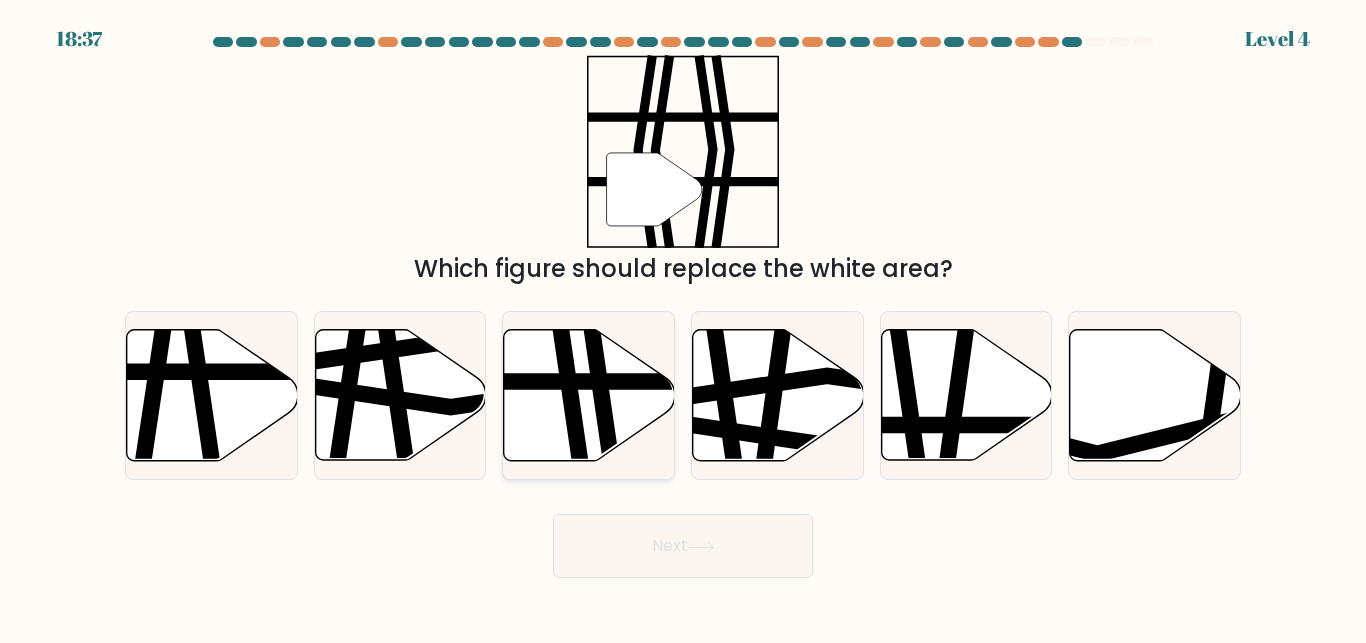 click 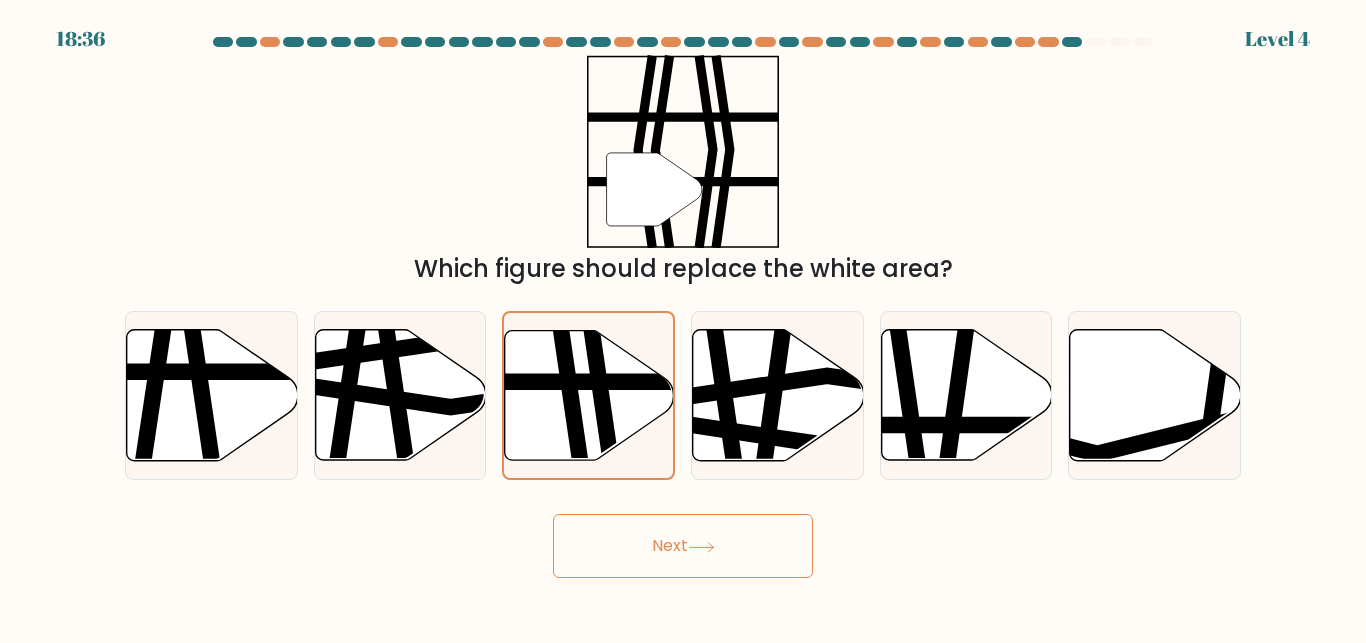 click on "Next" at bounding box center (683, 546) 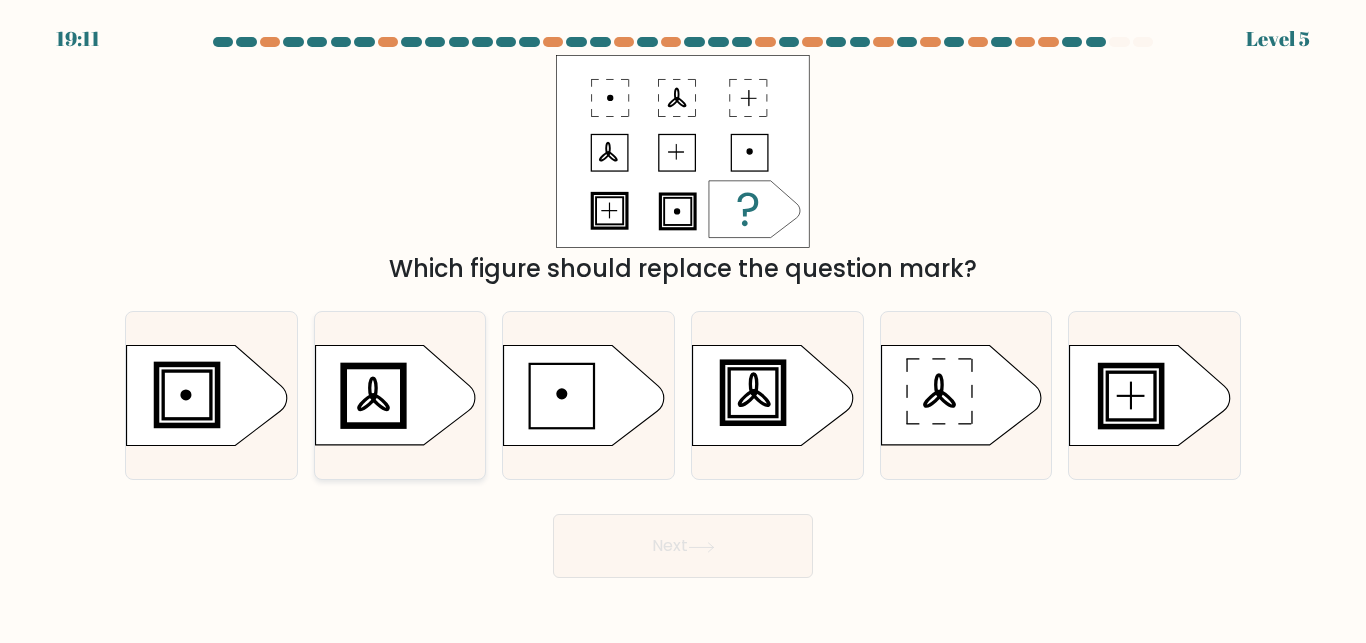 click 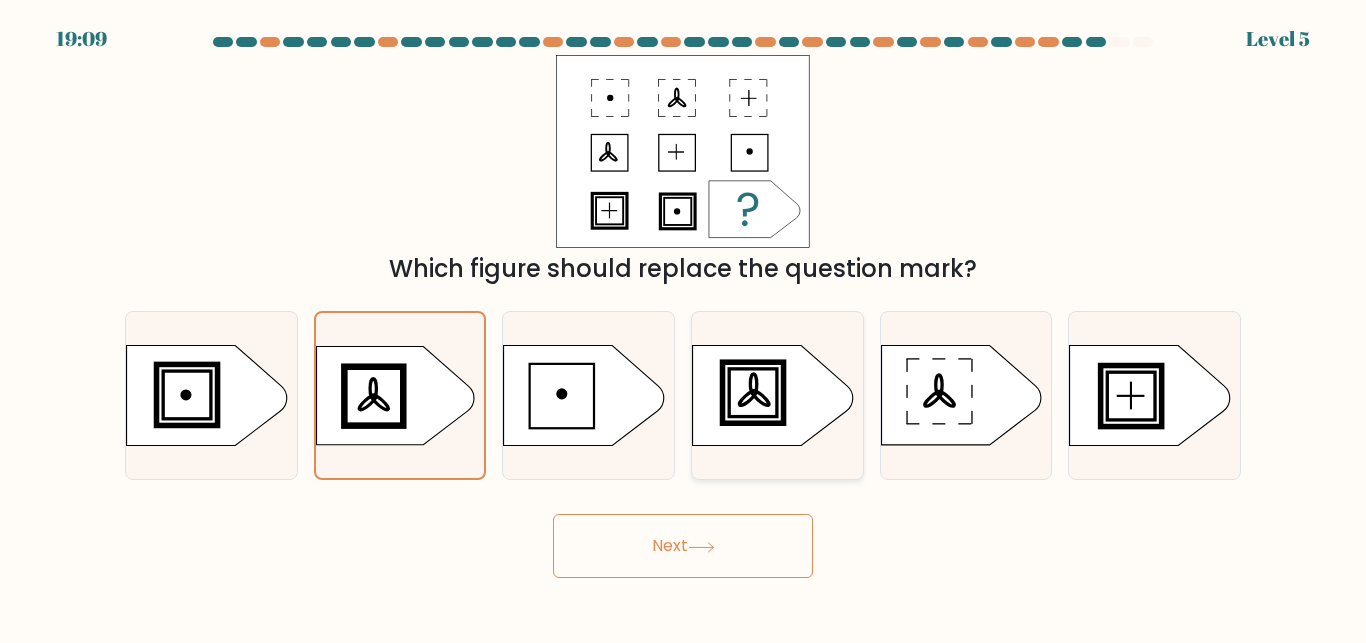click 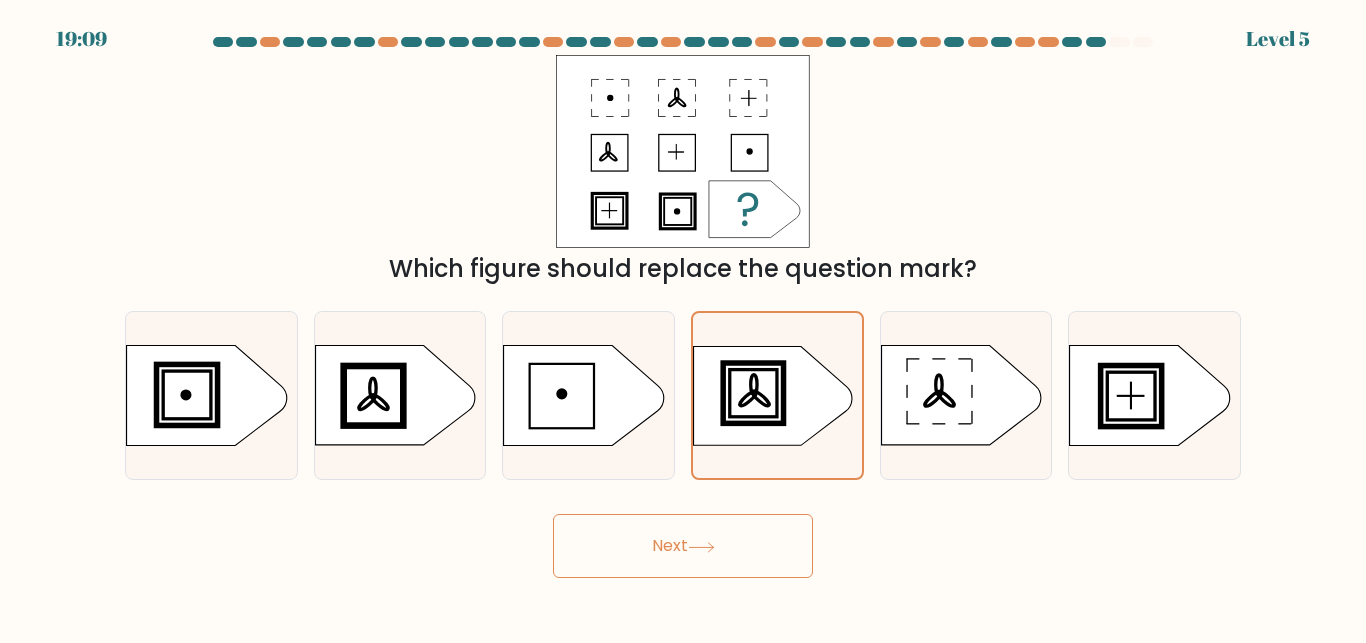 click on "Next" at bounding box center [683, 546] 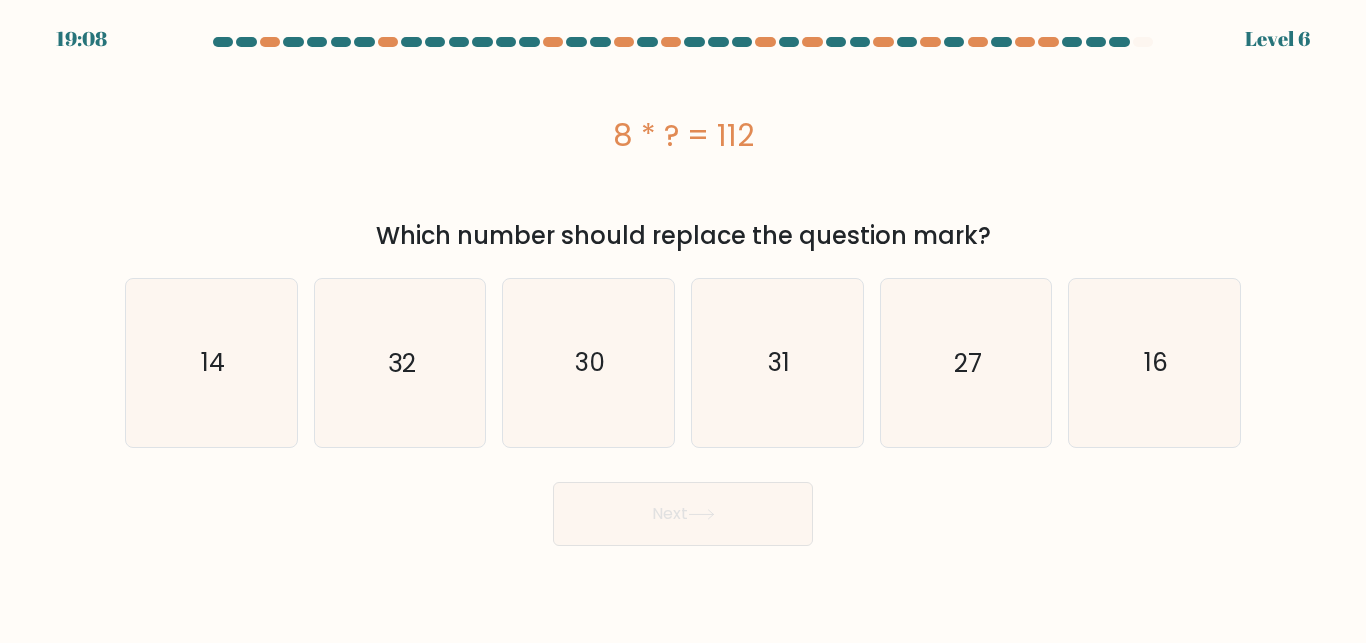 click on "Next" at bounding box center [683, 514] 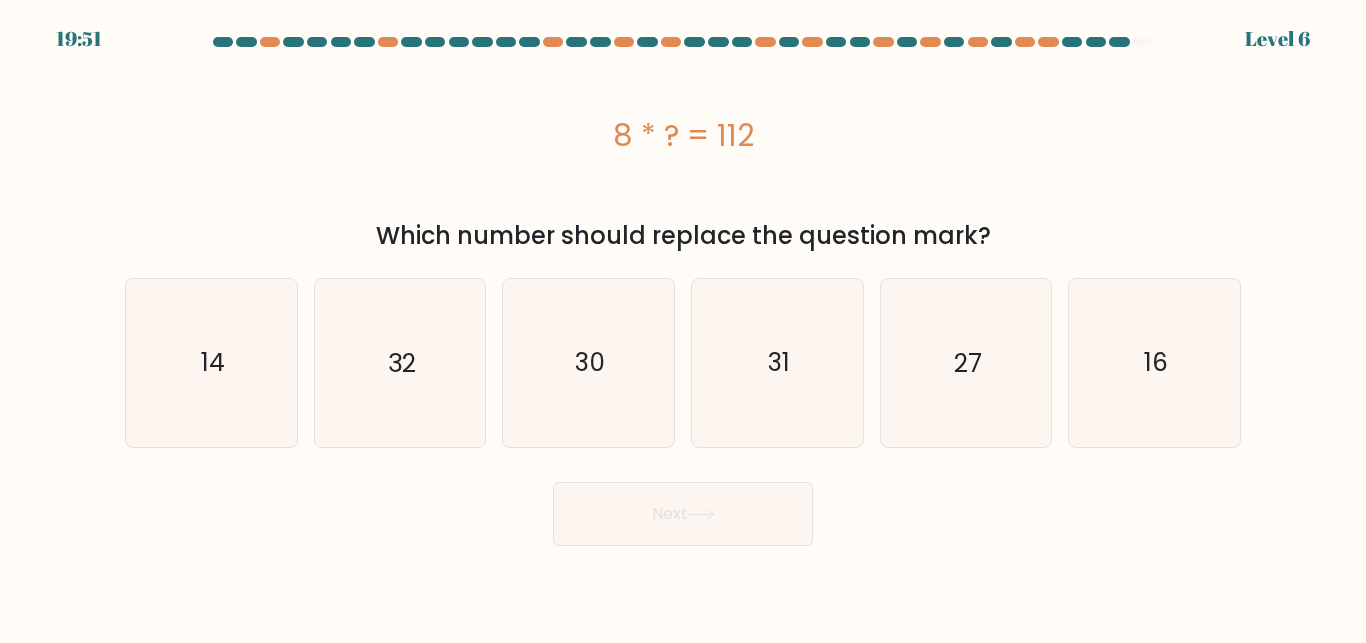 click on "8 * ?  = 112" at bounding box center (683, 135) 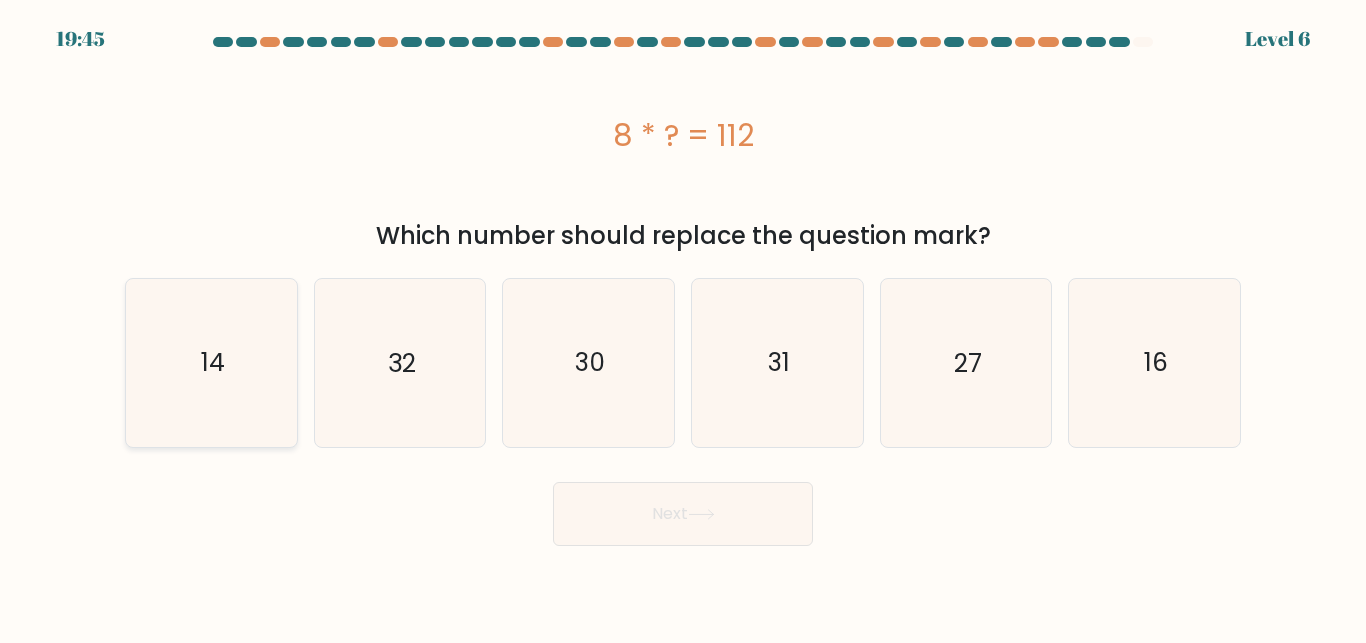 drag, startPoint x: 203, startPoint y: 382, endPoint x: 231, endPoint y: 396, distance: 31.304953 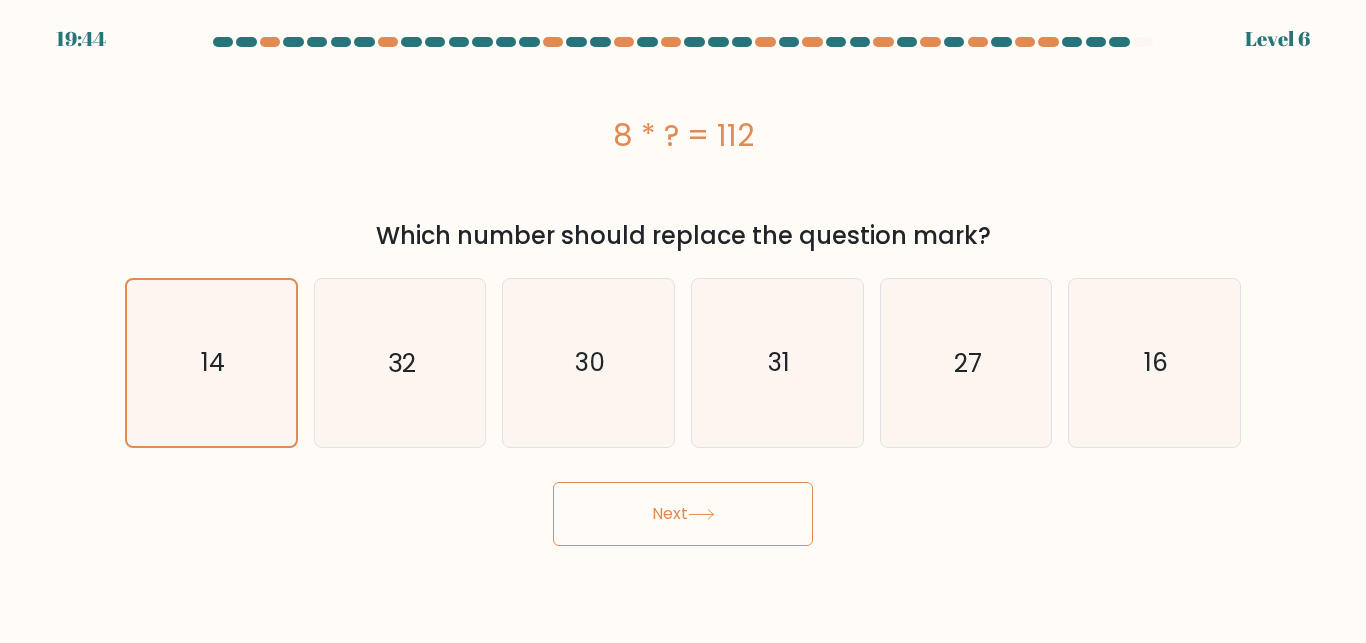 click on "Next" at bounding box center [683, 514] 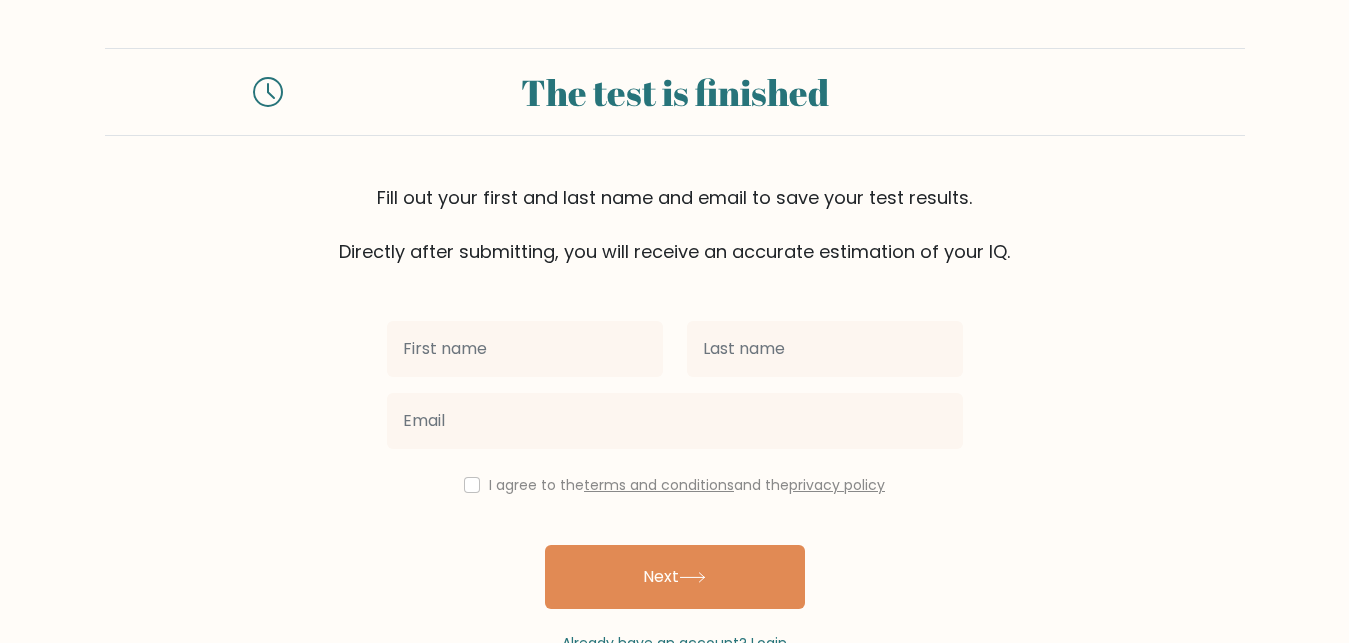scroll, scrollTop: 0, scrollLeft: 0, axis: both 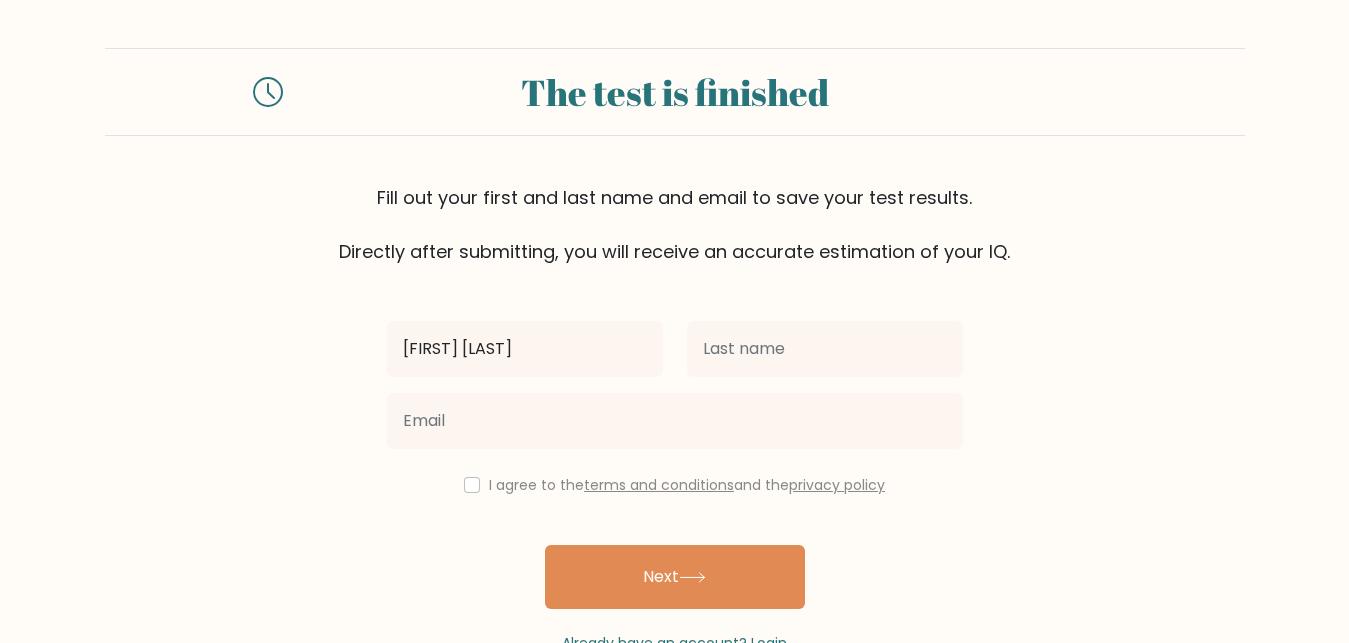 type on "Armel May" 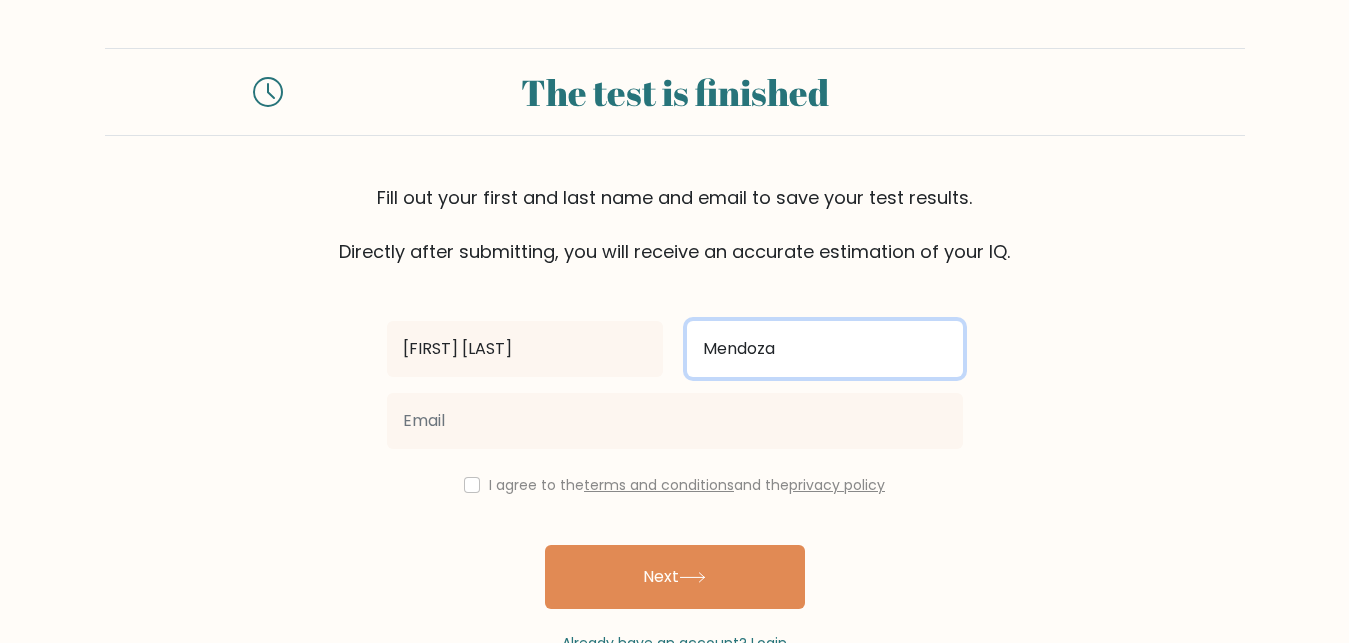 type on "Mendoza" 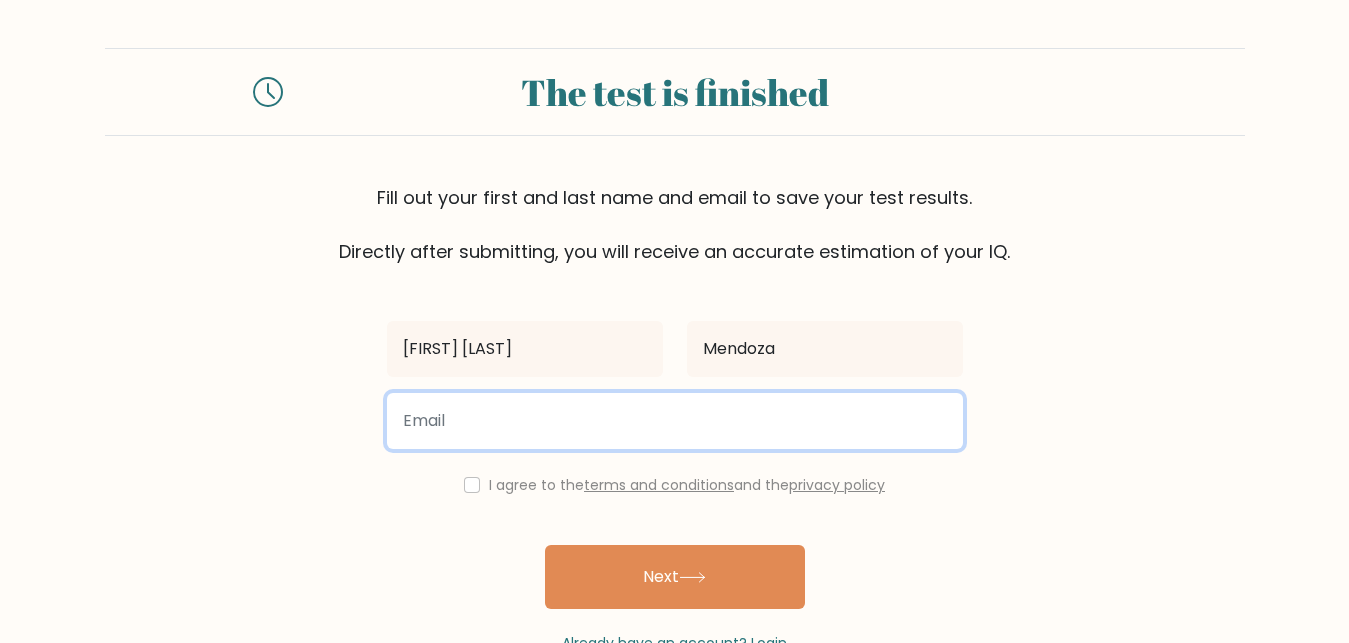 click at bounding box center [675, 421] 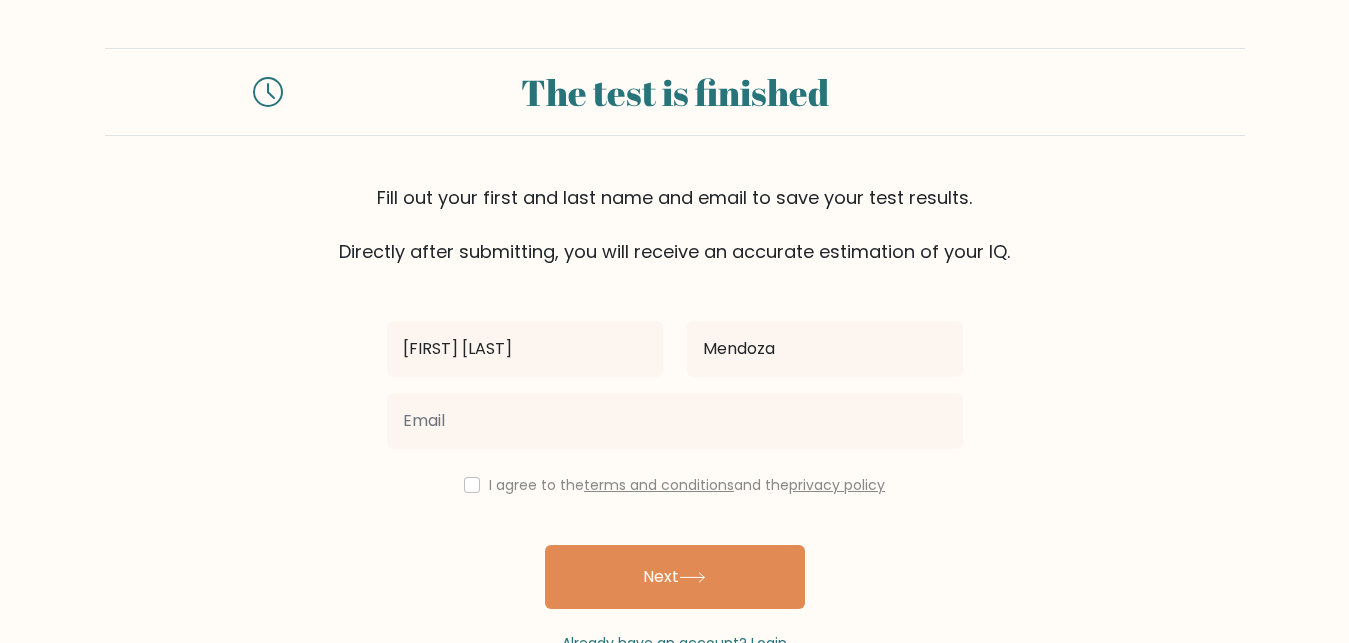 click on "I agree to the  terms and conditions  and the  privacy policy" at bounding box center (675, 485) 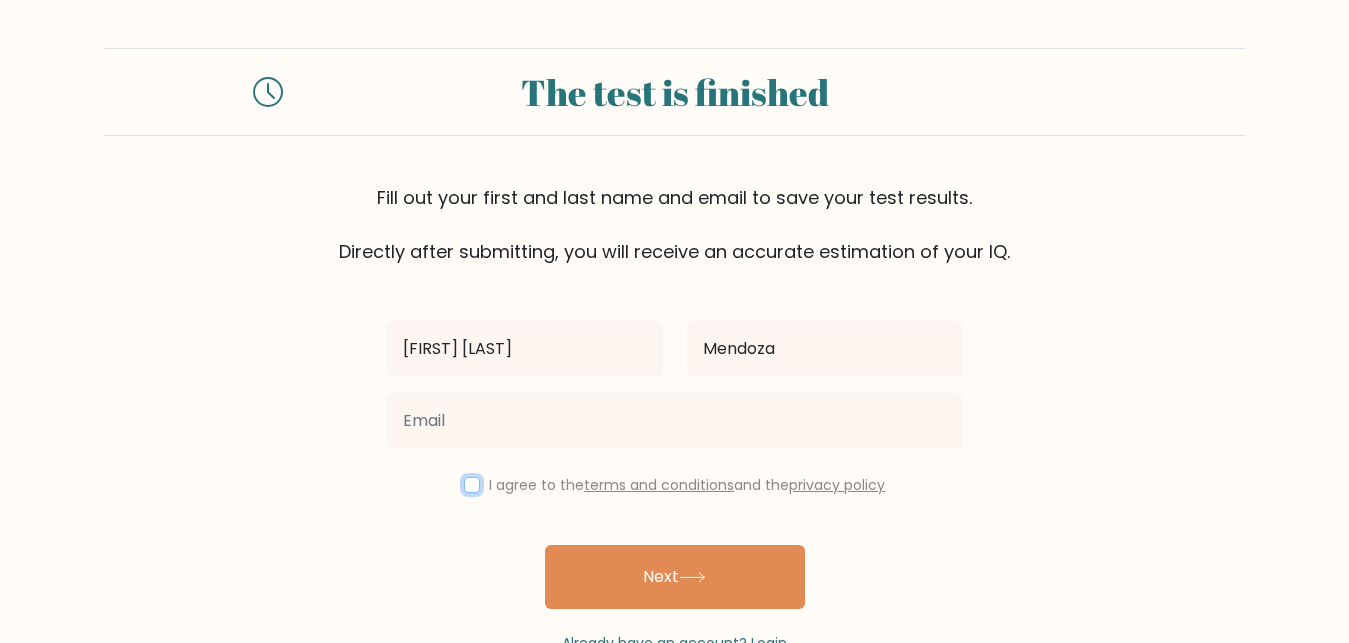 click at bounding box center [472, 485] 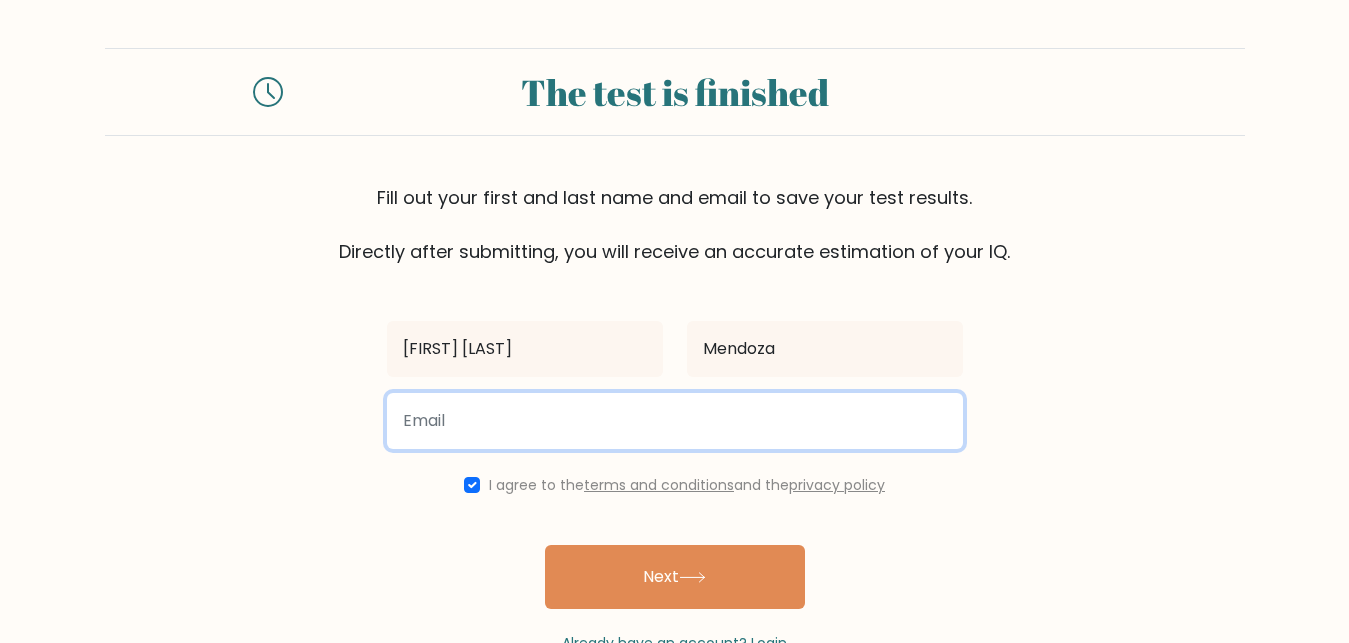 click at bounding box center [675, 421] 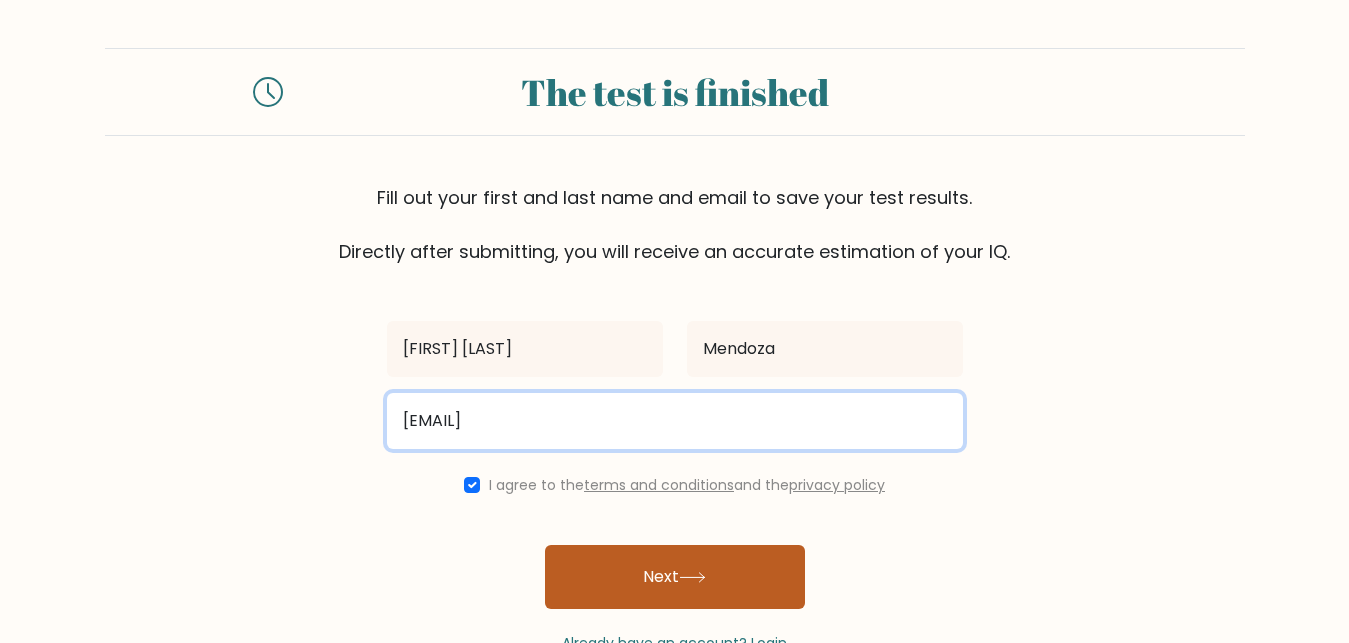 type on "armelmee25mendoza@gmail.com" 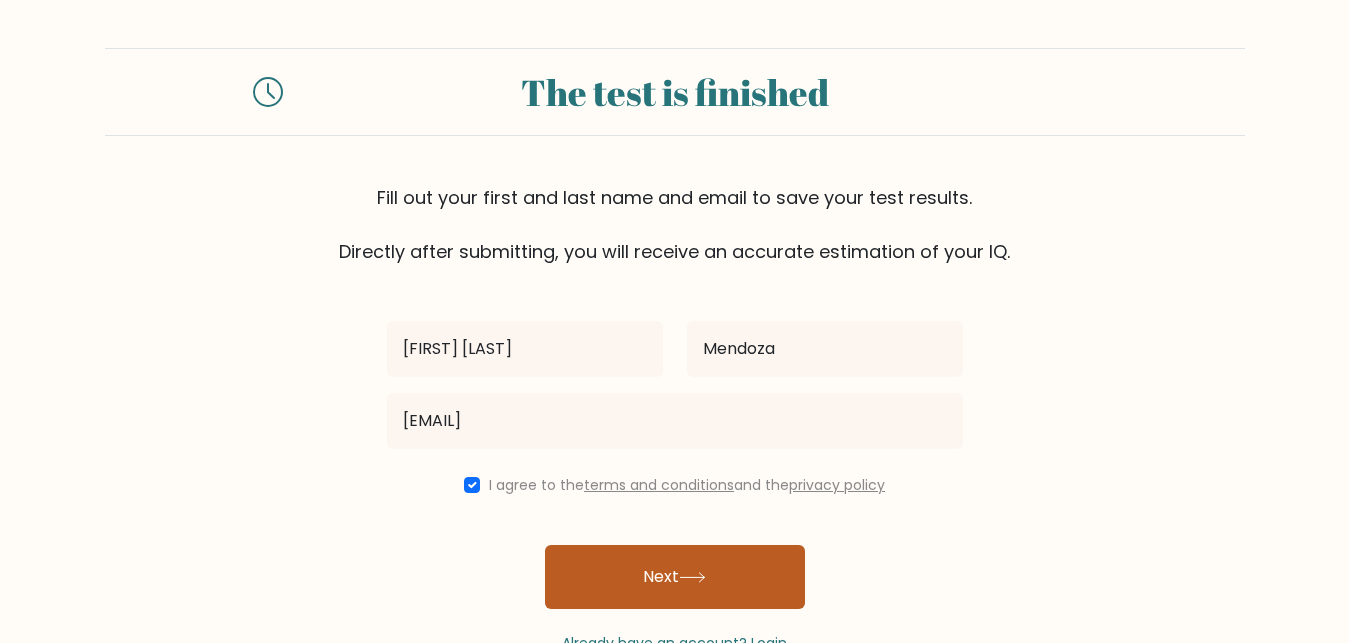 click on "Next" at bounding box center [675, 577] 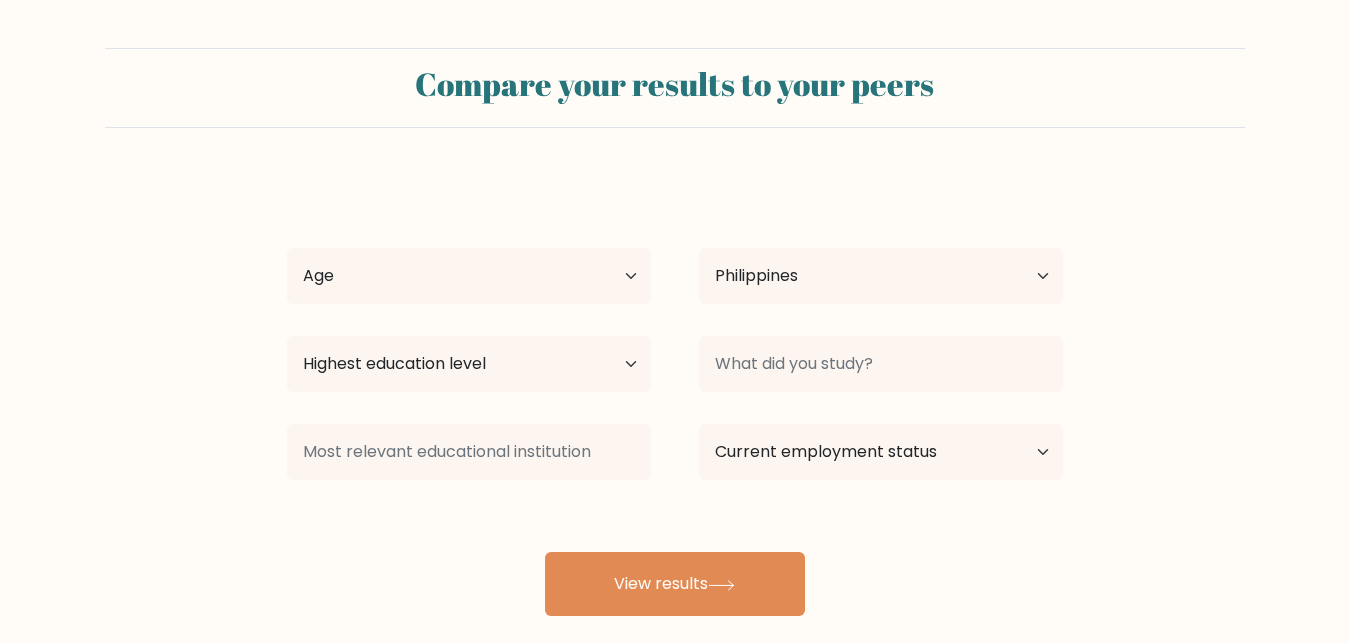 select on "PH" 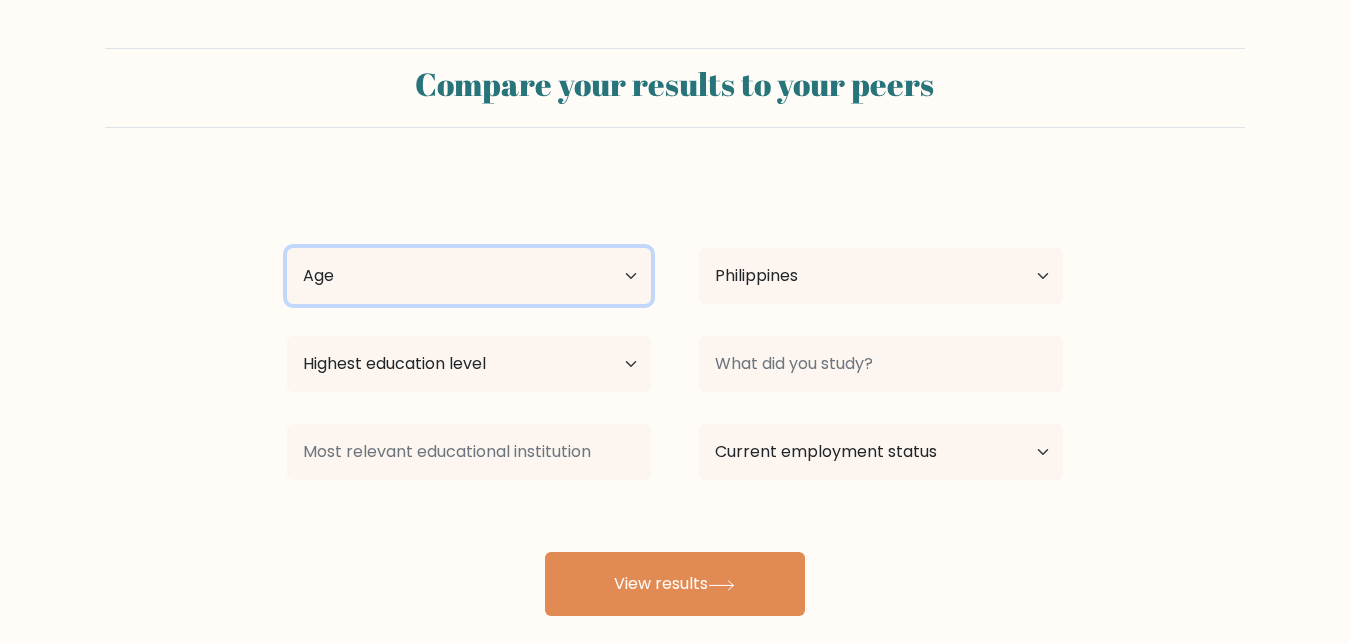 select on "25_34" 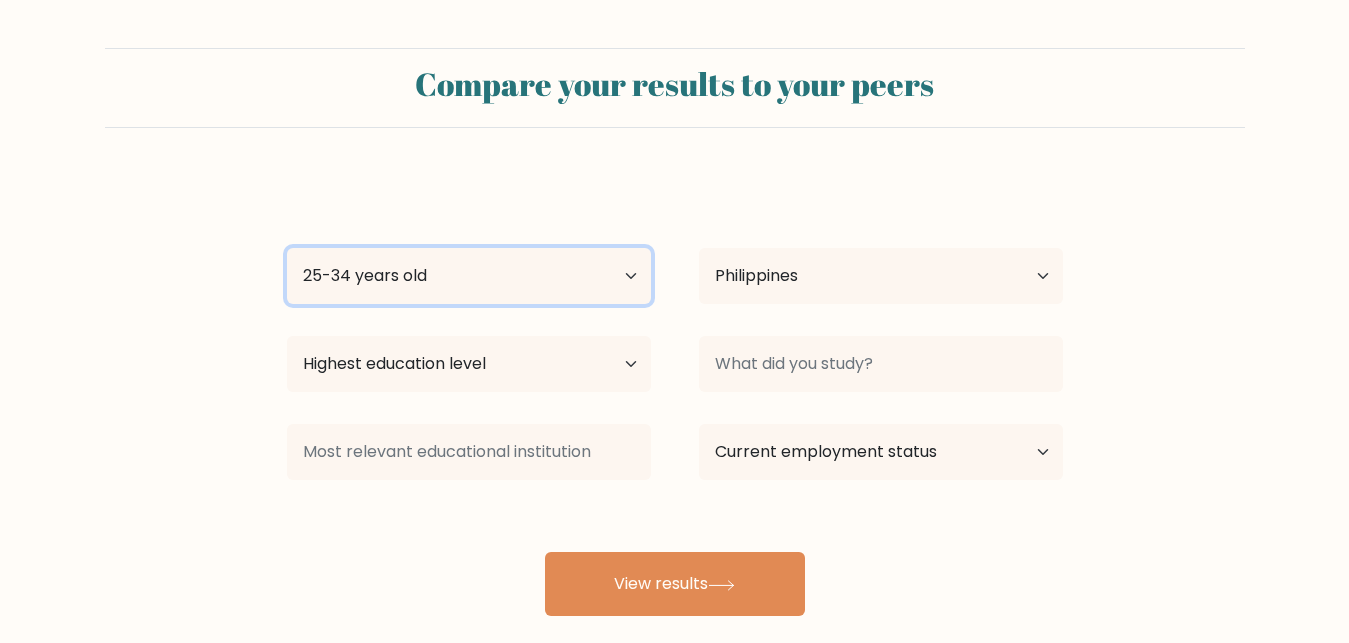 click on "25-34 years old" at bounding box center [0, 0] 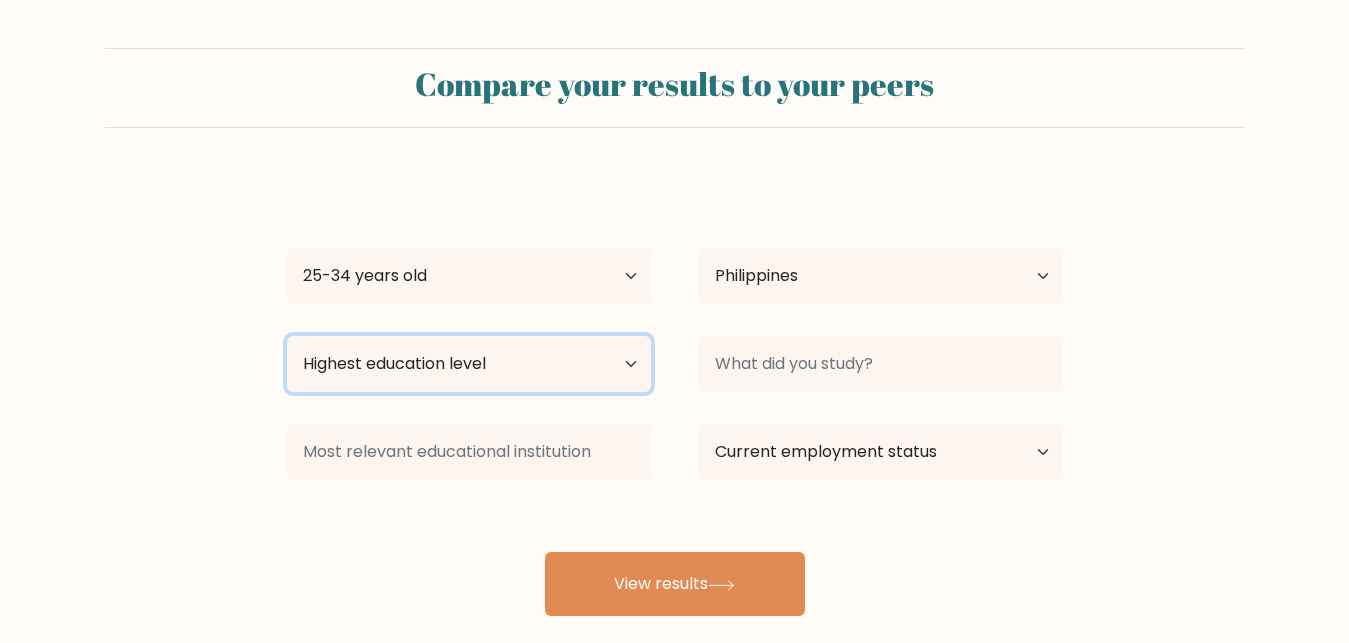 click on "Highest education level
No schooling
Primary
Lower Secondary
Upper Secondary
Occupation Specific
Bachelor's degree
Master's degree
Doctoral degree" at bounding box center (469, 364) 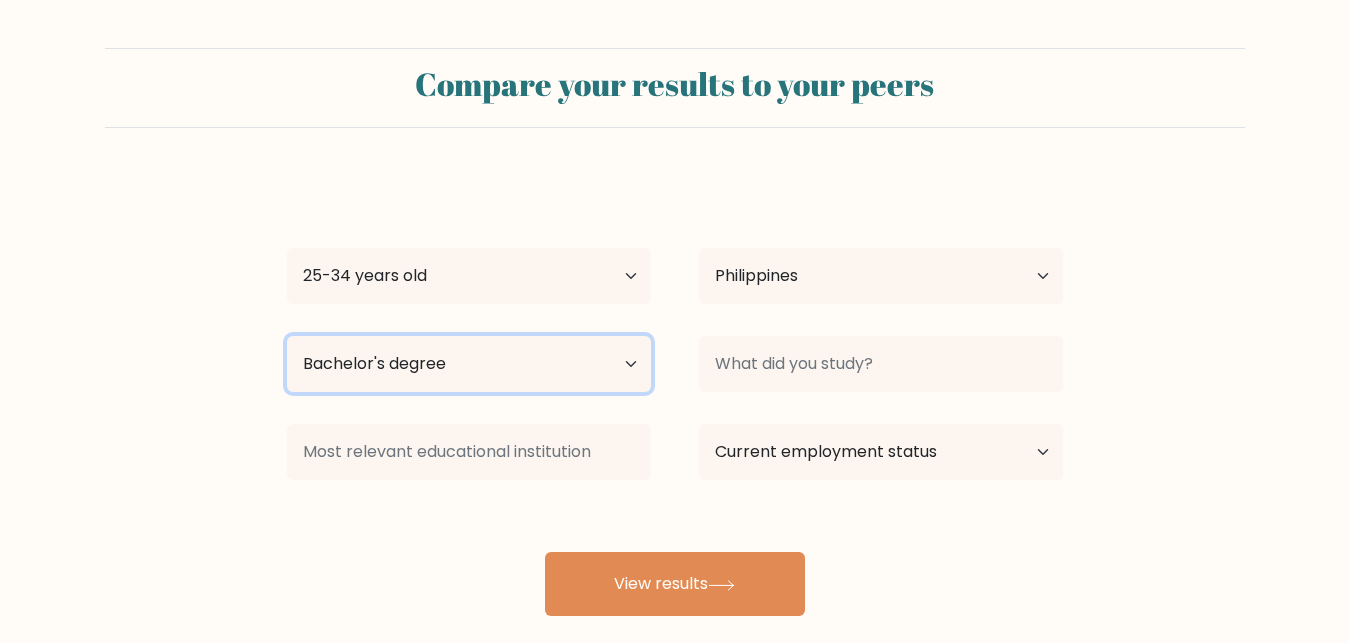 click on "Bachelor's degree" at bounding box center (0, 0) 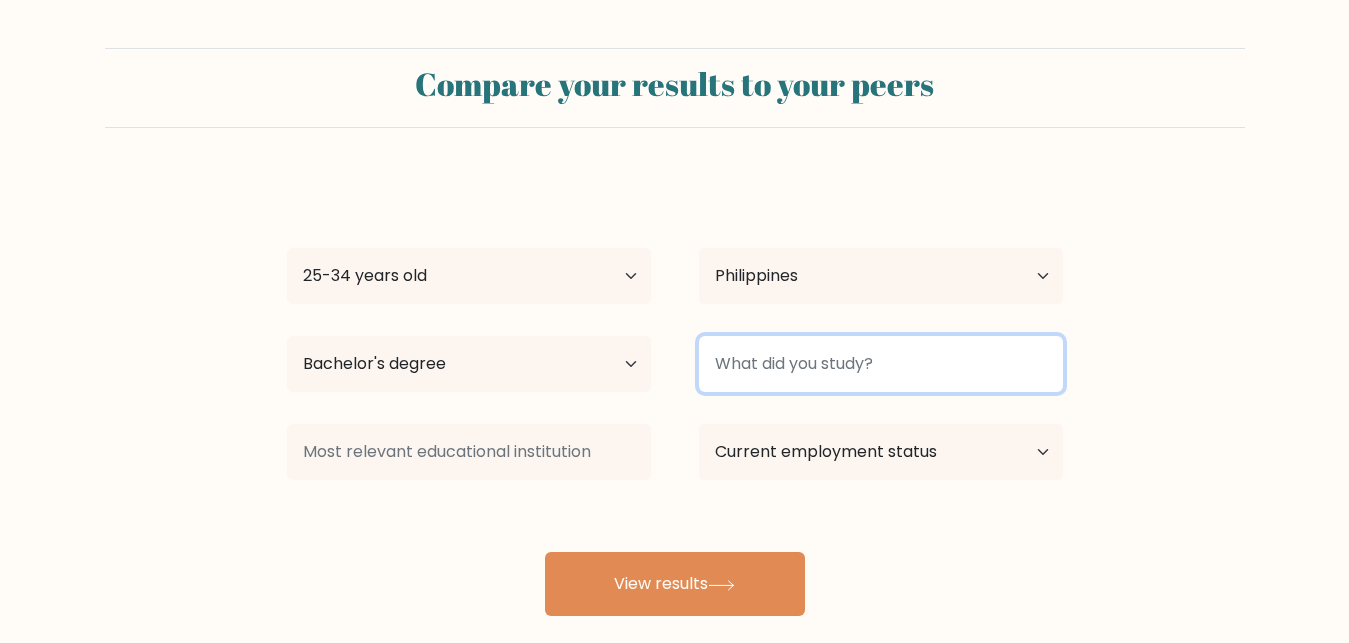 click at bounding box center (881, 364) 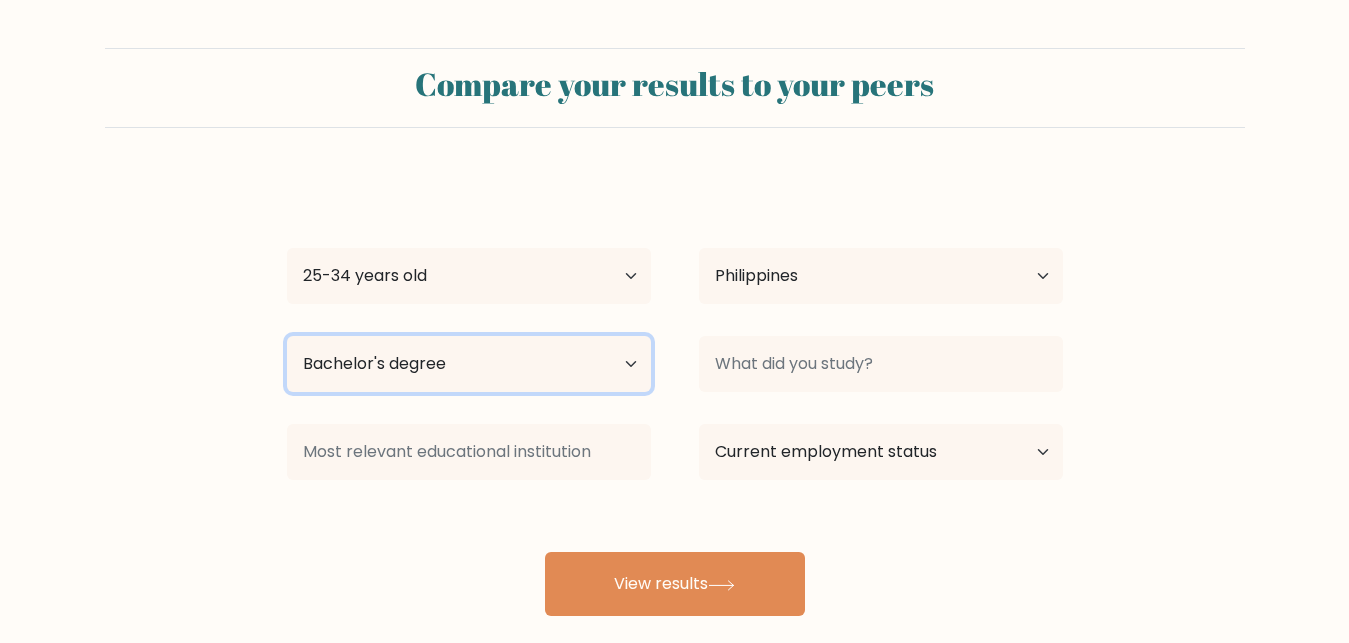 click on "Highest education level
No schooling
Primary
Lower Secondary
Upper Secondary
Occupation Specific
Bachelor's degree
Master's degree
Doctoral degree" at bounding box center [469, 364] 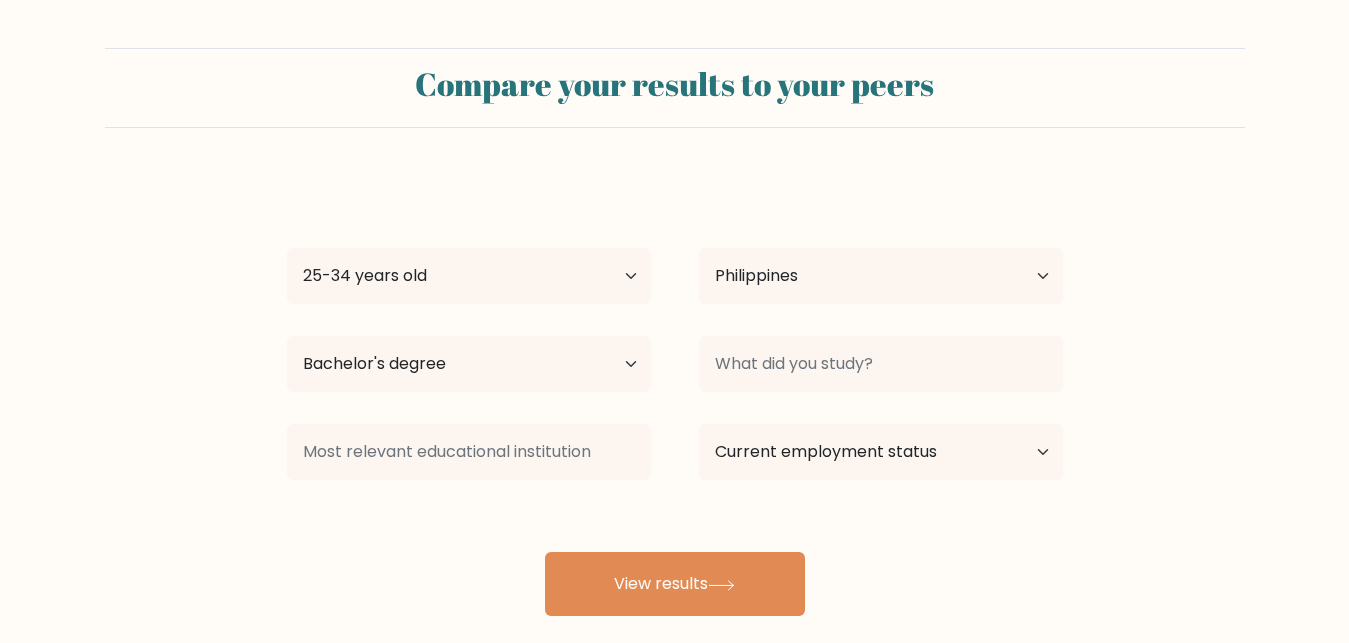 click on "Country
Afghanistan
Albania
Algeria
American Samoa
Andorra
Angola
Anguilla
Antarctica
Antigua and Barbuda
Argentina
Armenia
Aruba
Australia
Austria
Azerbaijan
Bahamas
Bahrain
Bangladesh
Barbados
Belarus
Belgium
Belize
Benin
Bermuda
Bhutan
Bolivia
Bonaire, Sint Eustatius and Saba
Bosnia and Herzegovina
Botswana
Bouvet Island
Brazil
British Indian Ocean Territory
Brunei
Bulgaria
Burkina Faso
Burundi
Cabo Verde
Cambodia
Cameroon
Canada
Cayman Islands
Central African Republic
Chad
Chile
China
Christmas Island
Cocos (Keeling) Islands
Colombia
Comoros
Congo
Congo (the Democratic Republic of the)
Cook Islands
Costa Rica
Côte d'Ivoire Cuba" at bounding box center (881, 276) 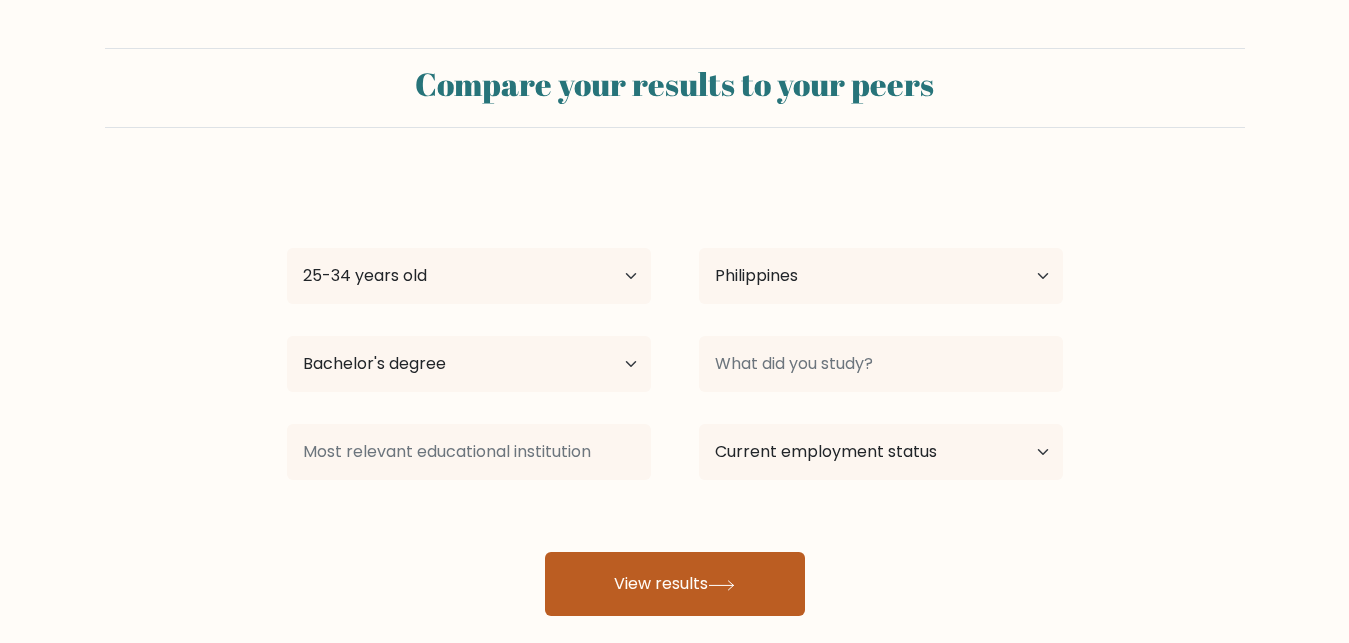 click on "View results" at bounding box center [675, 584] 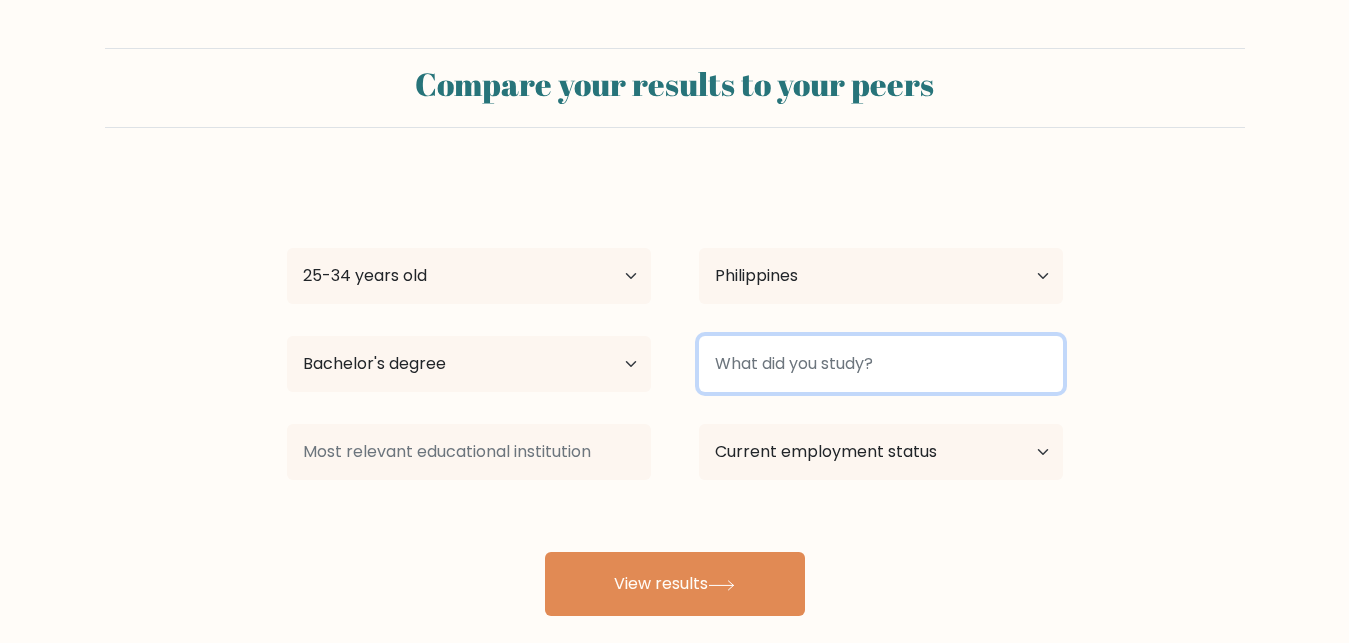 click at bounding box center [881, 364] 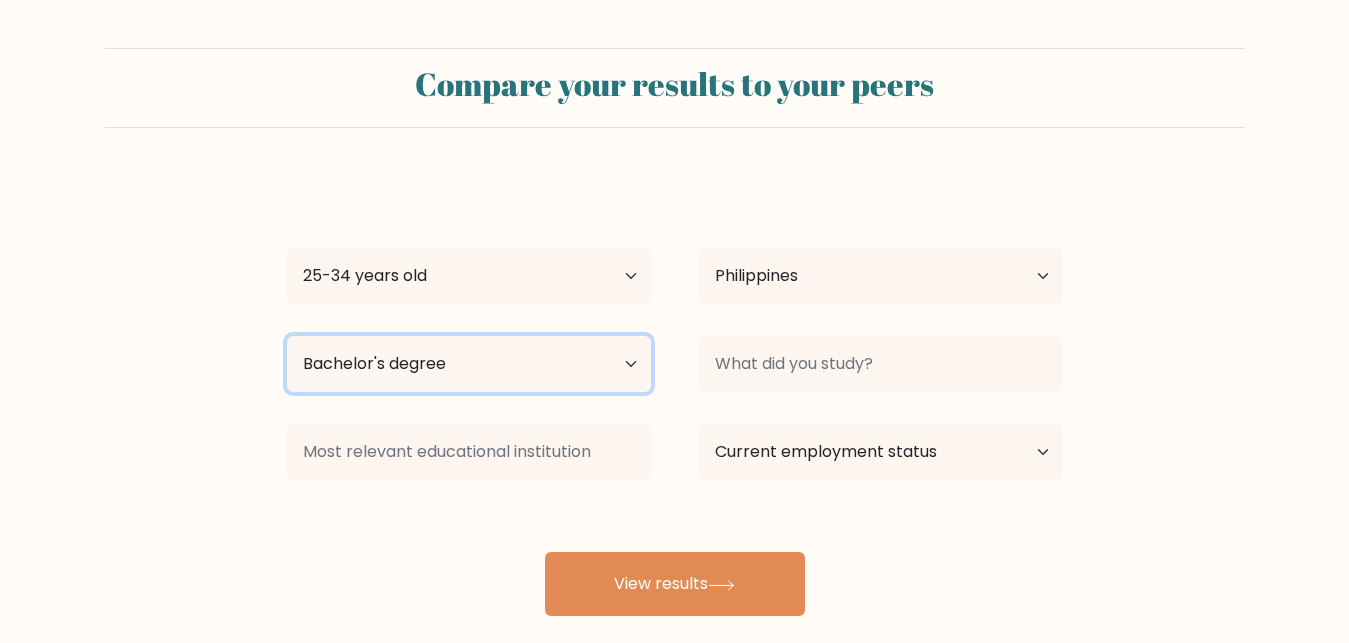 click on "Highest education level
No schooling
Primary
Lower Secondary
Upper Secondary
Occupation Specific
Bachelor's degree
Master's degree
Doctoral degree" at bounding box center [469, 364] 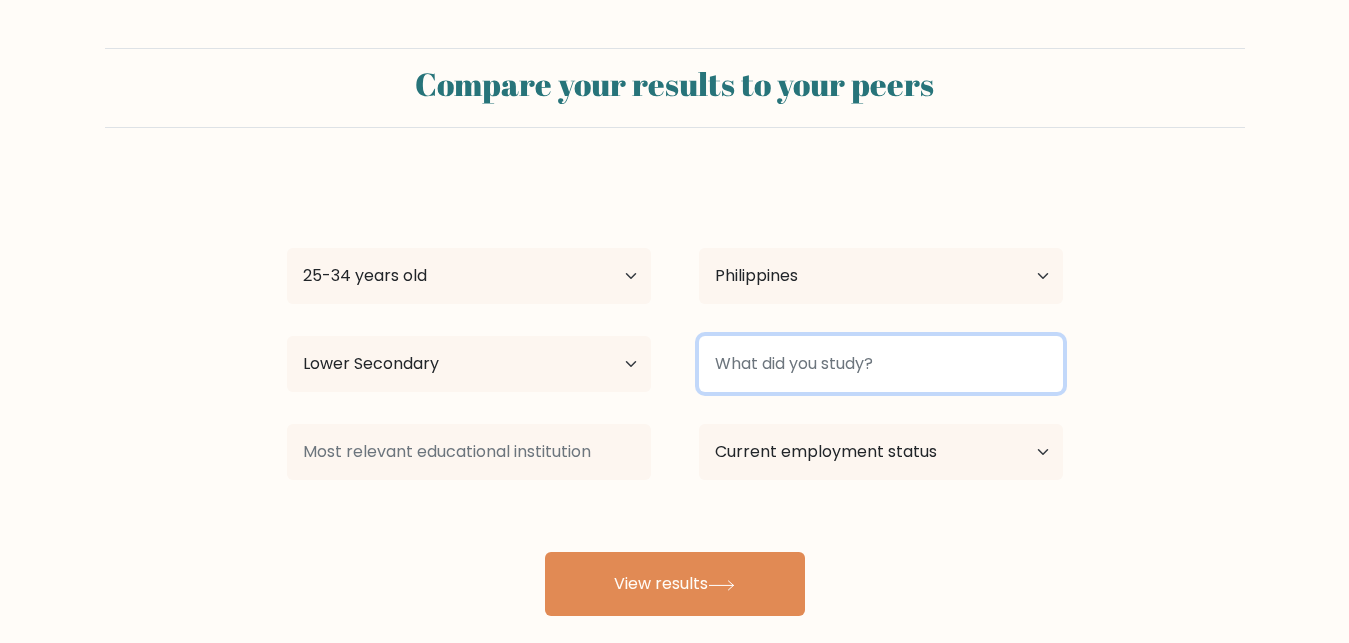 click at bounding box center [881, 364] 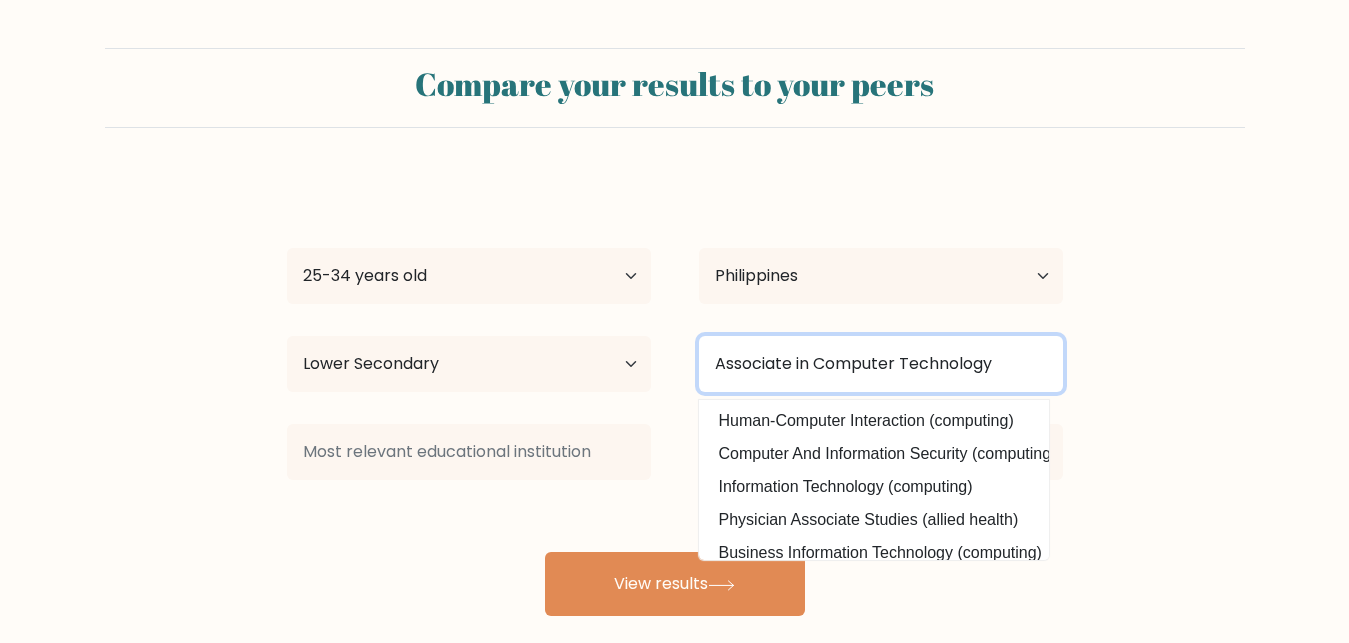type on "Associate in Computer Technology" 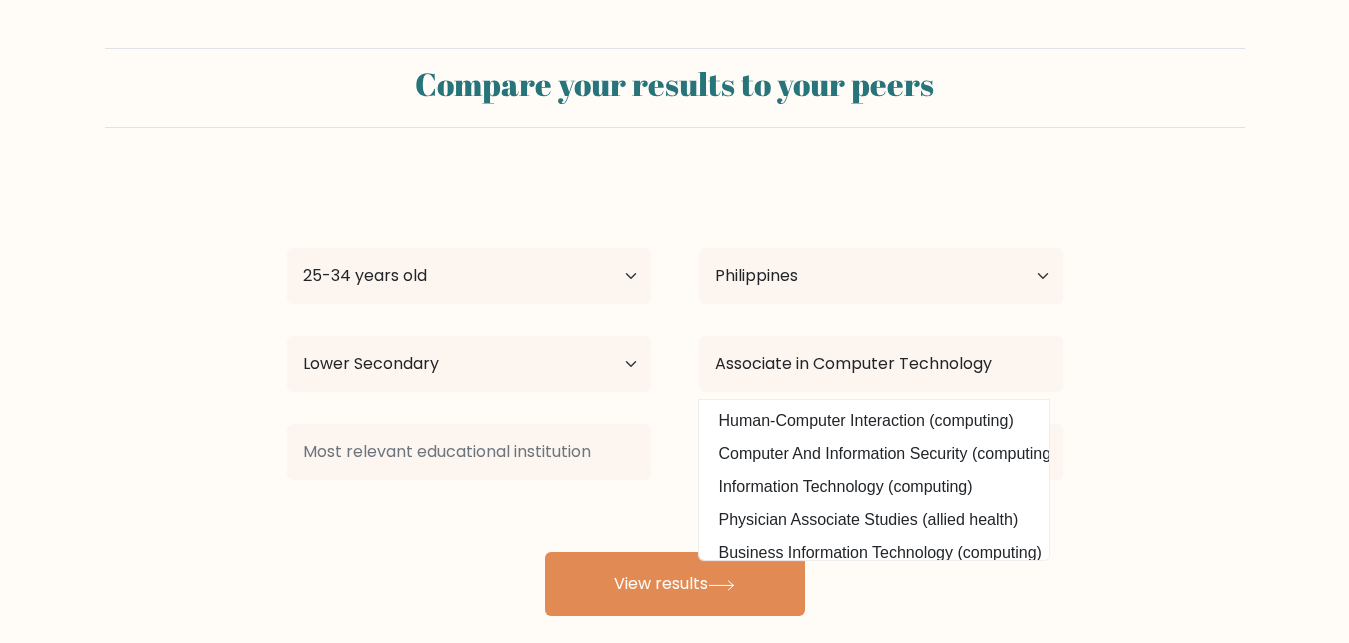click on "Compare your results to your peers
[FIRST] [LAST]
[LAST]
Age
Under [AGE] years old
[AGE]-[AGE] years old
[AGE]-[AGE] years old
[AGE]-[AGE] years old
[AGE]-[AGE] years old
[AGE]-[AGE] years old
[AGE] years old and above
Country
Afghanistan
Albania
Algeria
American Samoa
Andorra
Angola
Anguilla
Antarctica
Antigua and Barbuda
Argentina
Armenia
Aruba
Australia" at bounding box center [674, 332] 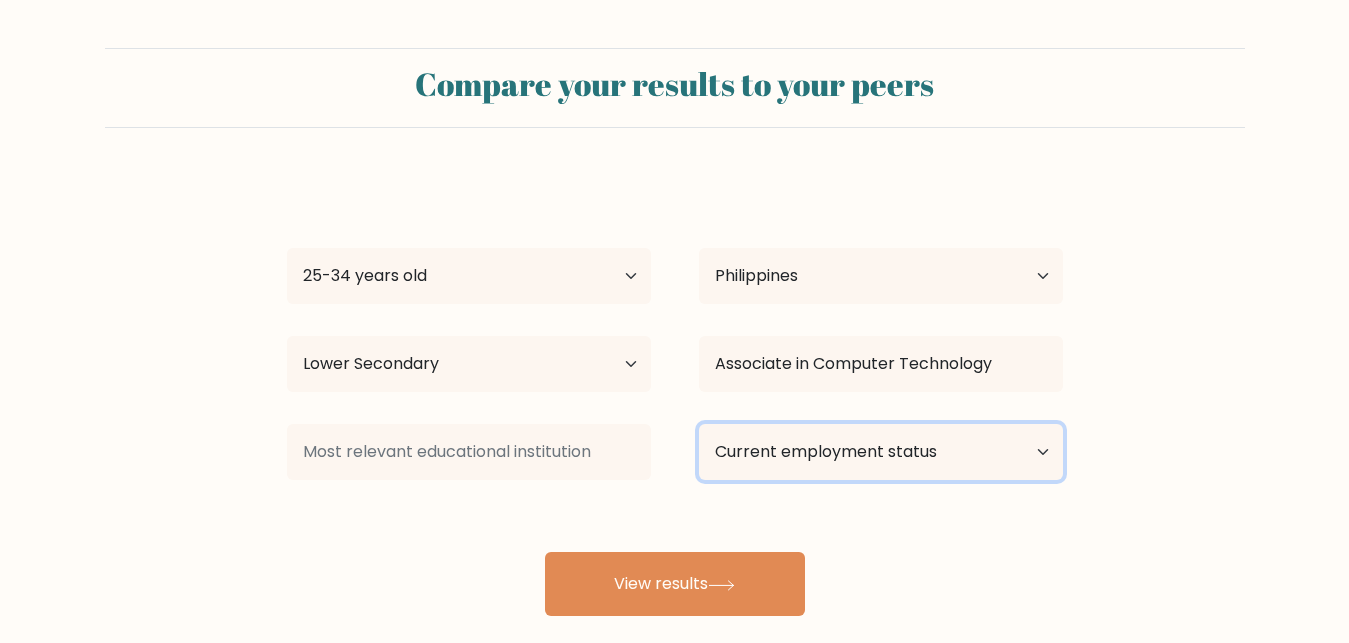 select on "other" 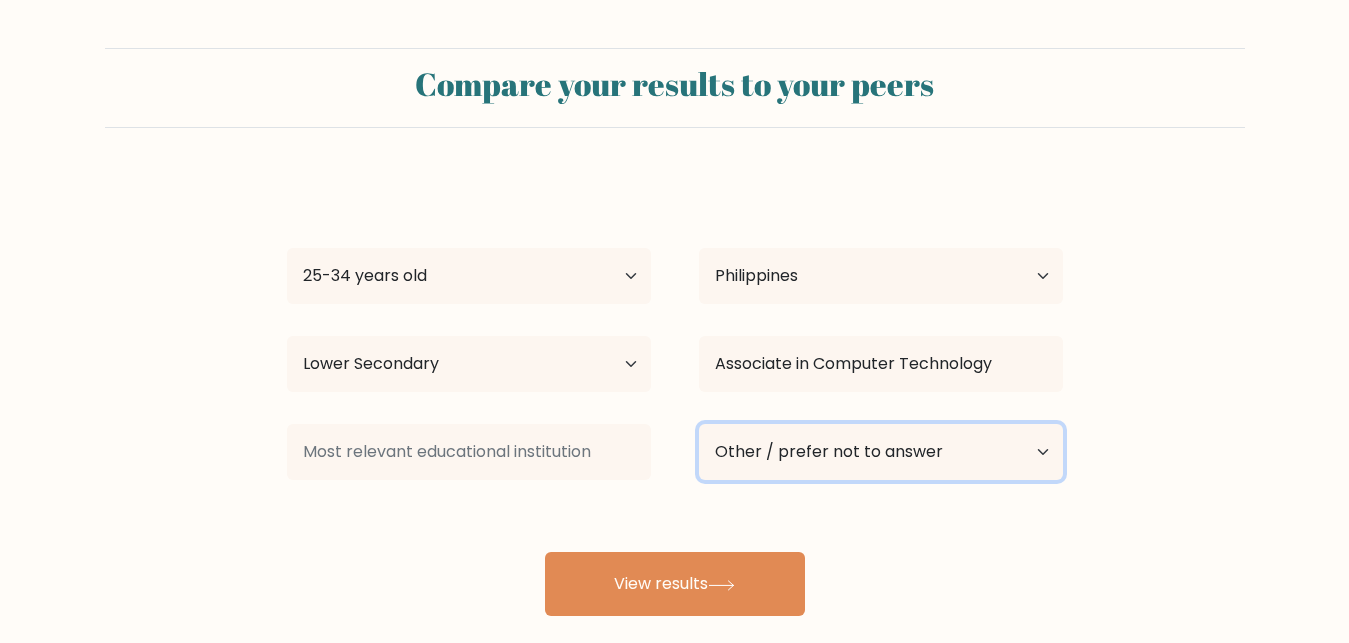 click on "Other / prefer not to answer" at bounding box center [0, 0] 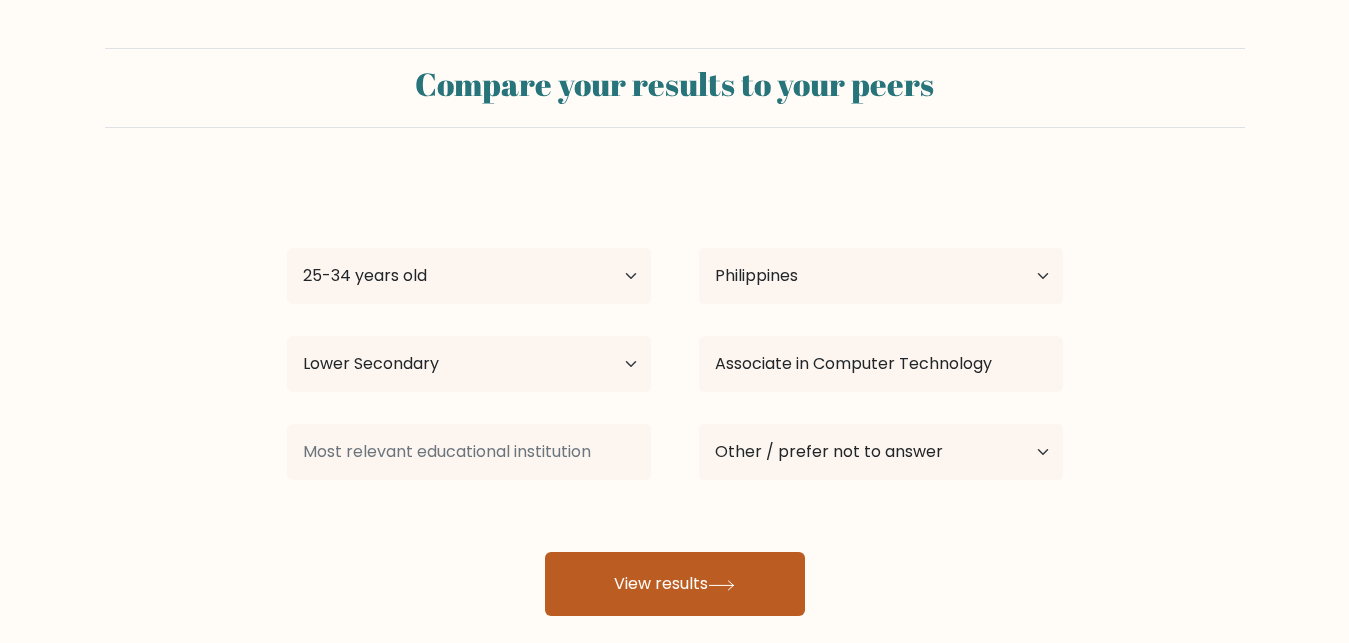 click on "View results" at bounding box center (675, 584) 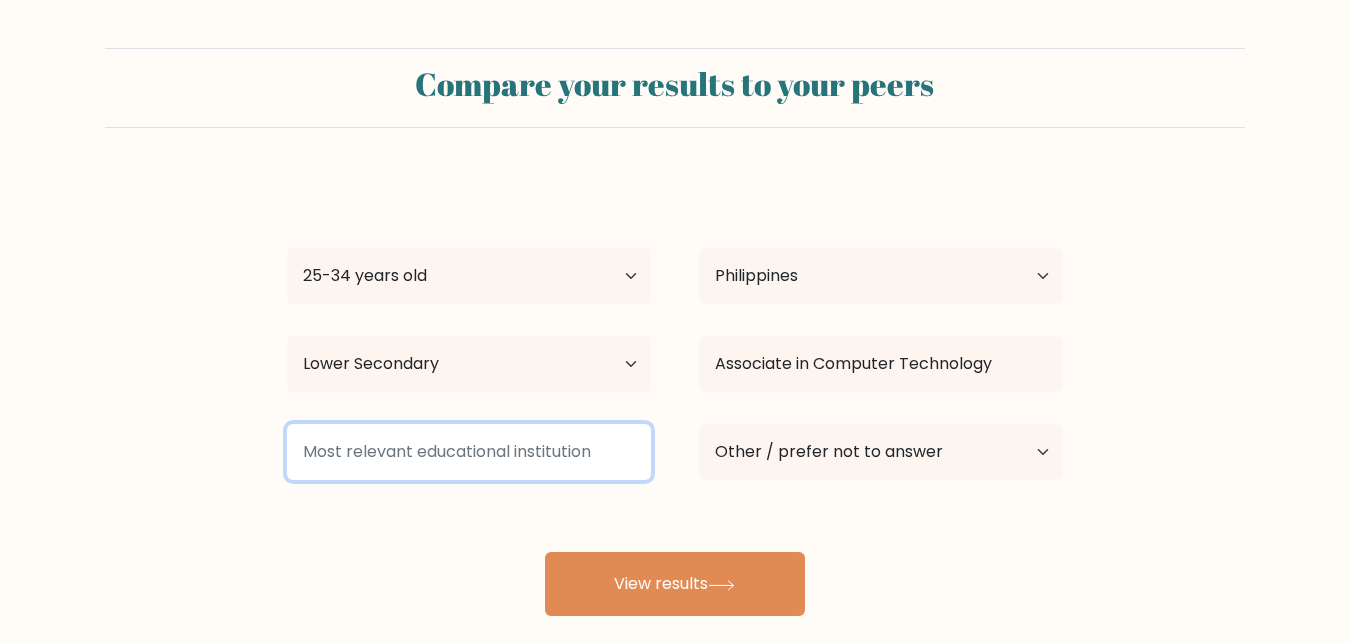 click at bounding box center [469, 452] 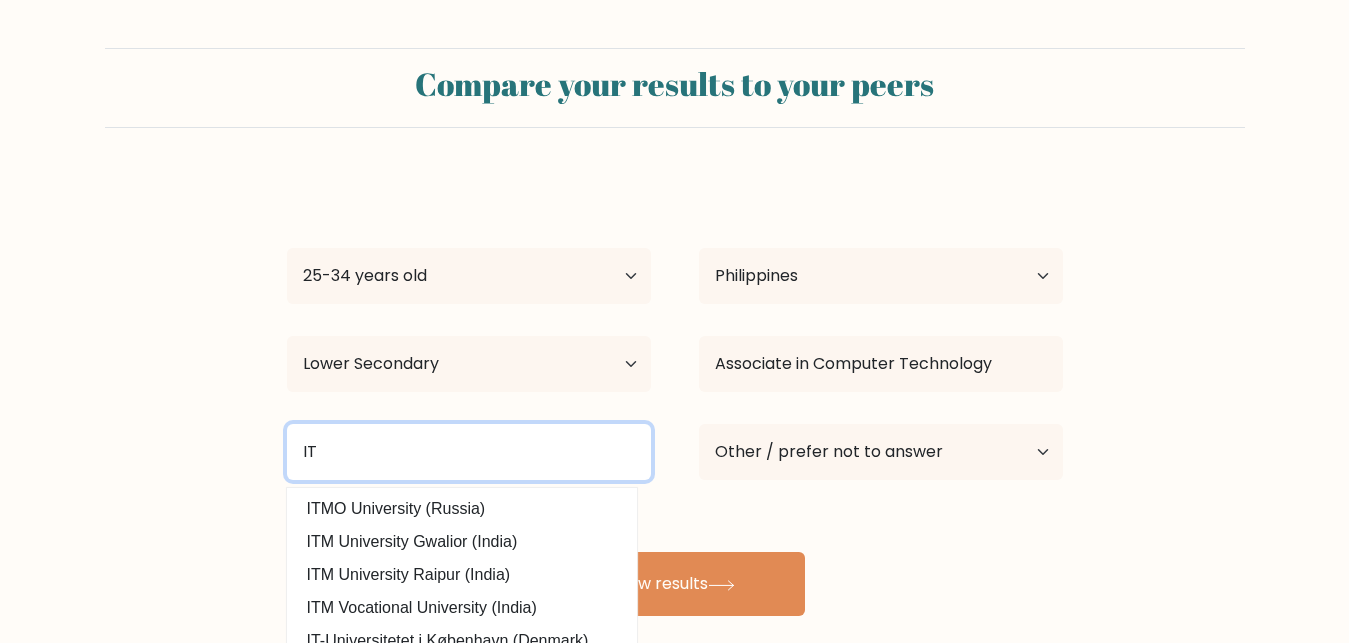 drag, startPoint x: 399, startPoint y: 459, endPoint x: 149, endPoint y: 348, distance: 273.53427 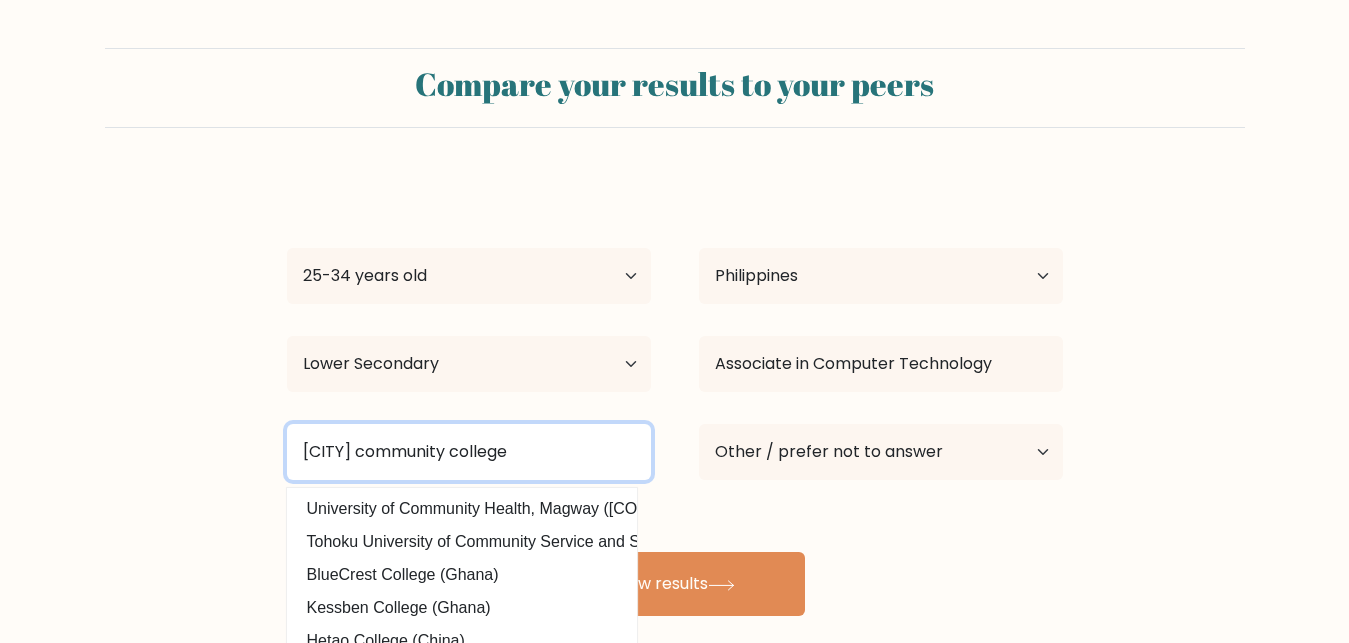 type on "[CITY] community college" 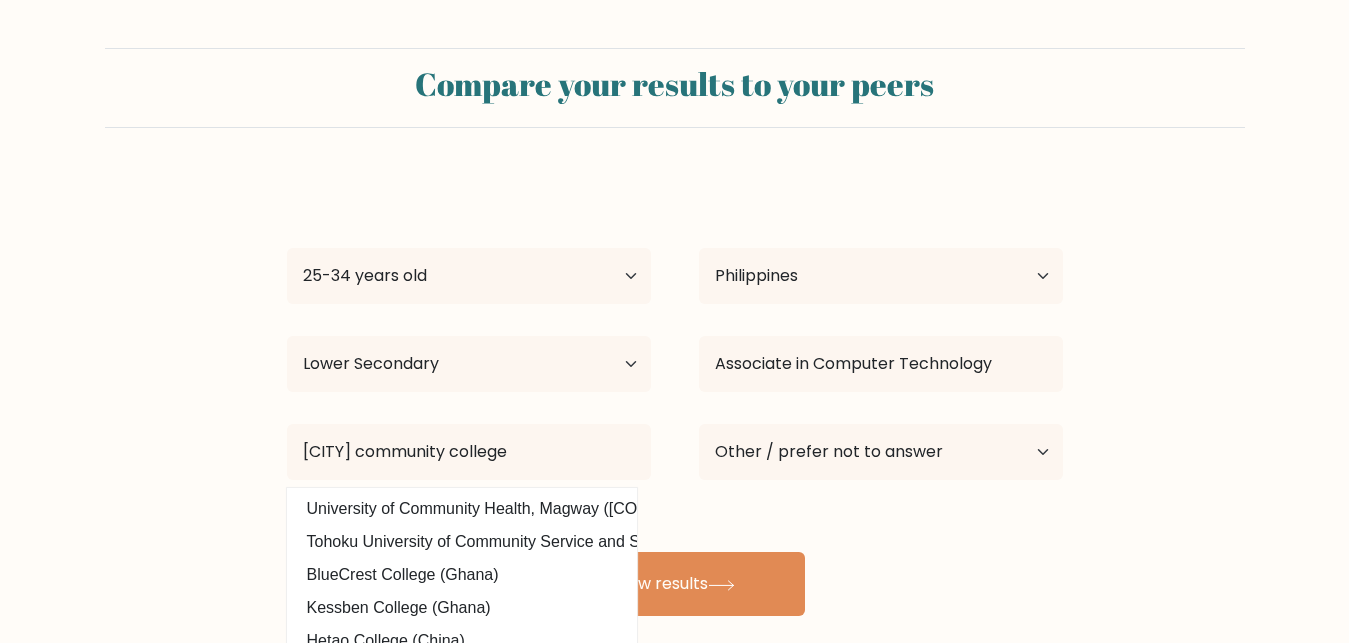 drag, startPoint x: 1293, startPoint y: 181, endPoint x: 1136, endPoint y: 378, distance: 251.9087 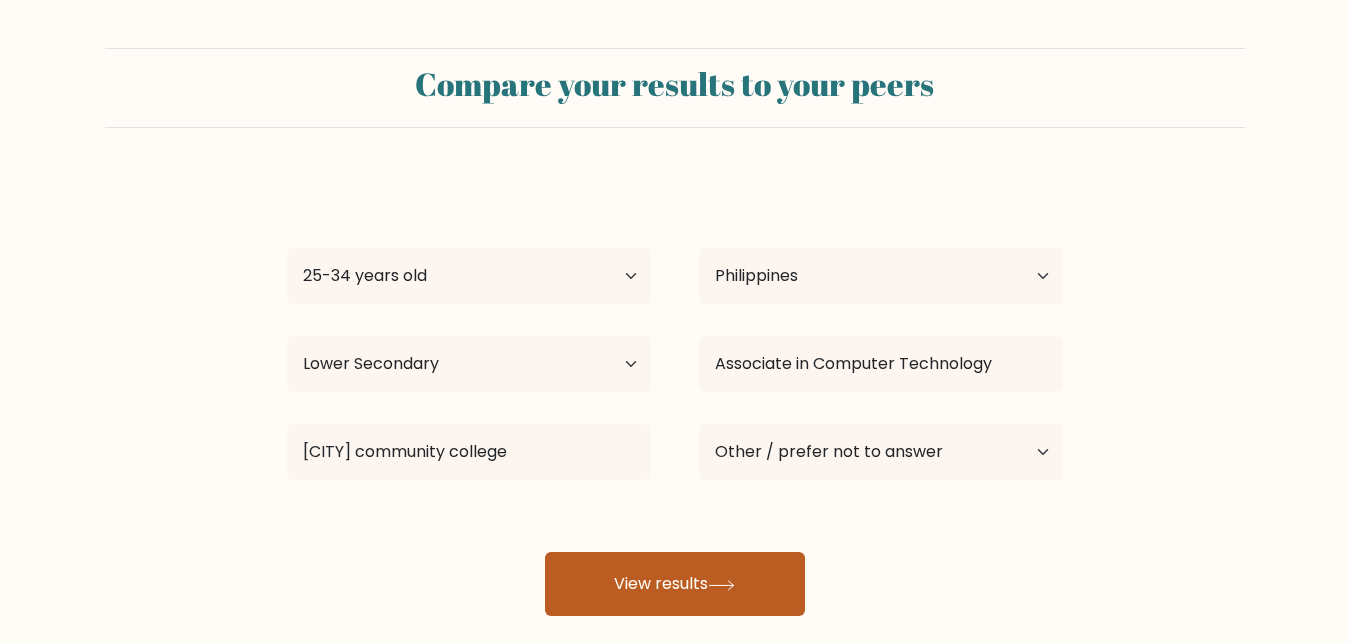 click on "View results" at bounding box center (675, 584) 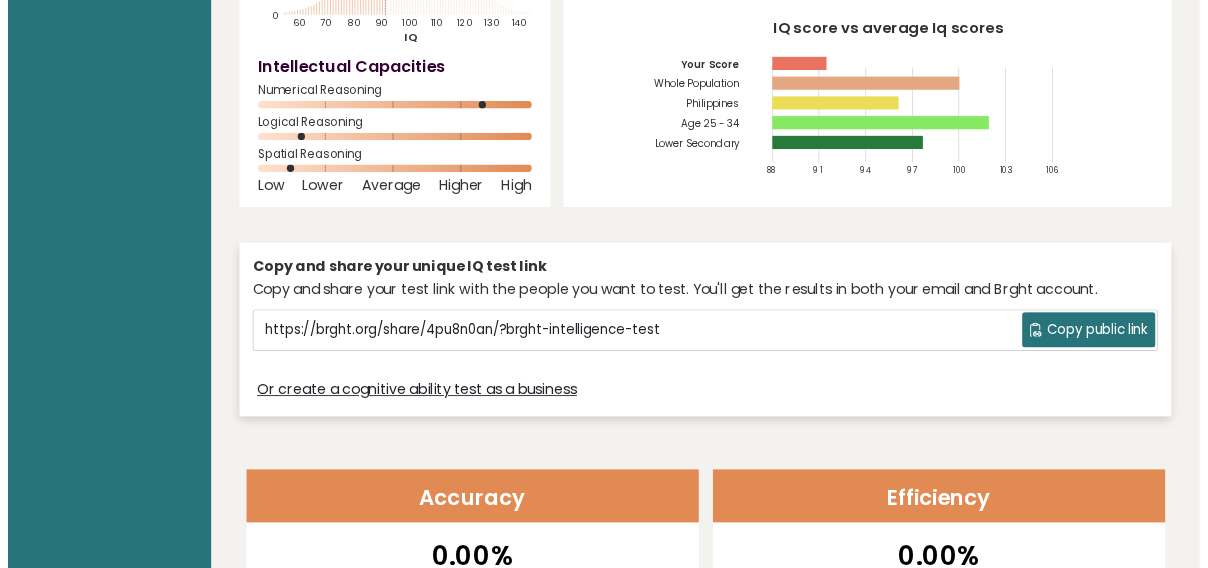 scroll, scrollTop: 0, scrollLeft: 0, axis: both 